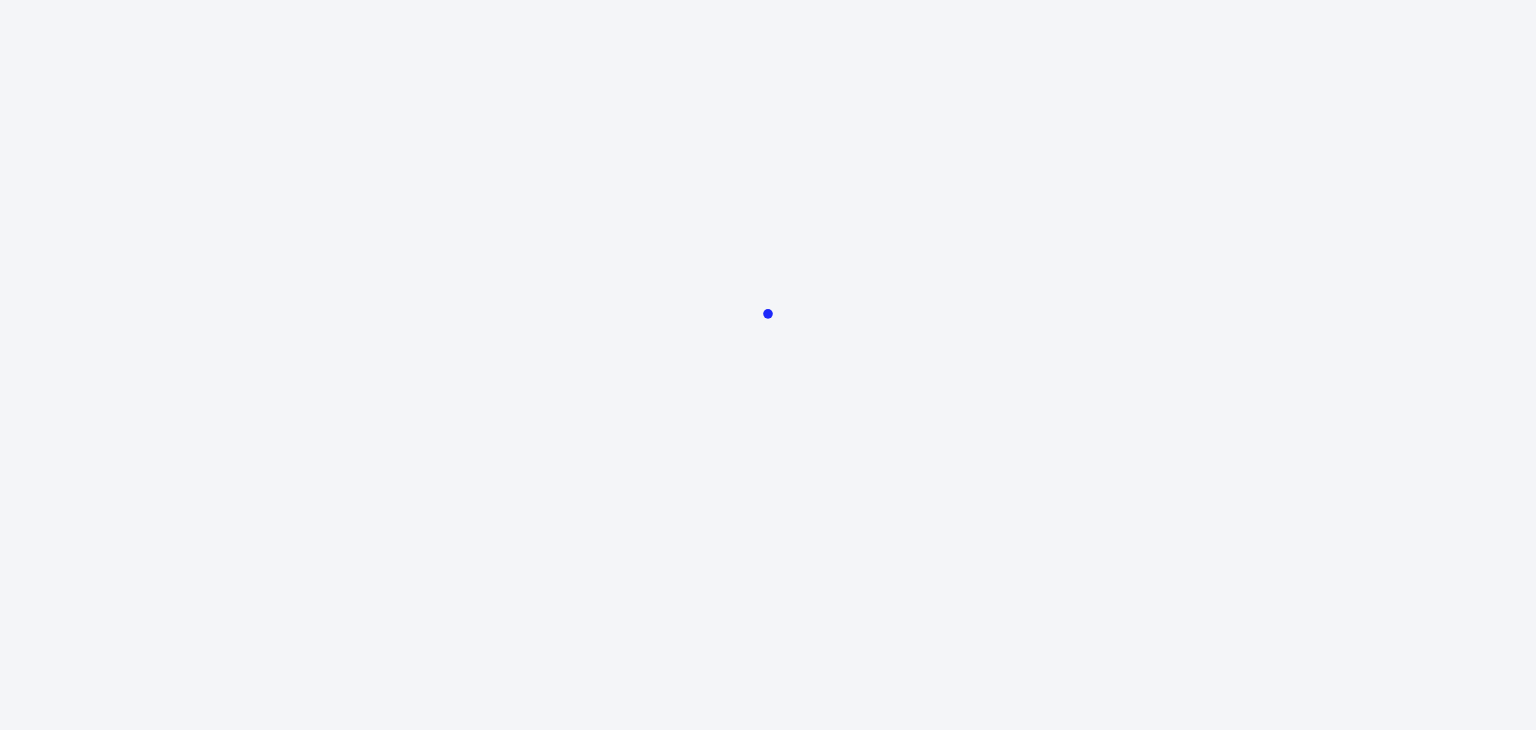 scroll, scrollTop: 0, scrollLeft: 0, axis: both 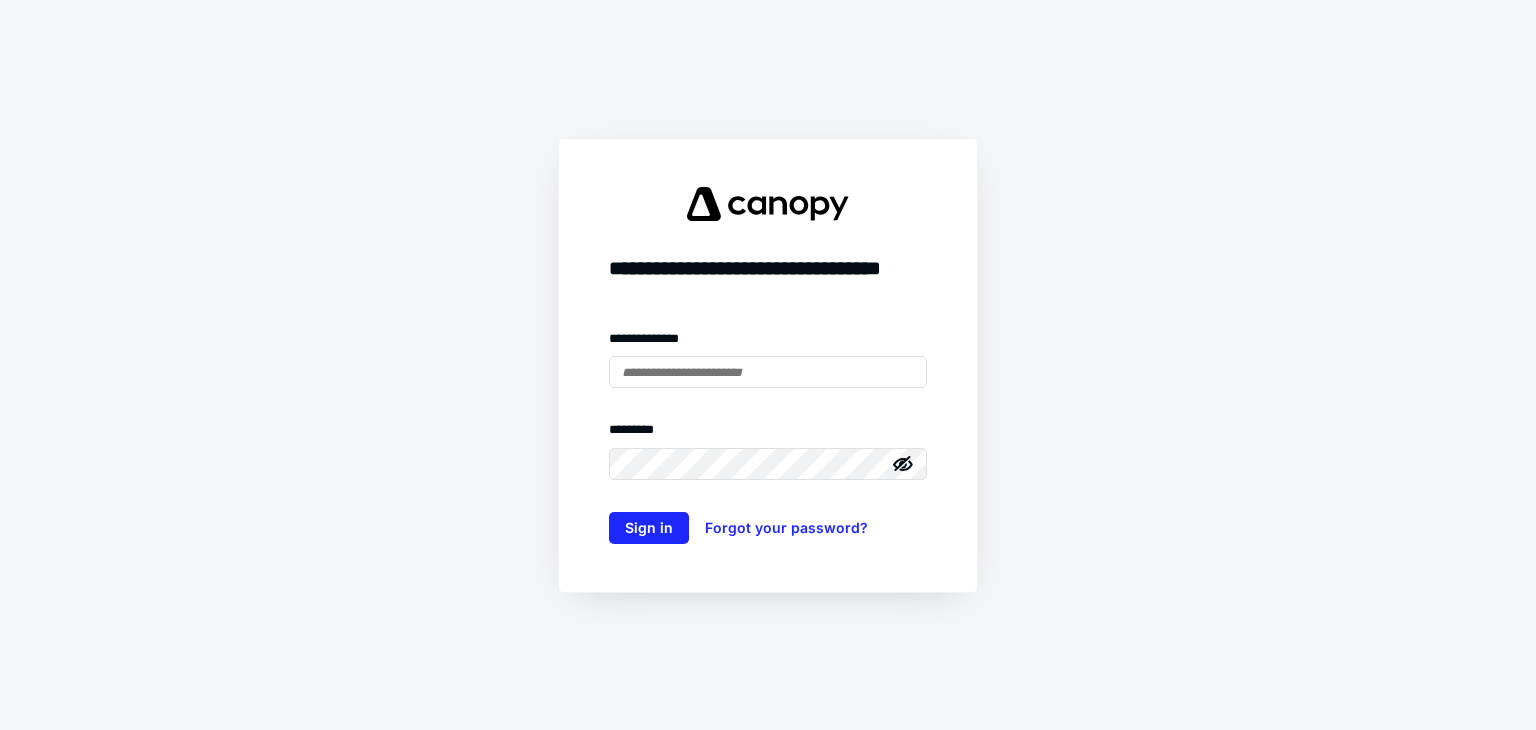 type on "**********" 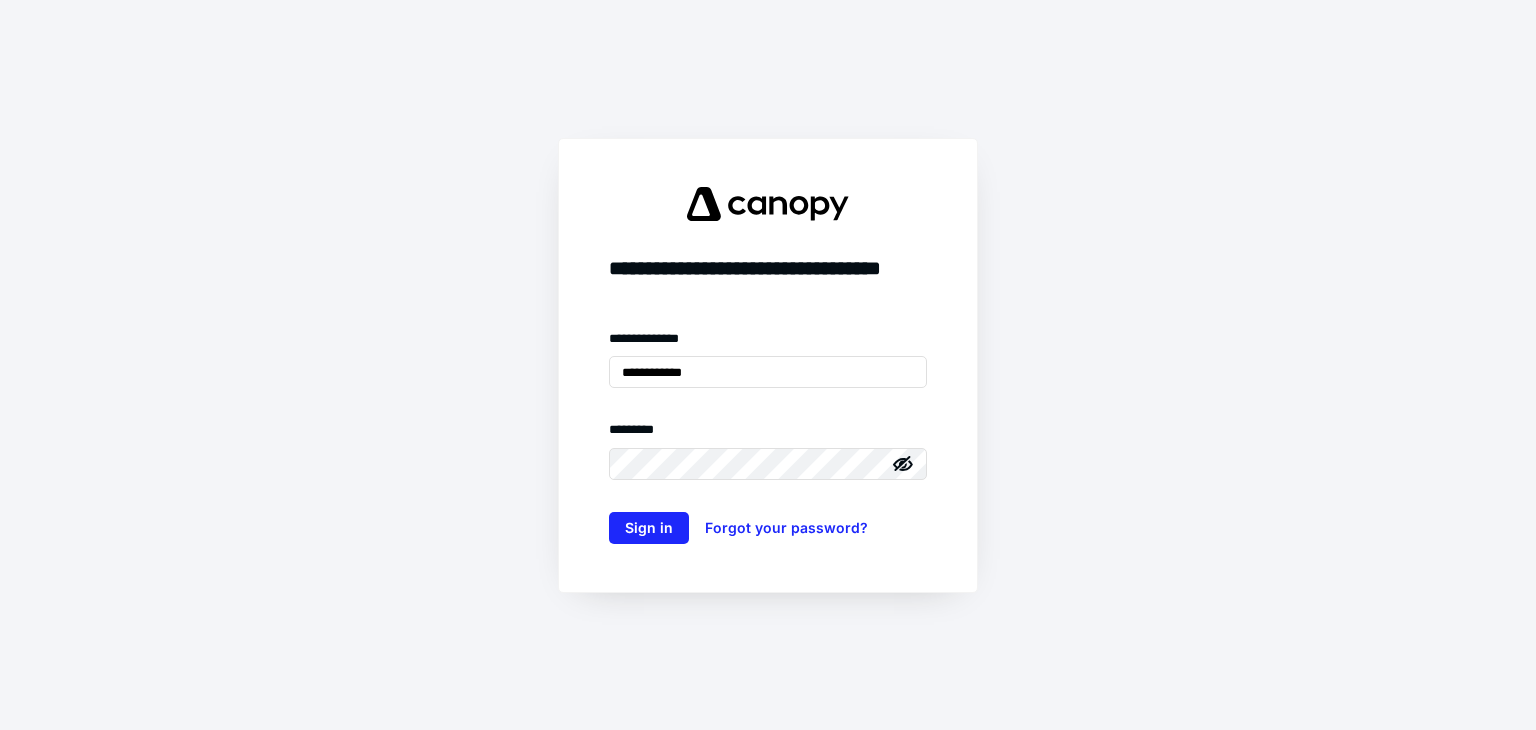 click 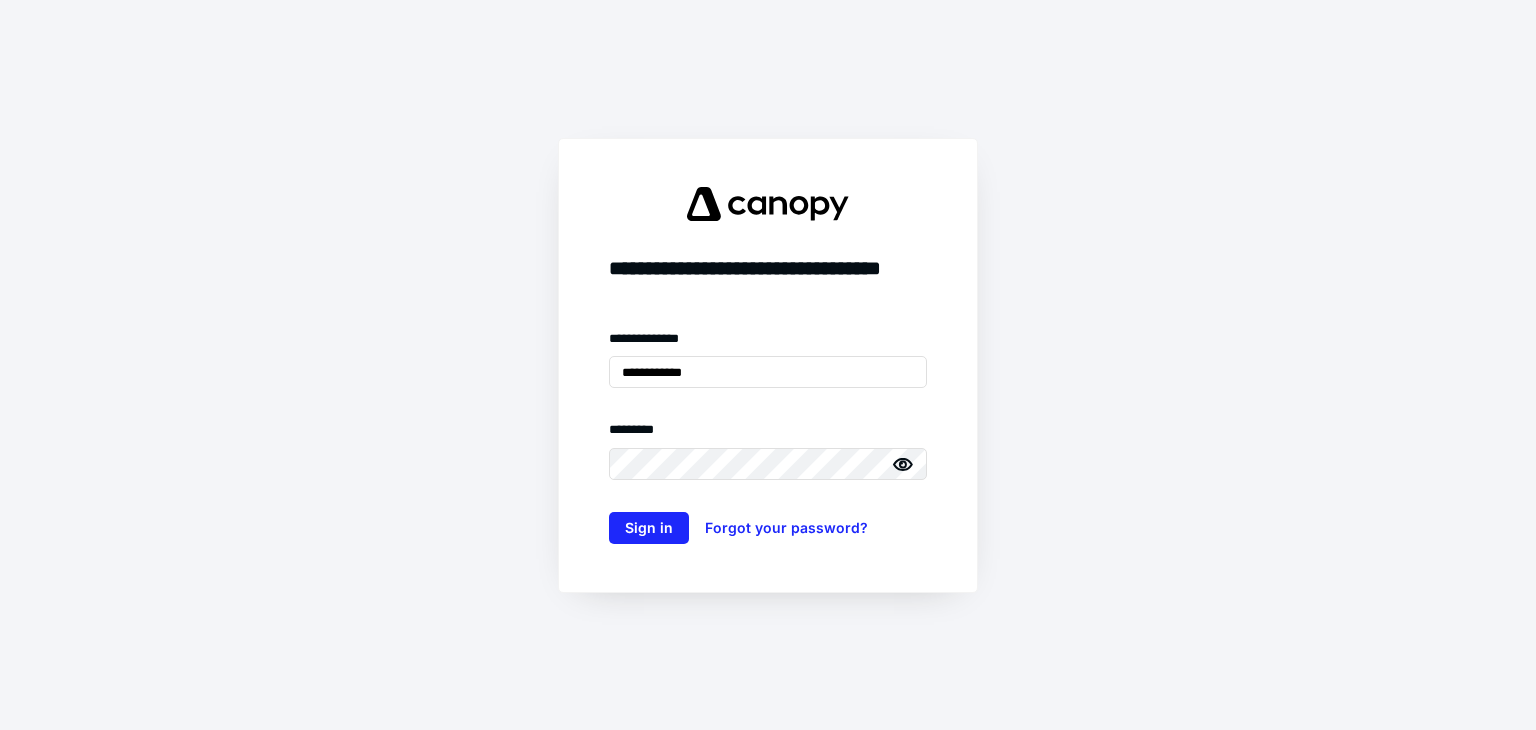 click 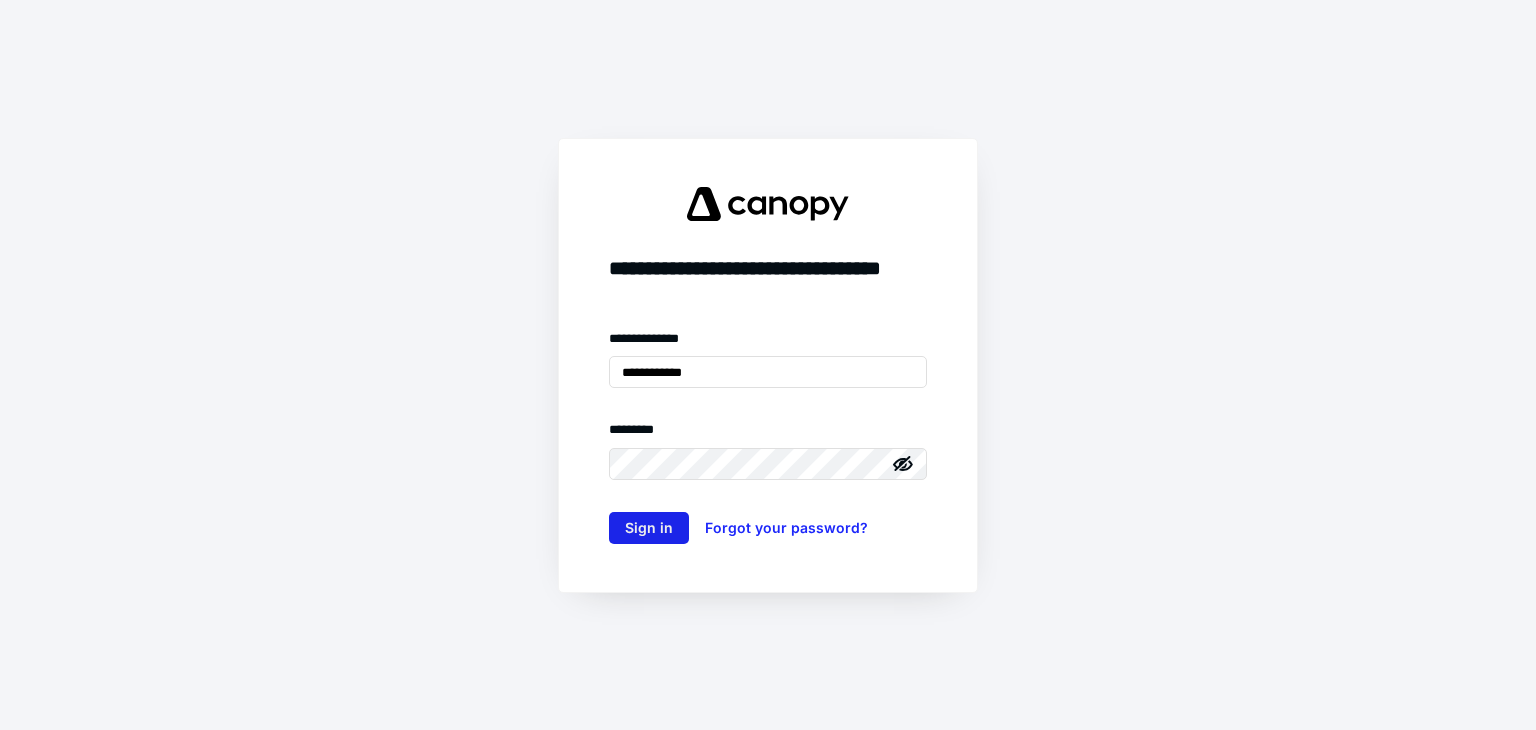 click on "Sign in" at bounding box center [649, 528] 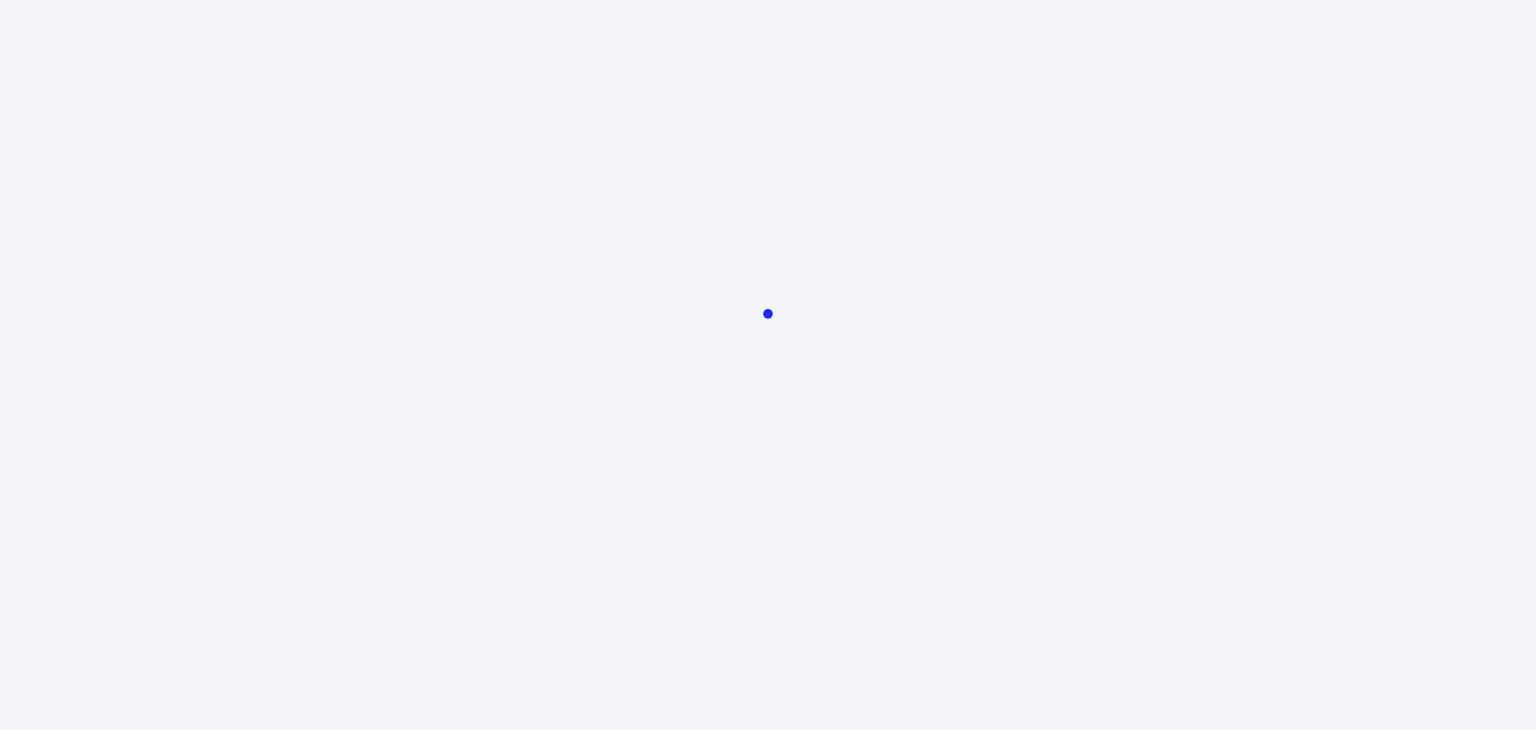 scroll, scrollTop: 0, scrollLeft: 0, axis: both 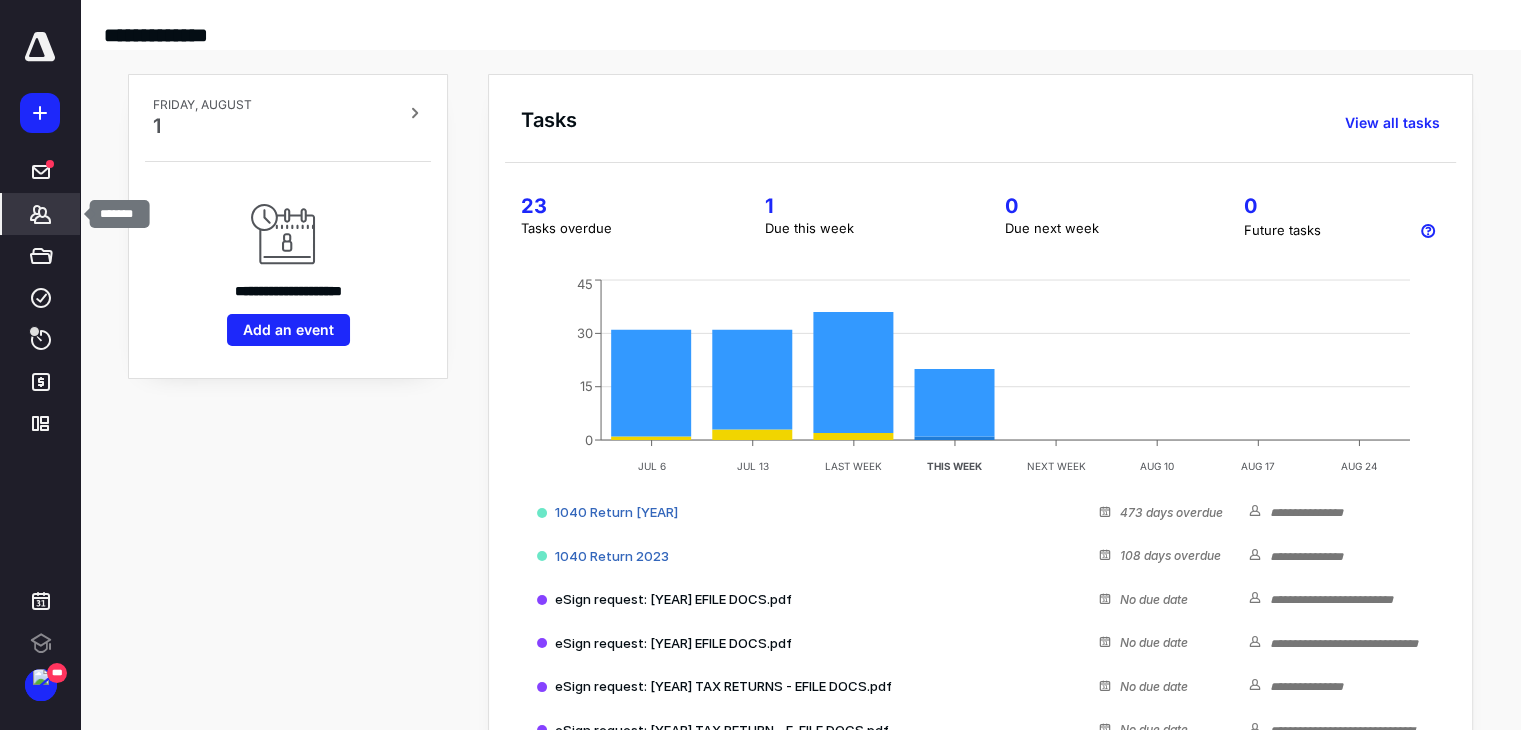 click 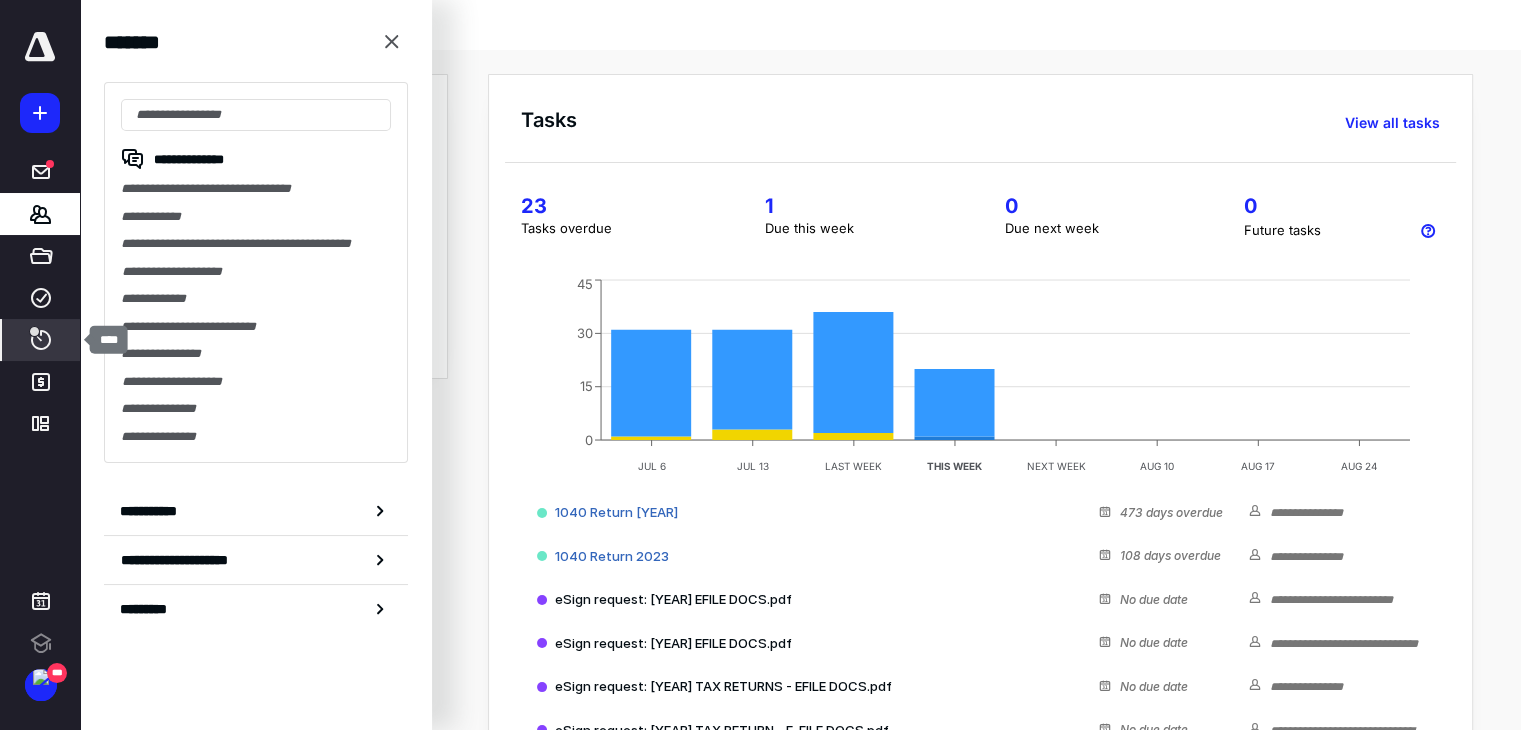 click 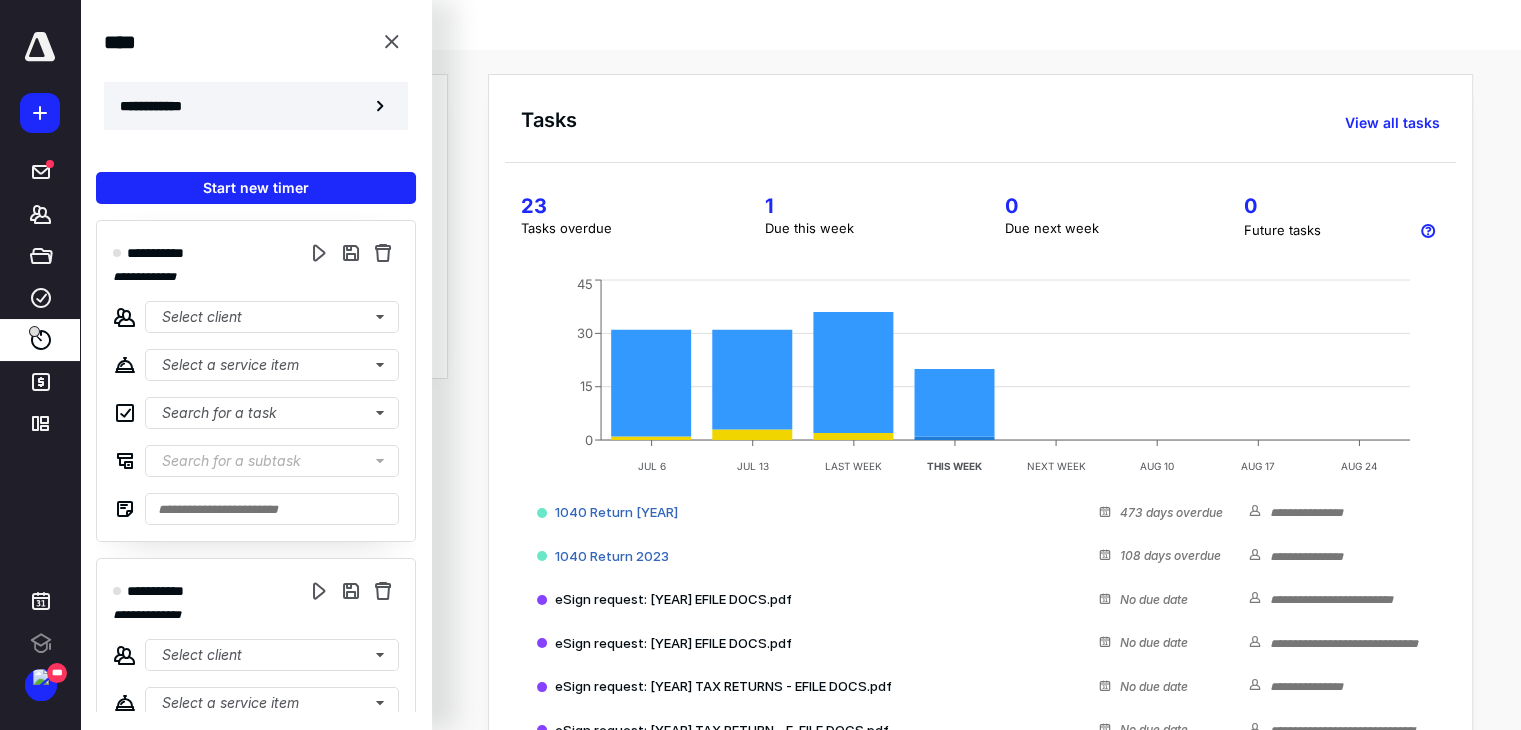 click 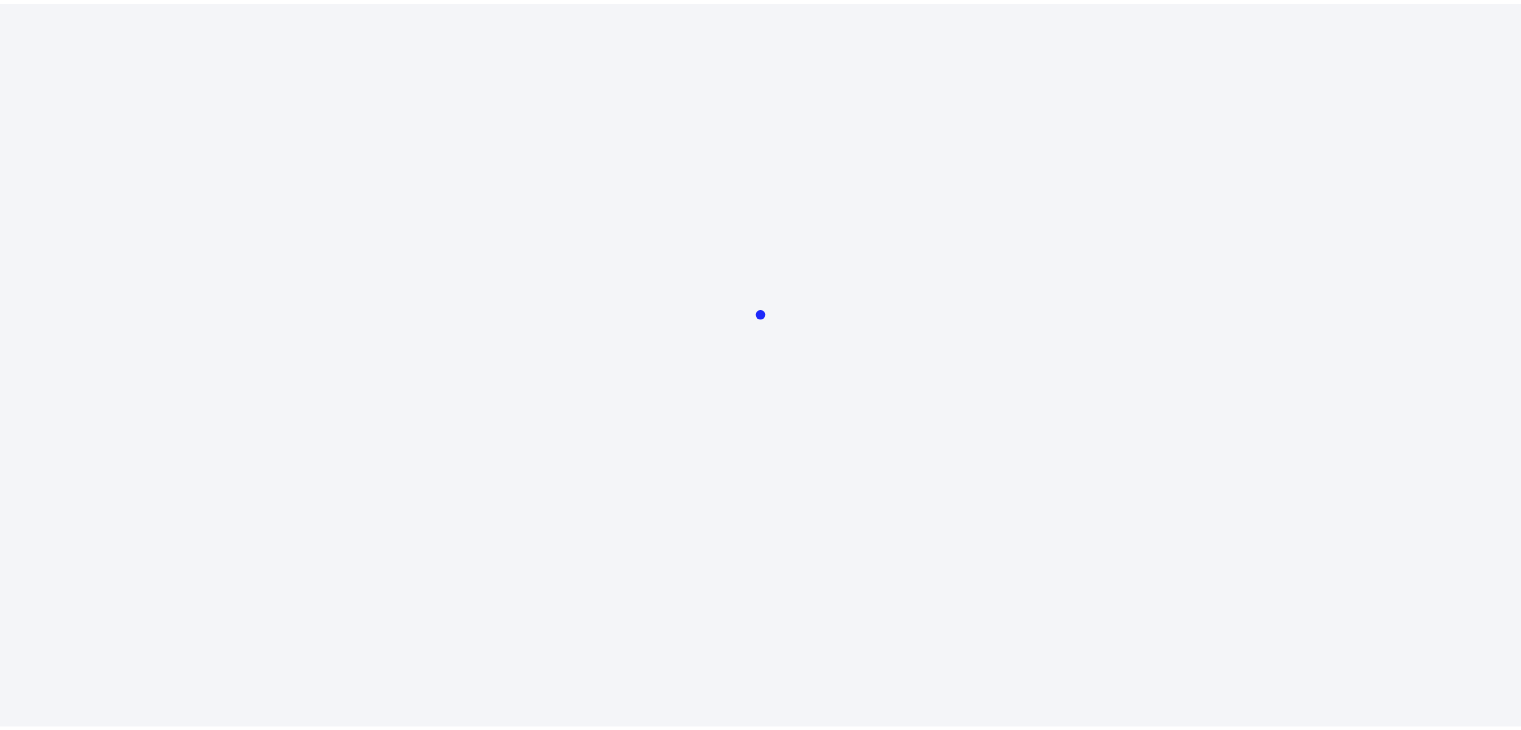 scroll, scrollTop: 0, scrollLeft: 0, axis: both 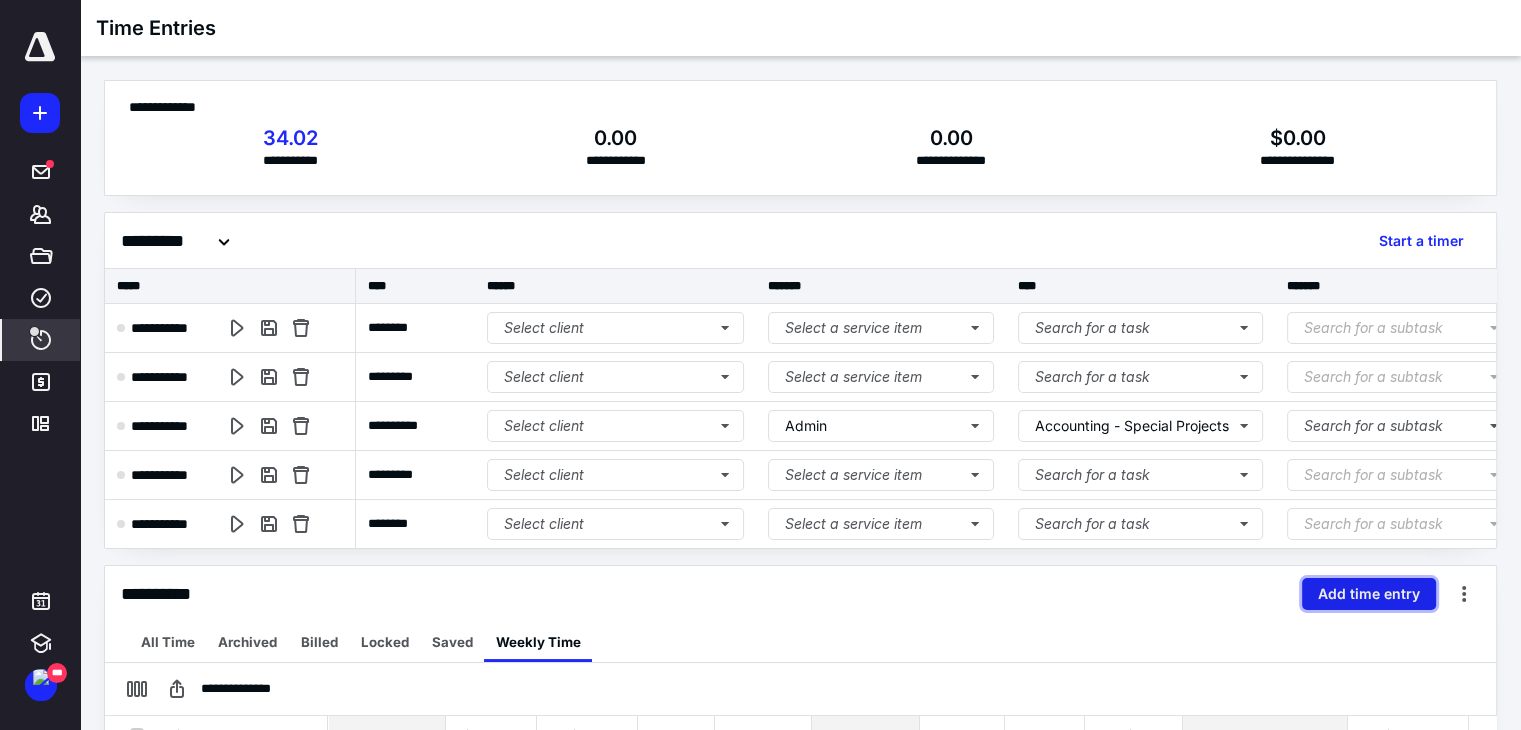 click on "Add time entry" at bounding box center (1369, 594) 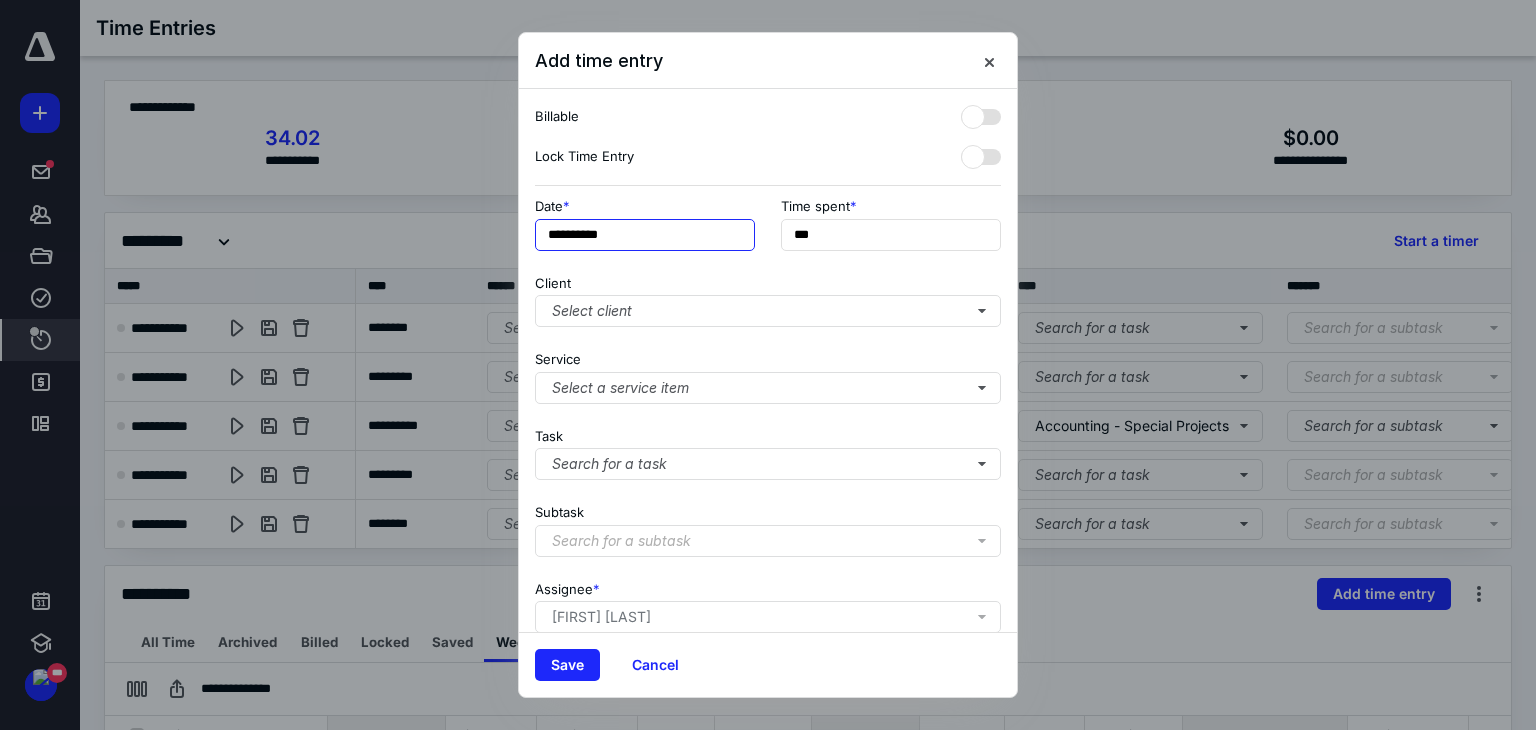 click on "**********" at bounding box center [645, 235] 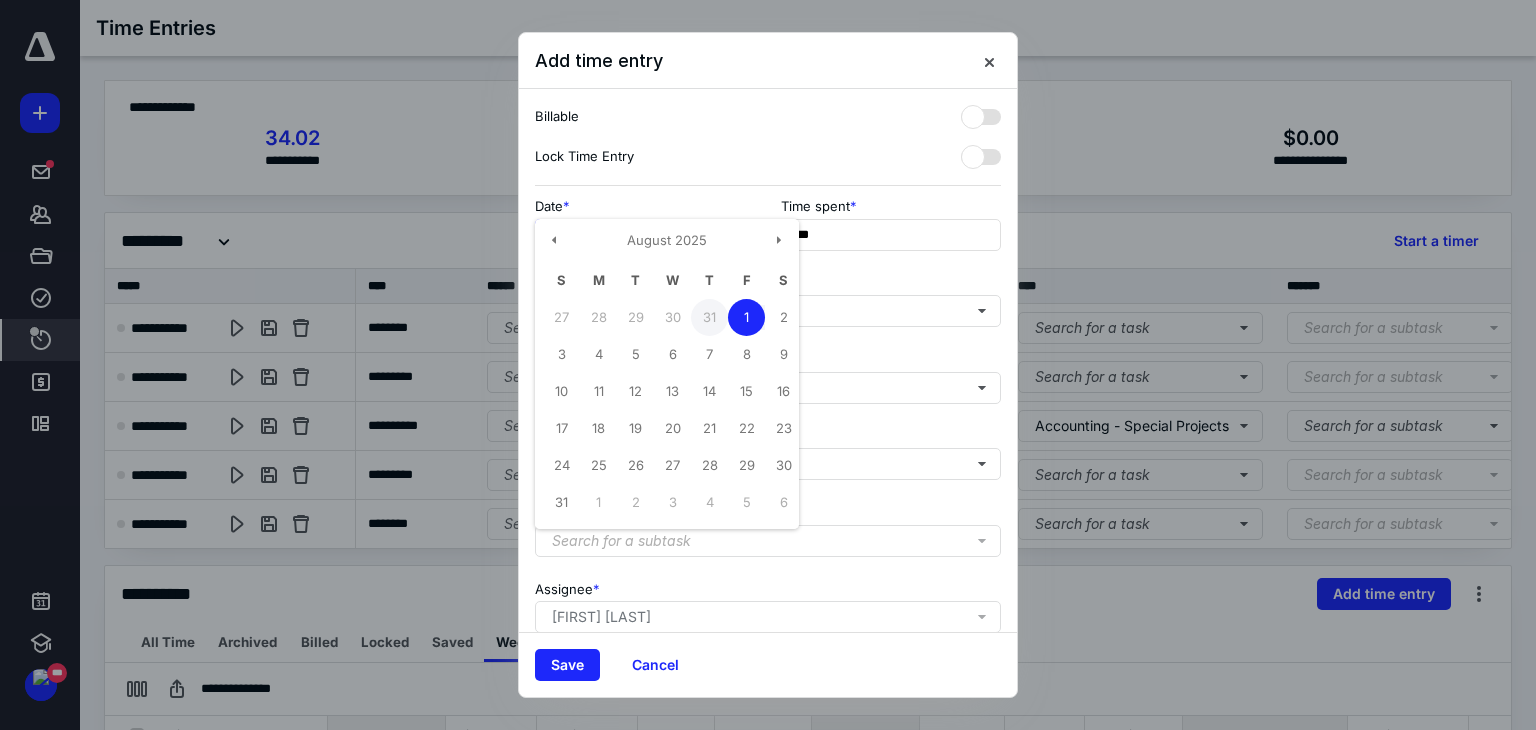 click on "31" at bounding box center [709, 317] 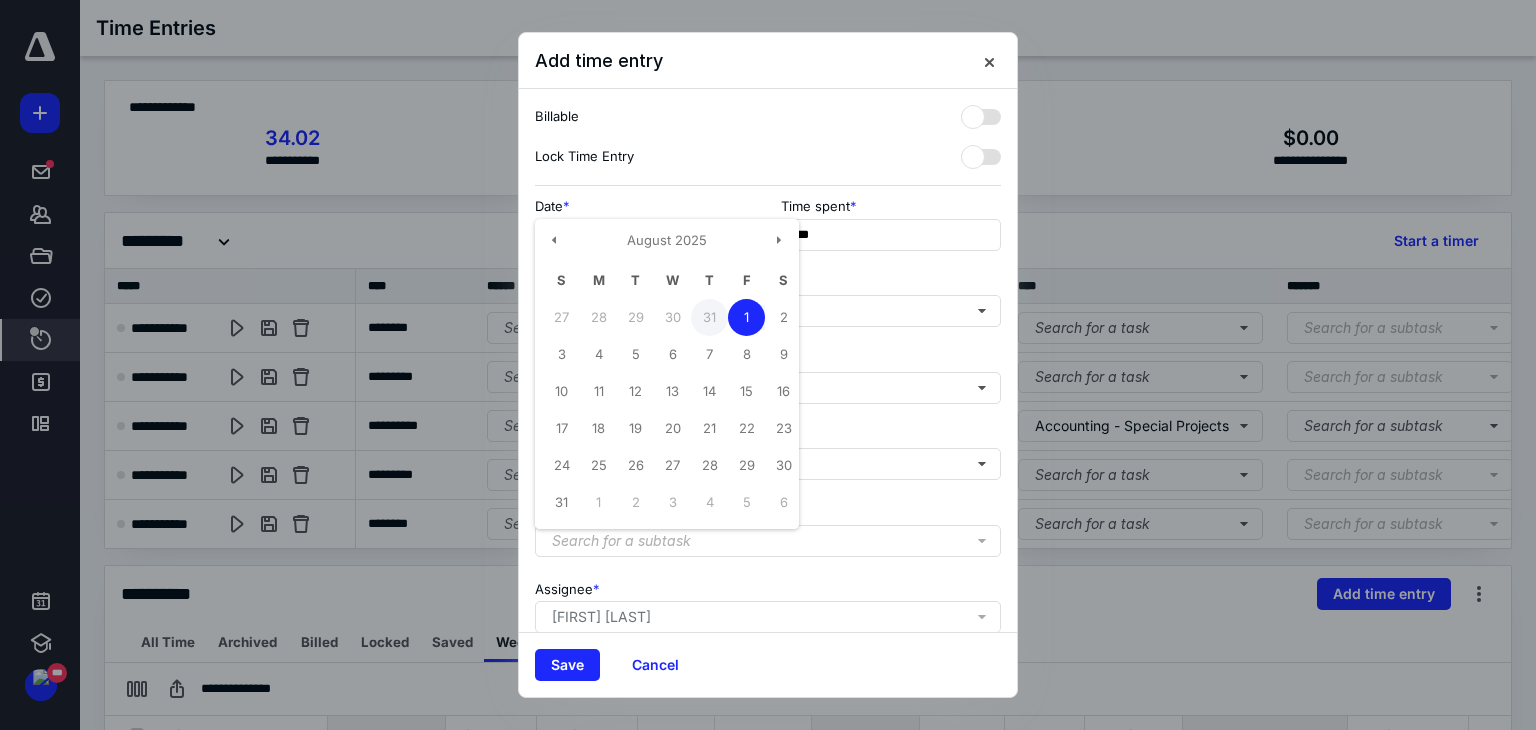 type on "**********" 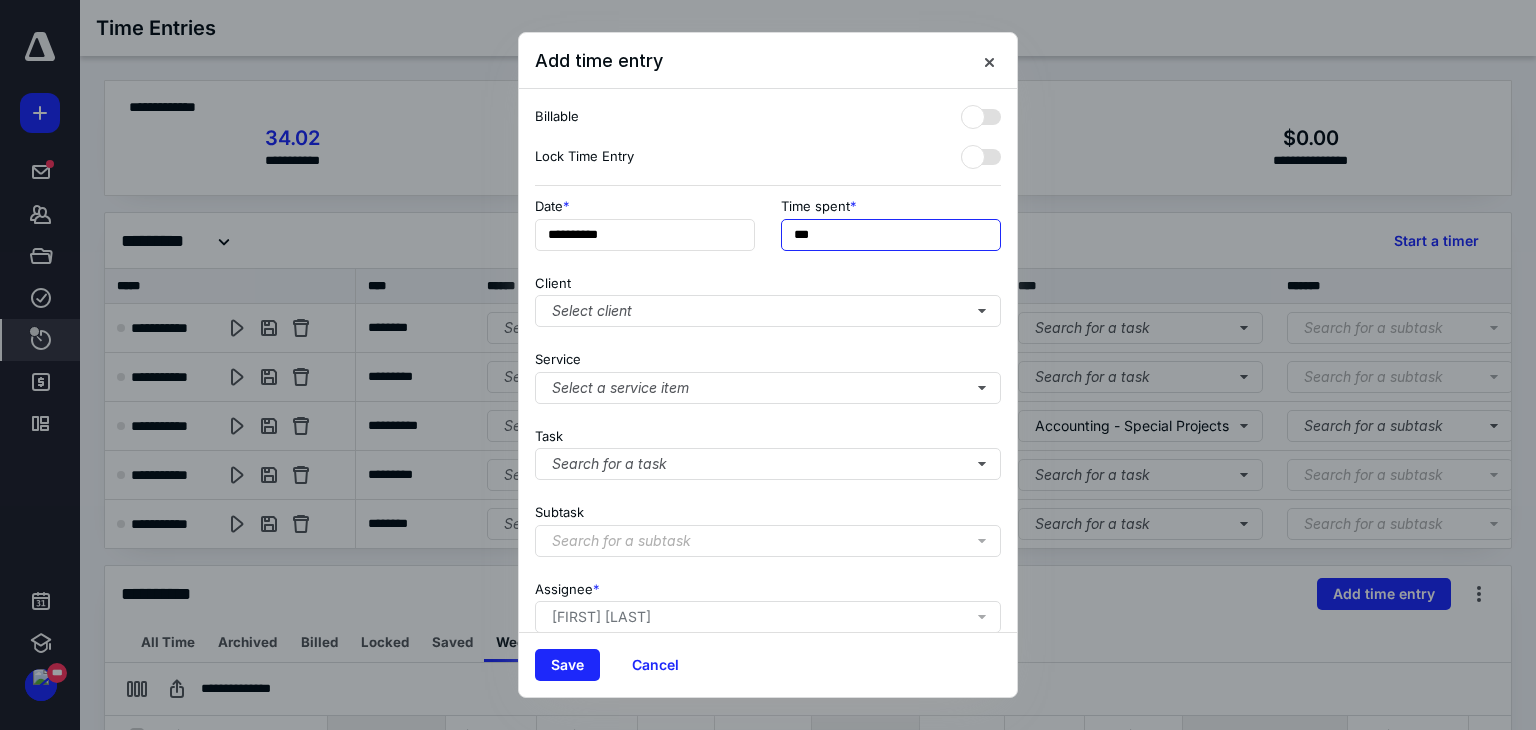 click on "***" at bounding box center [891, 235] 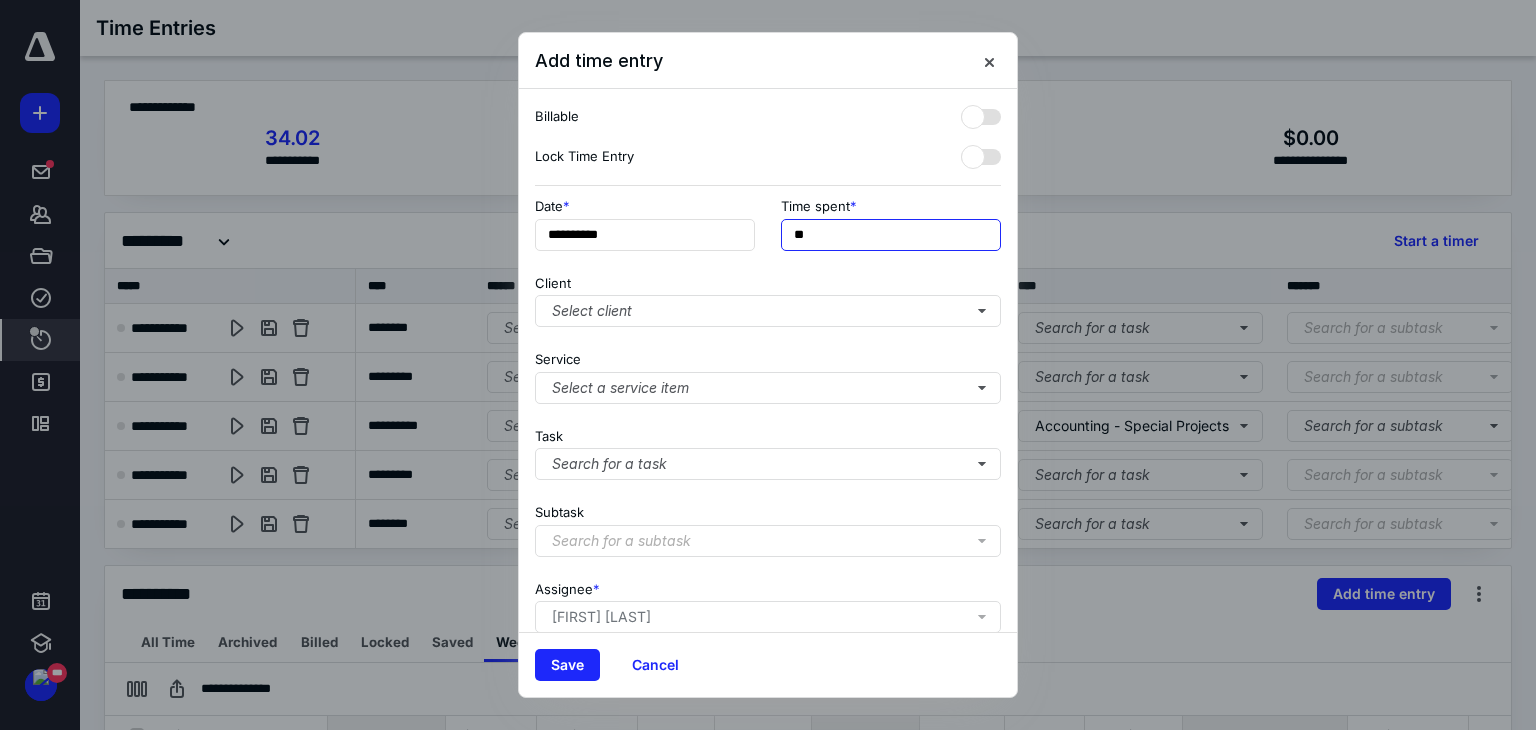 type on "*" 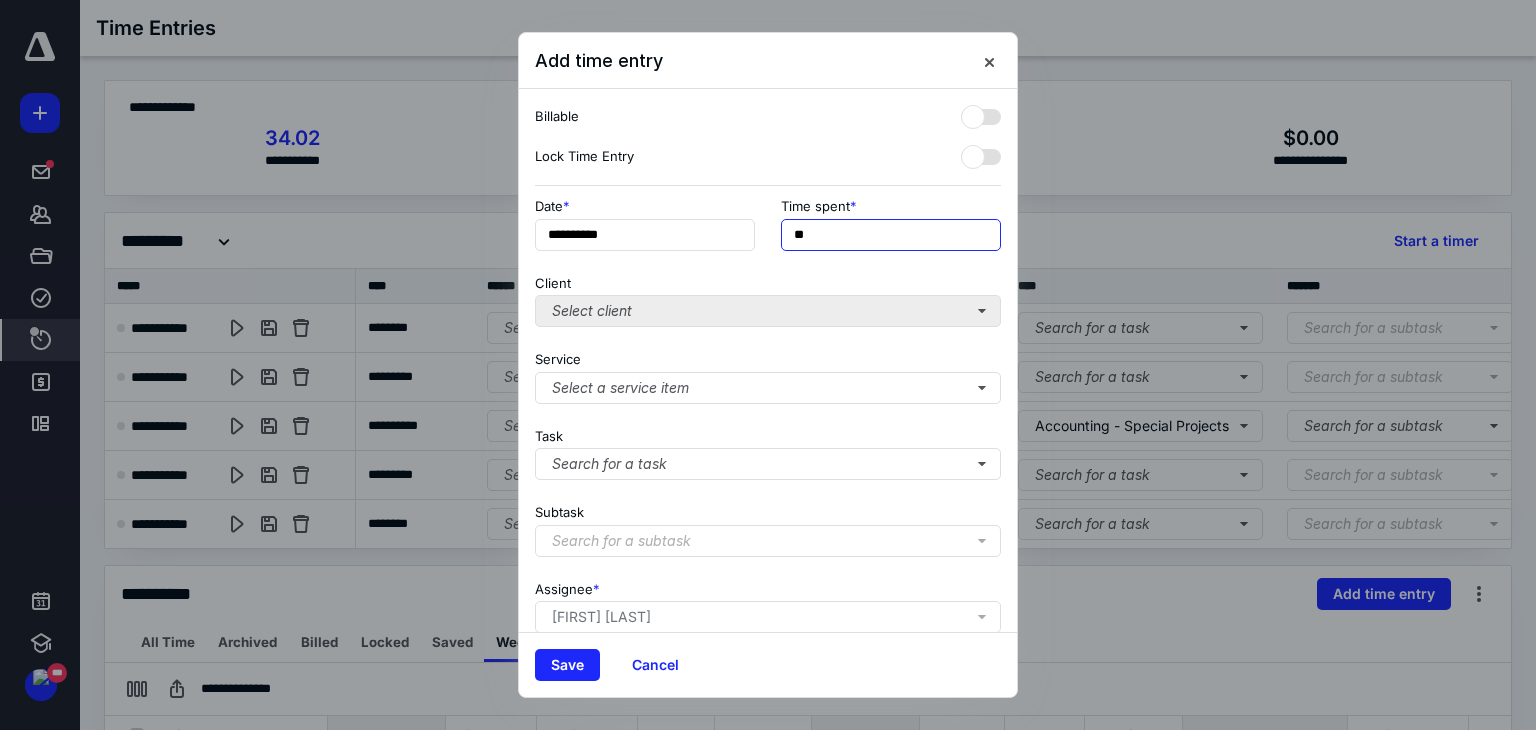 type on "**" 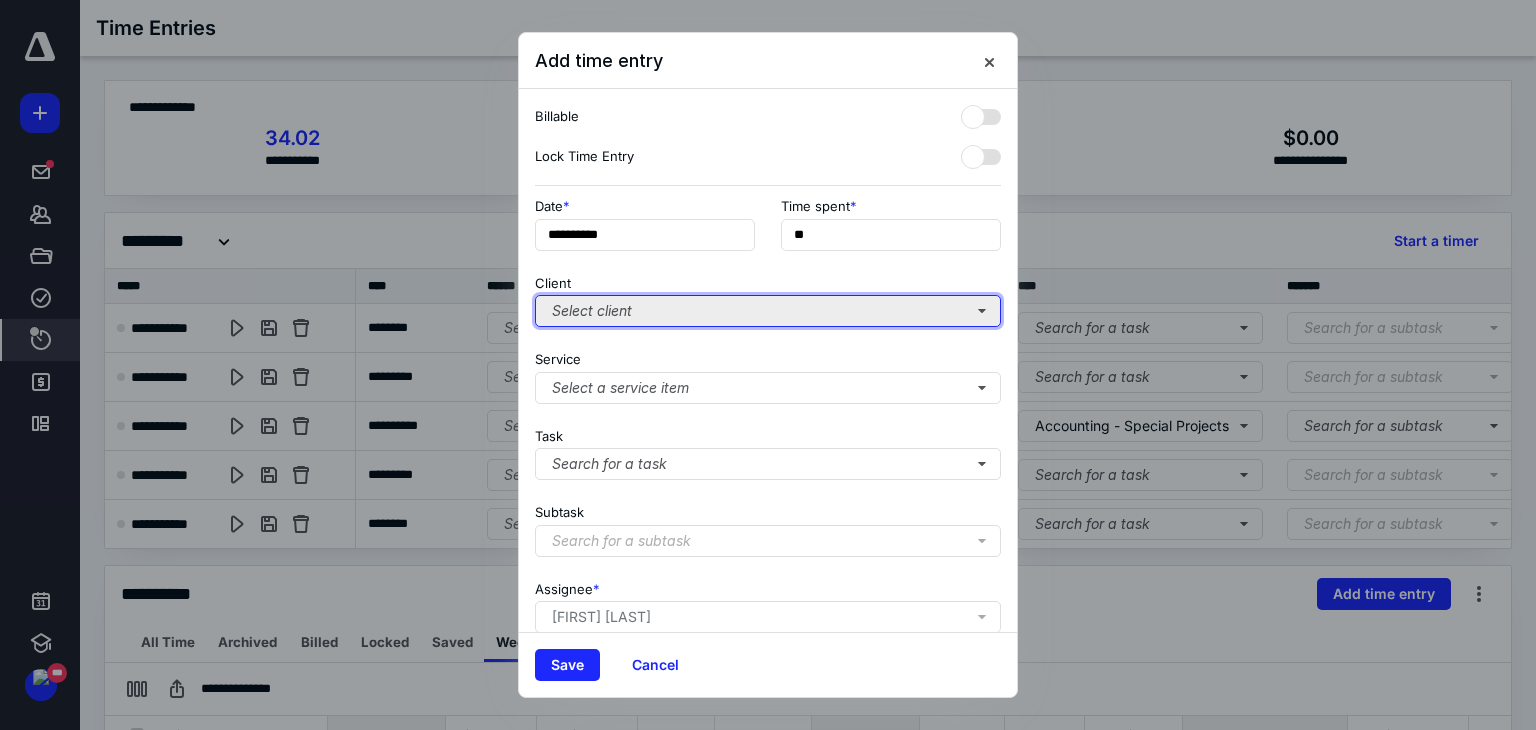 click on "Select client" at bounding box center (768, 311) 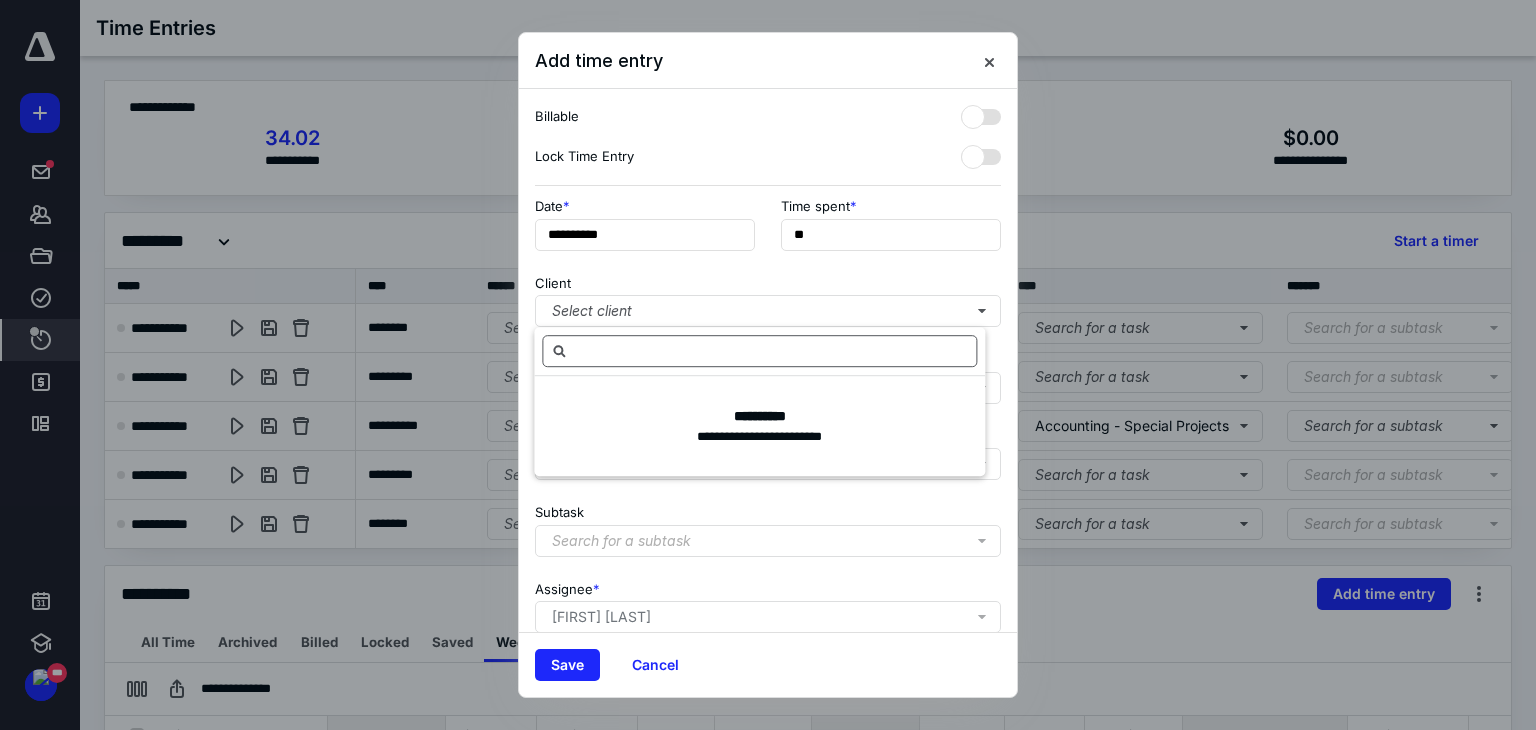 click at bounding box center (759, 351) 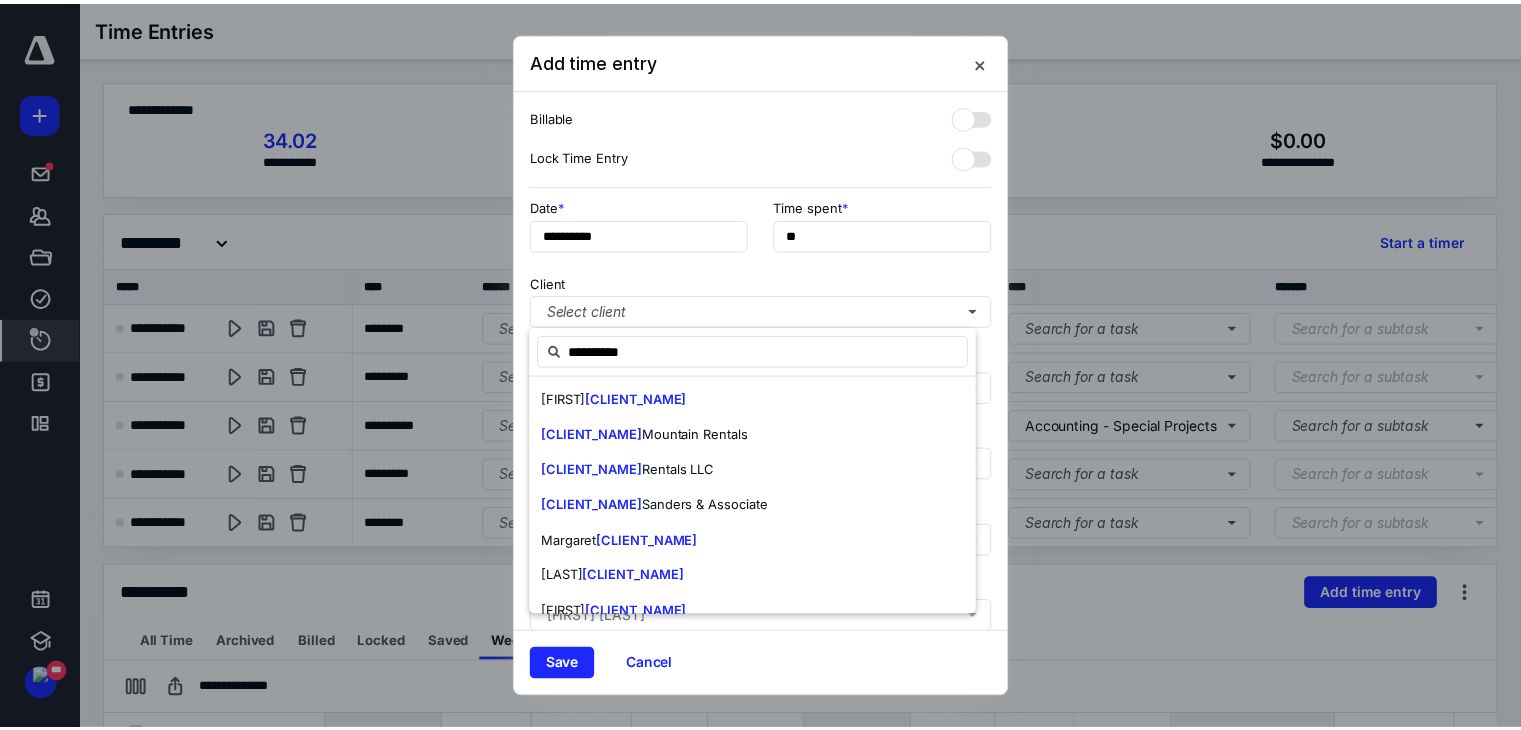 scroll, scrollTop: 203, scrollLeft: 0, axis: vertical 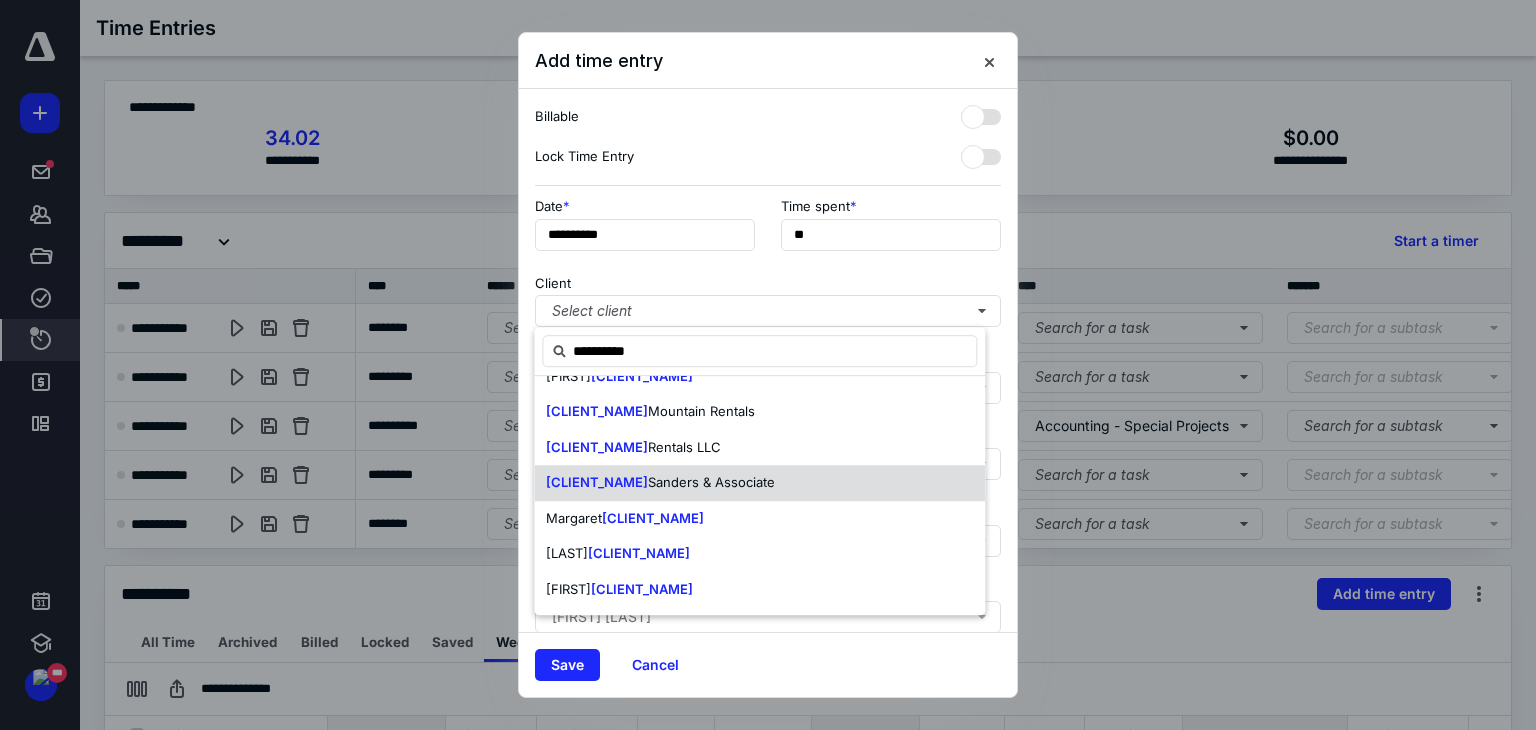 click on "Sanders & Associate" at bounding box center (711, 482) 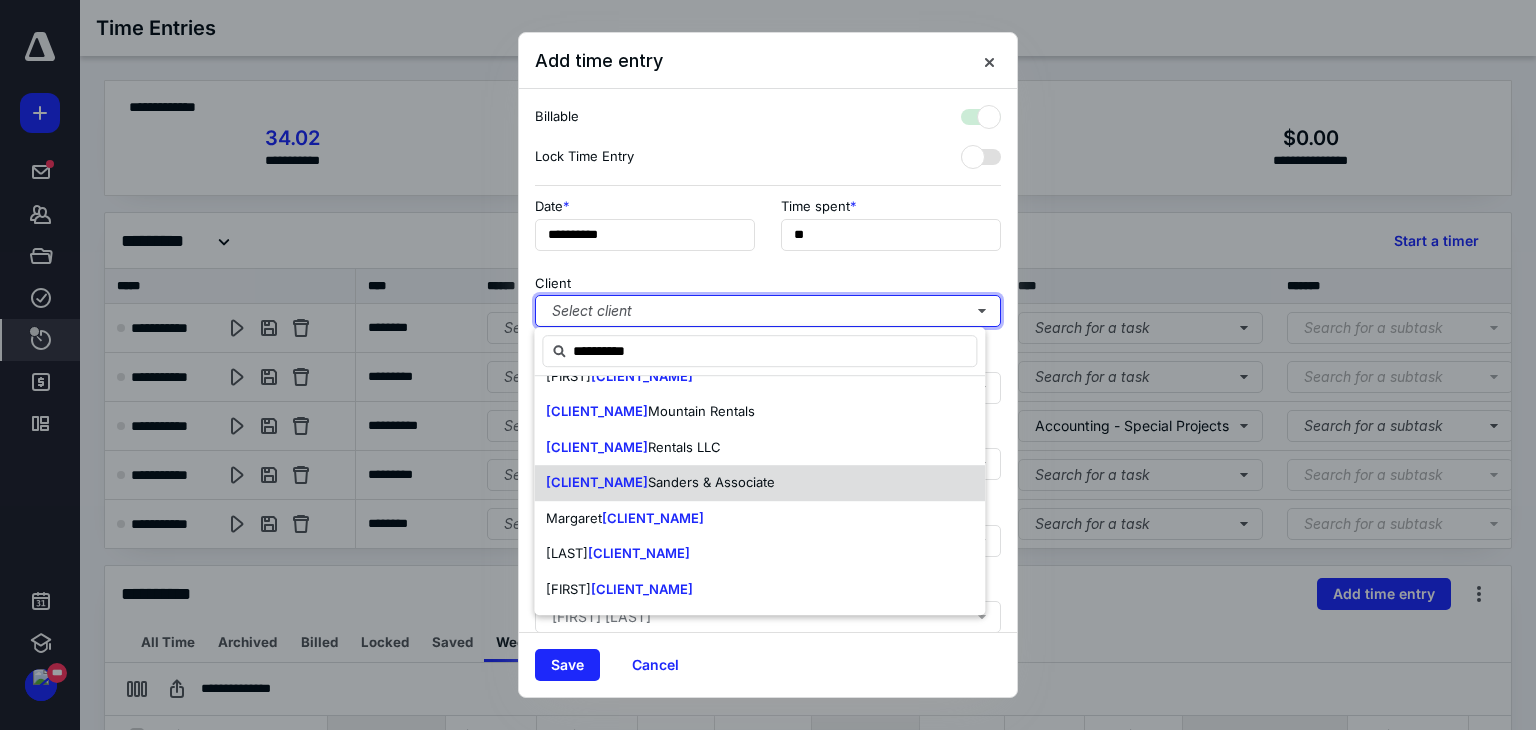 checkbox on "true" 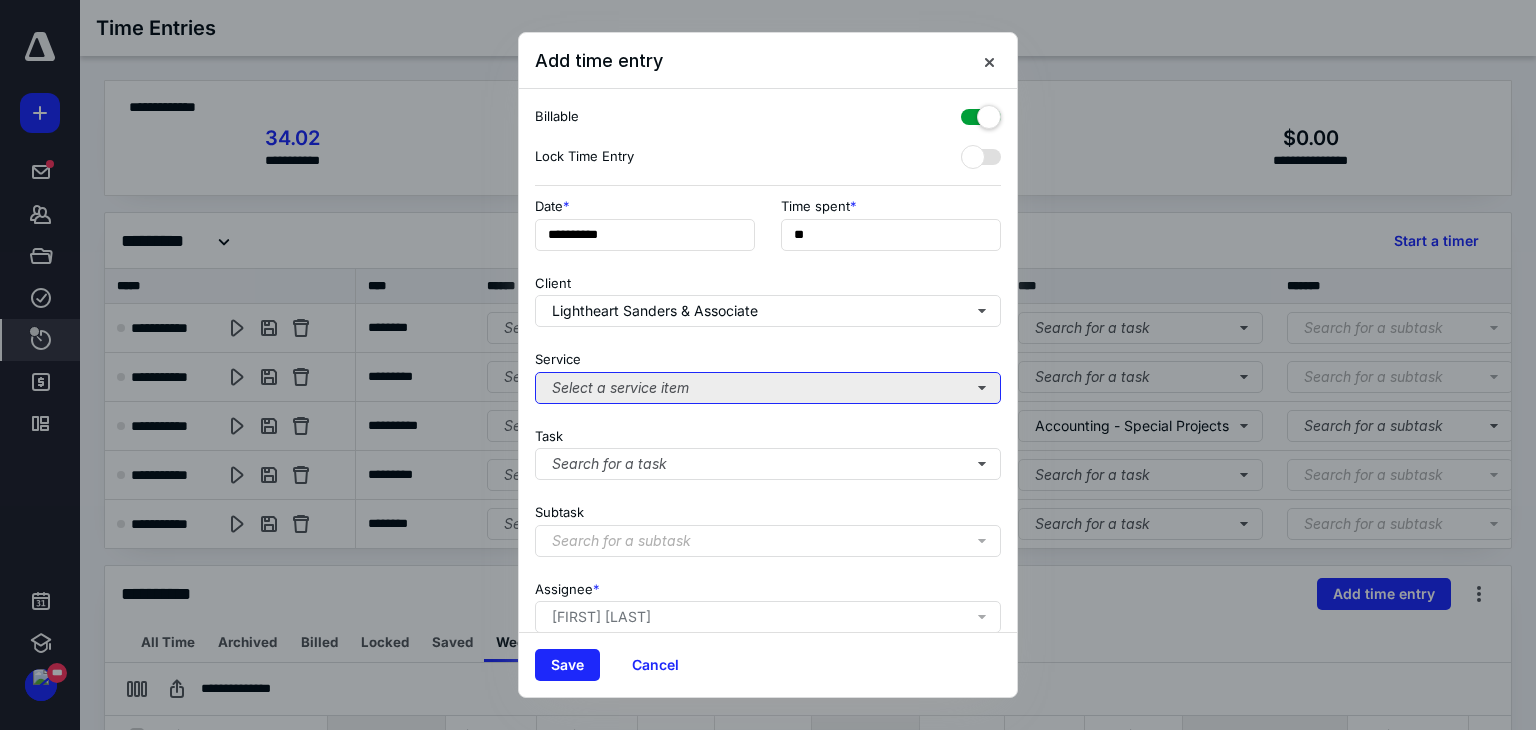 click on "Select a service item" at bounding box center [768, 388] 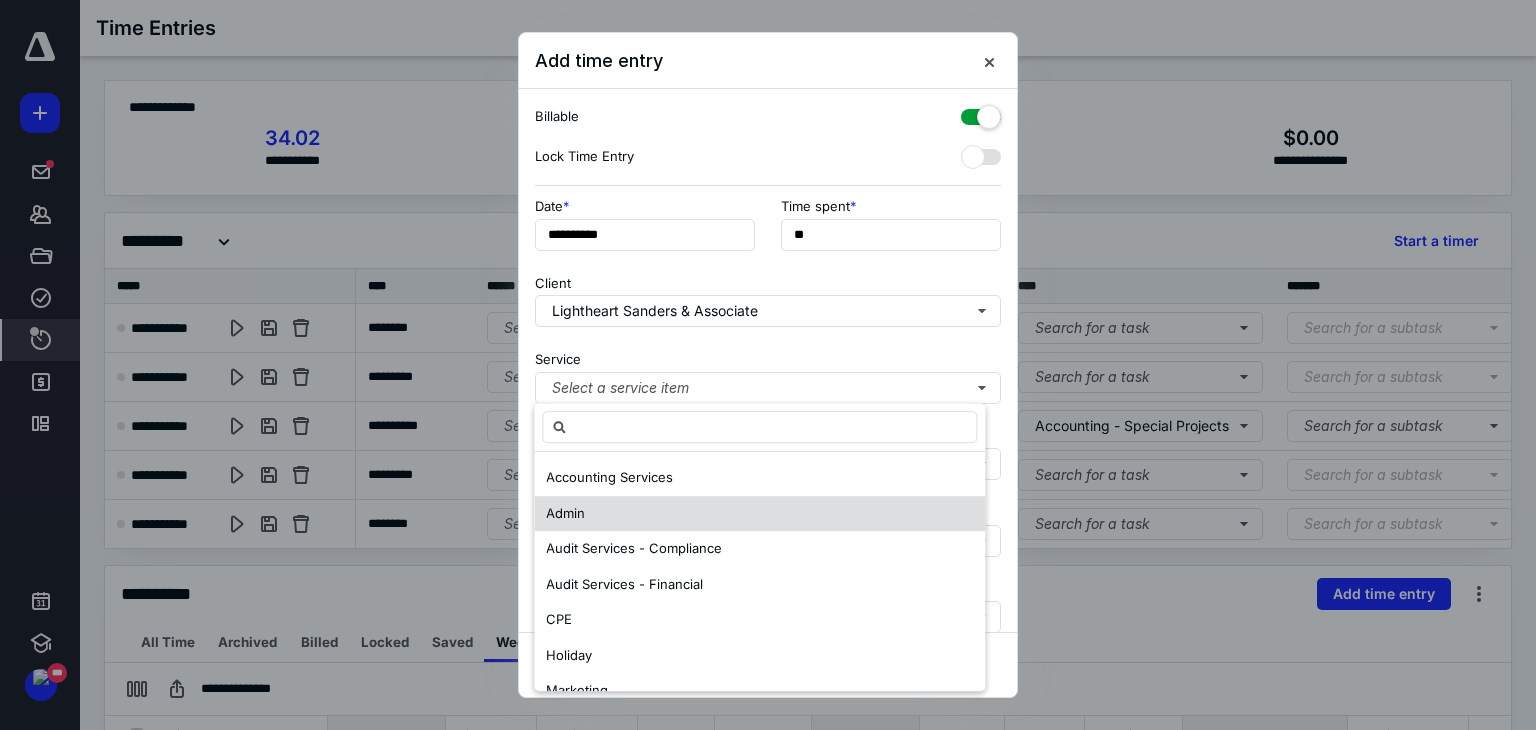 click on "Admin" at bounding box center [565, 513] 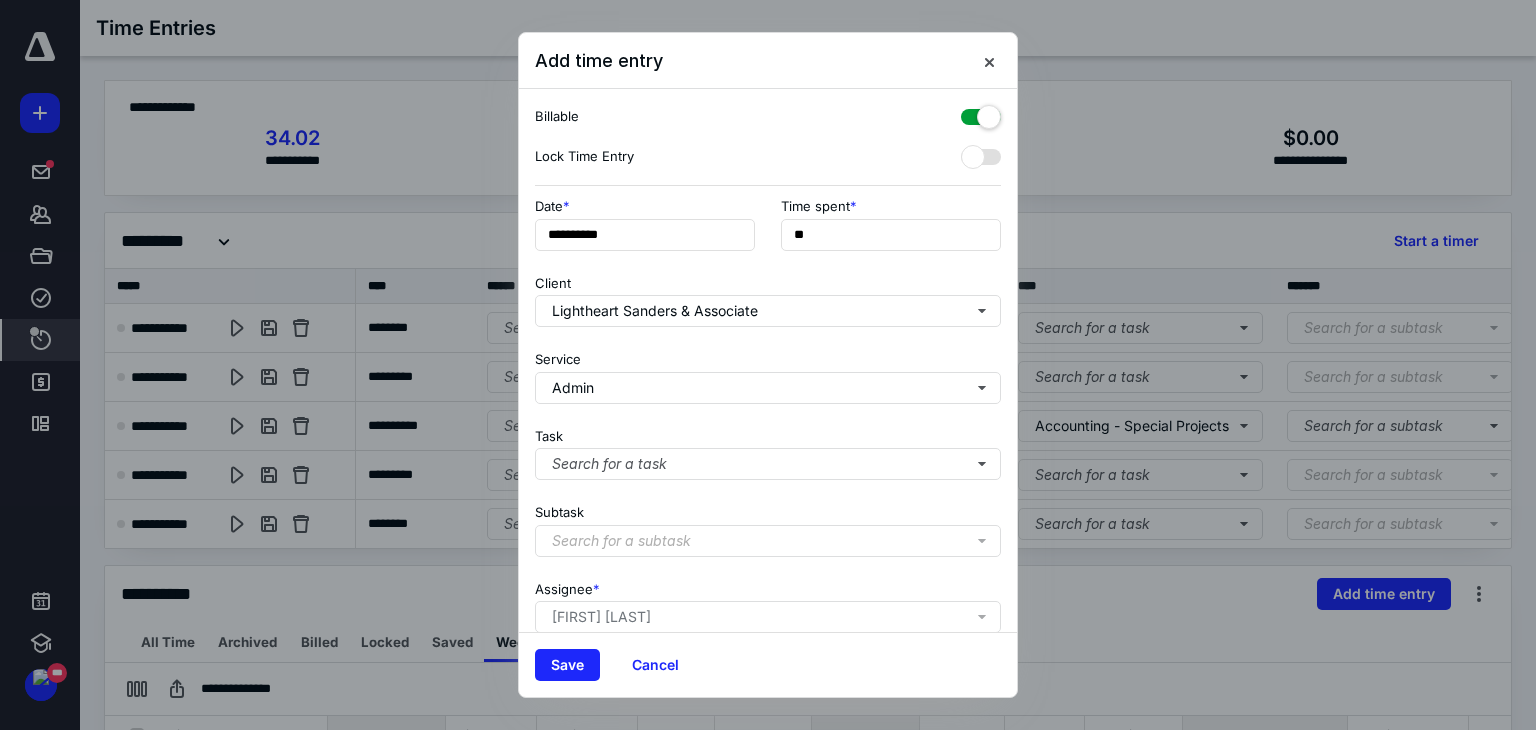 click on "**********" at bounding box center [768, 360] 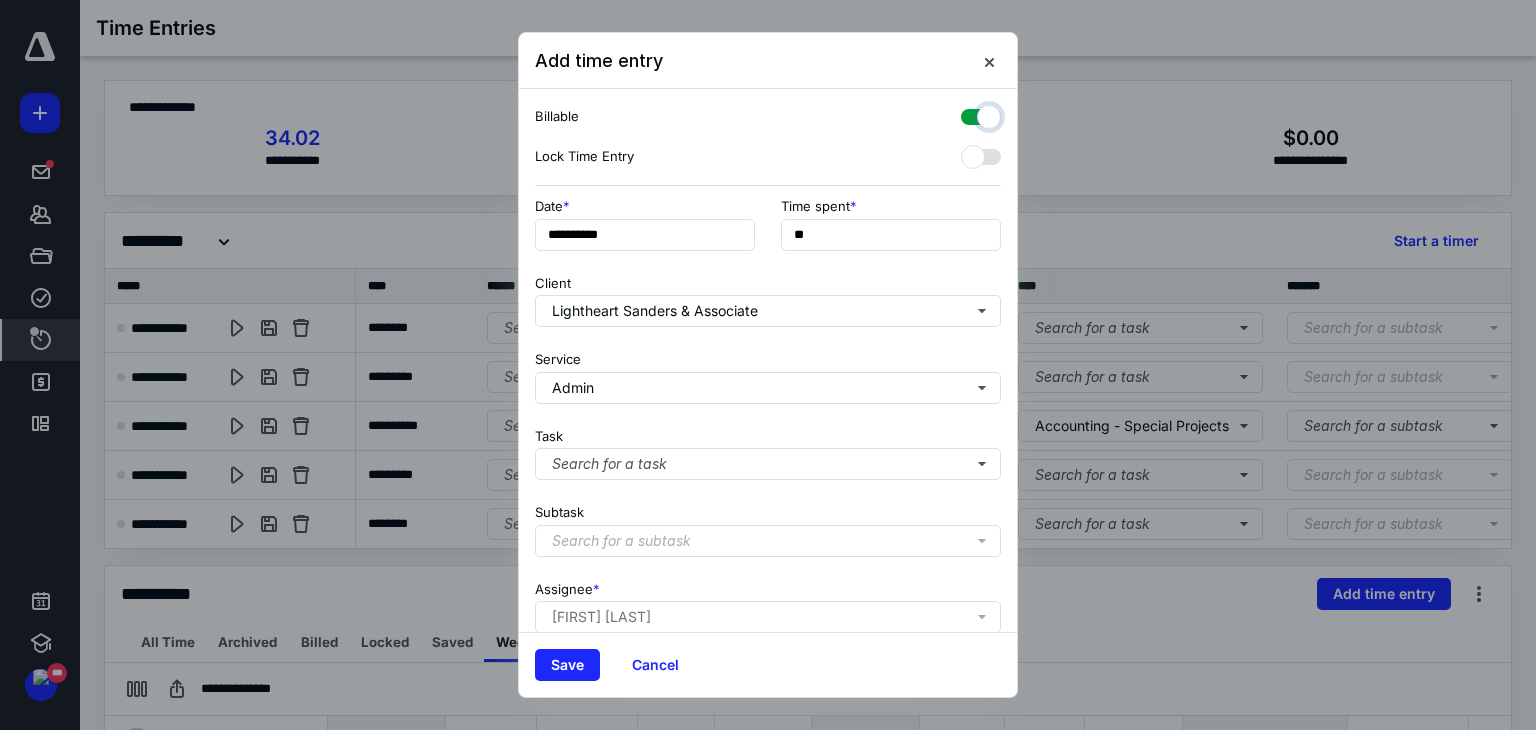 click at bounding box center (971, 114) 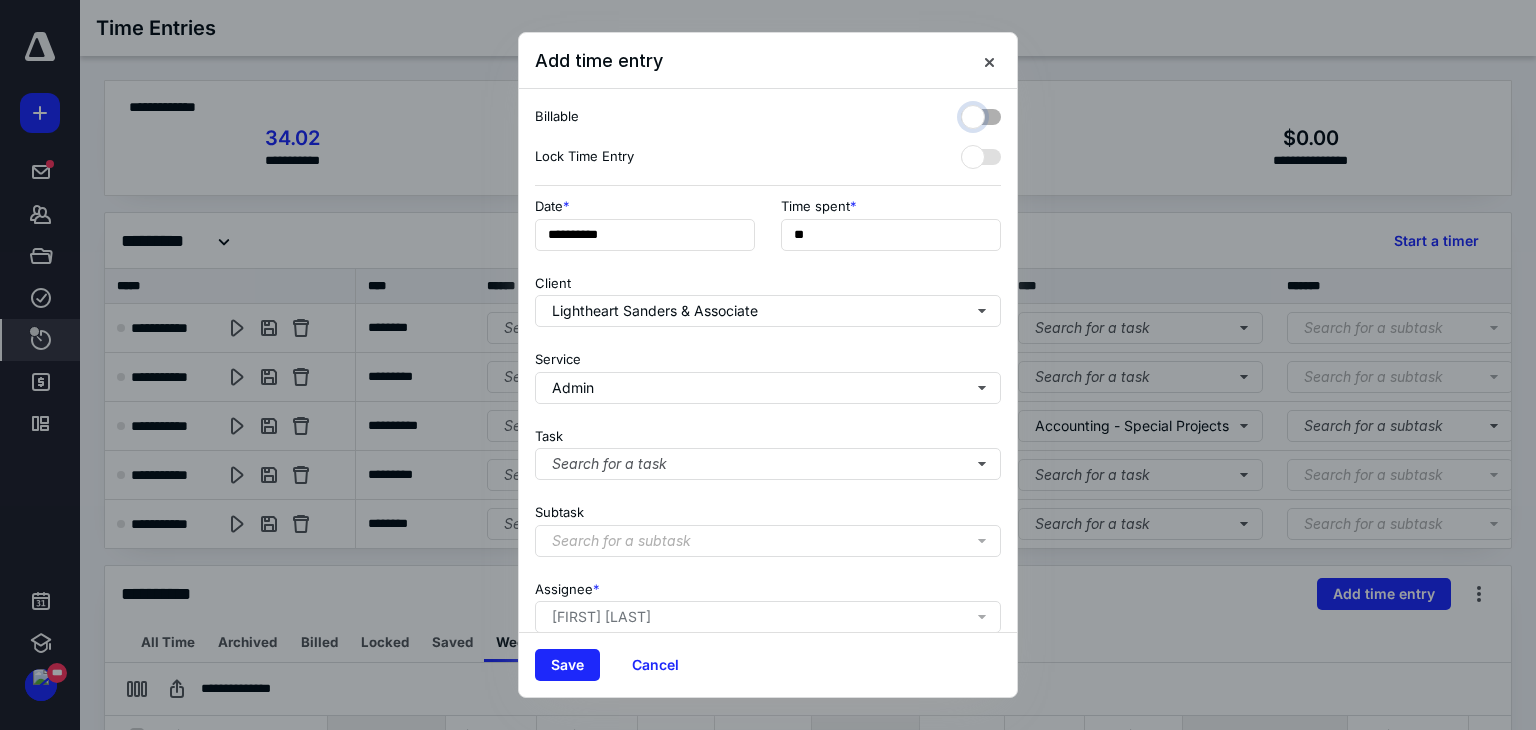 checkbox on "false" 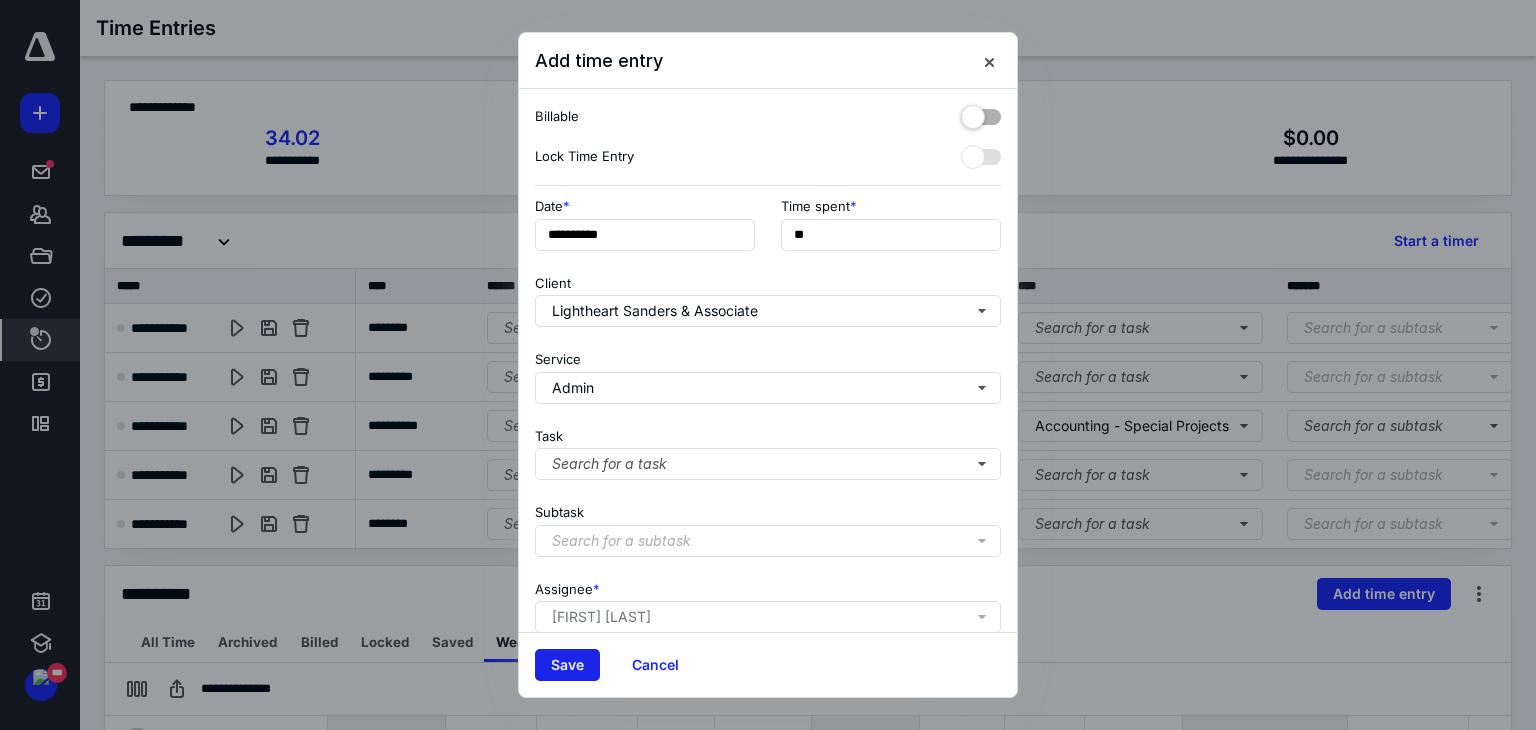 click on "Save" at bounding box center (567, 665) 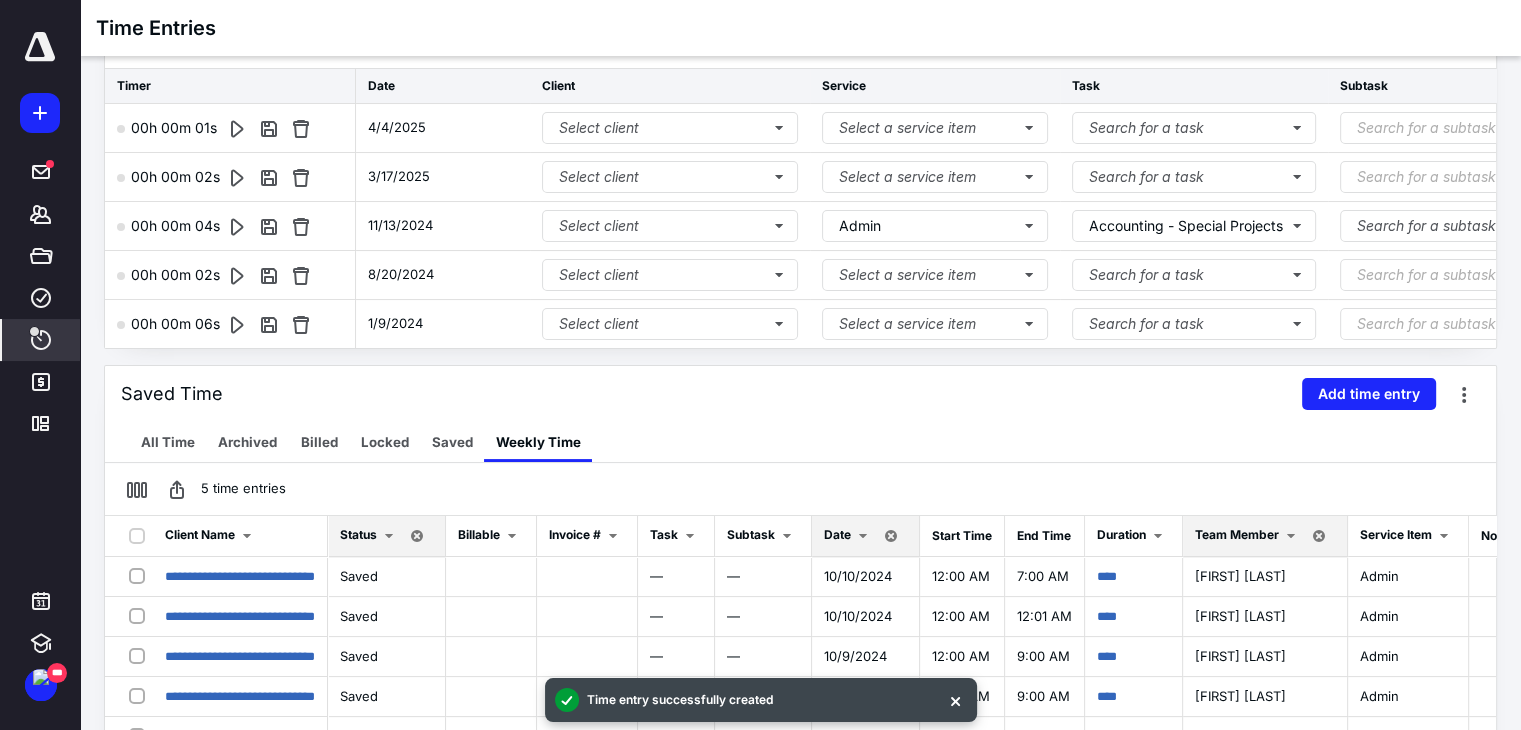 scroll, scrollTop: 0, scrollLeft: 0, axis: both 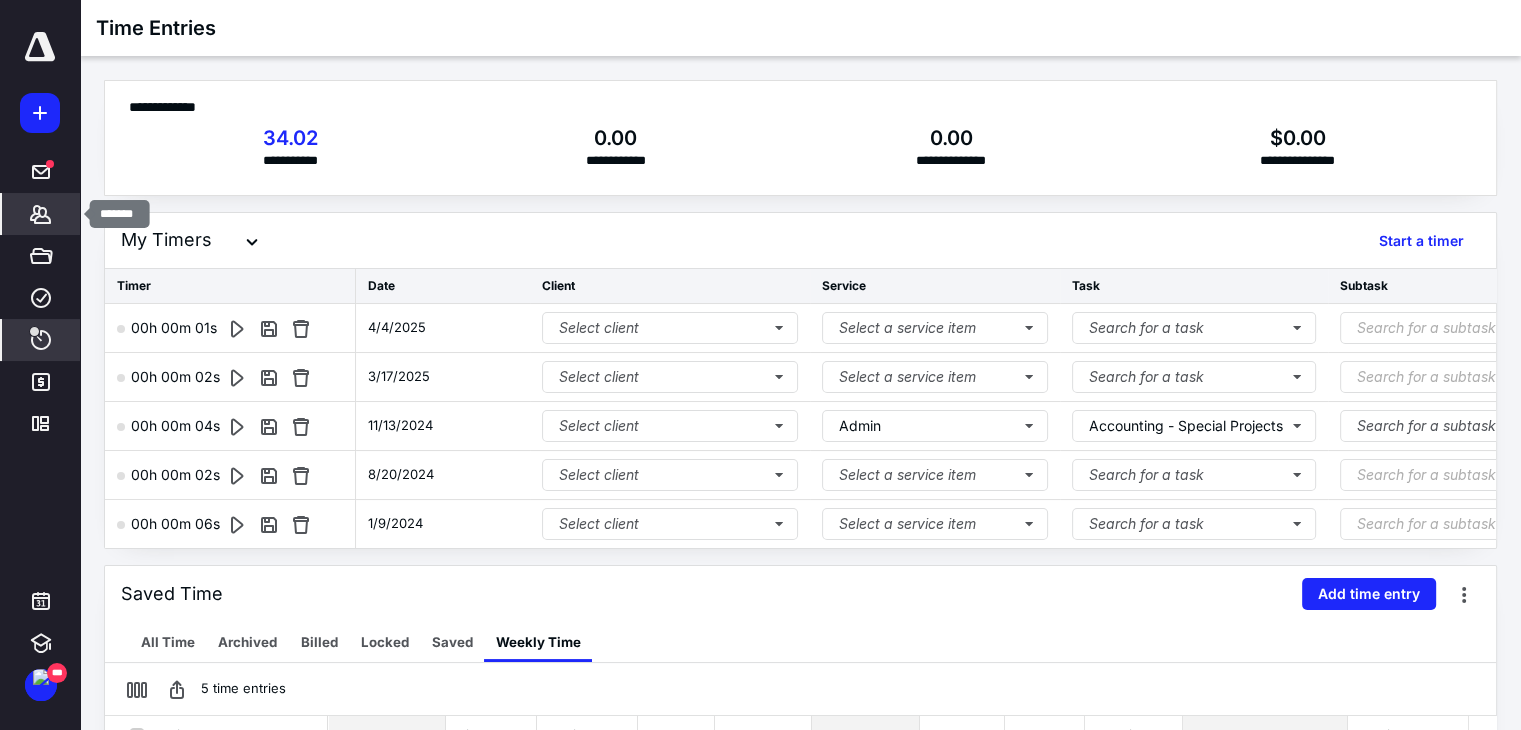 click 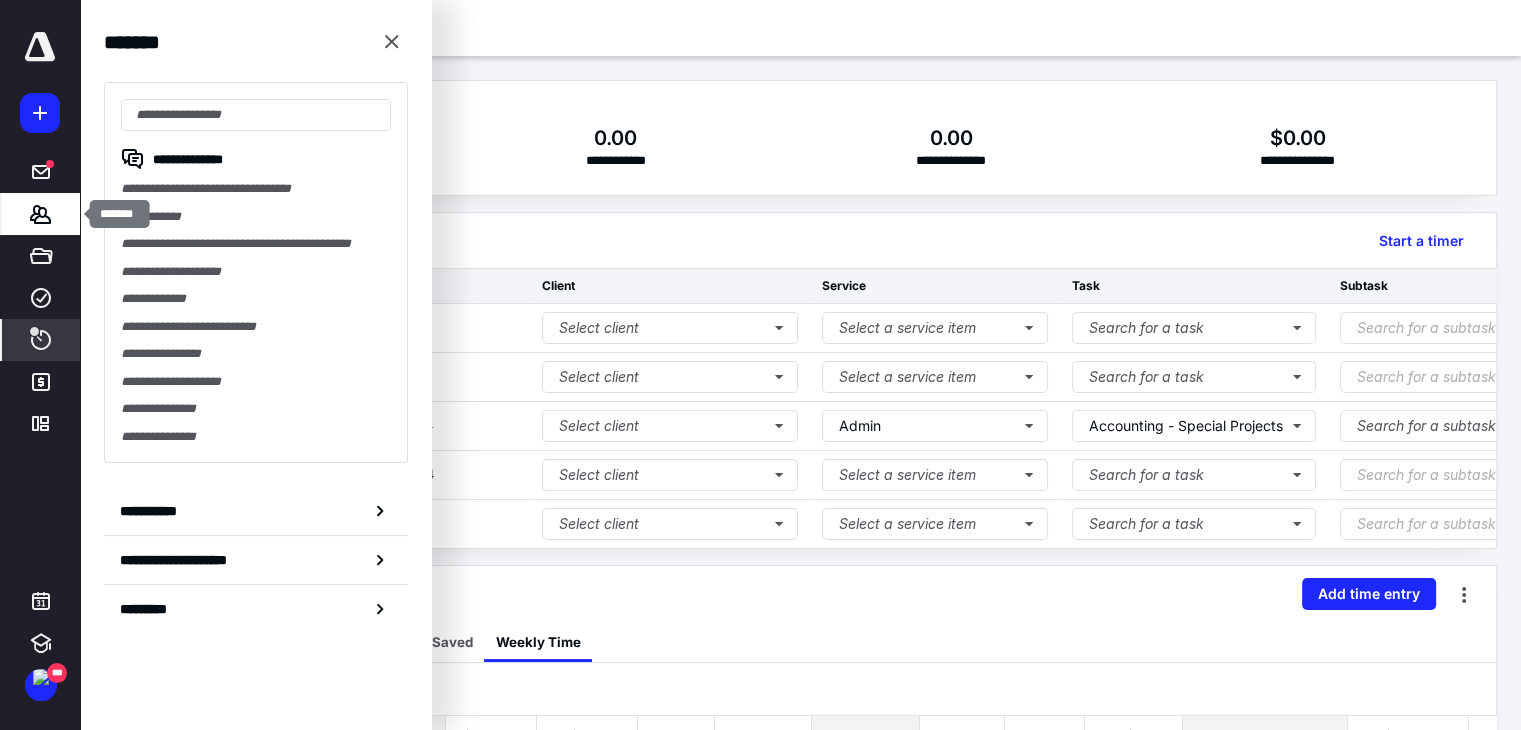 click on "*******" at bounding box center [41, 214] 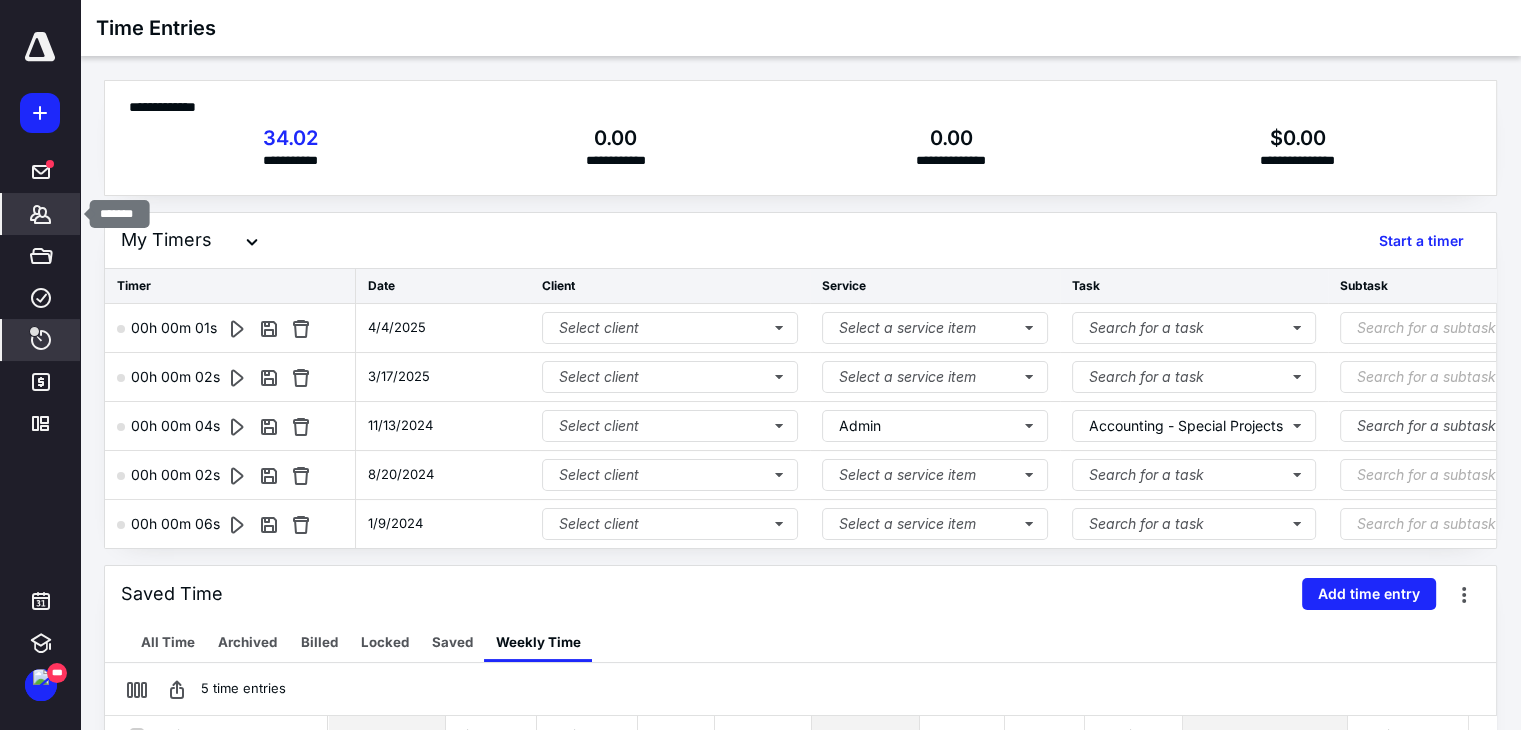 click 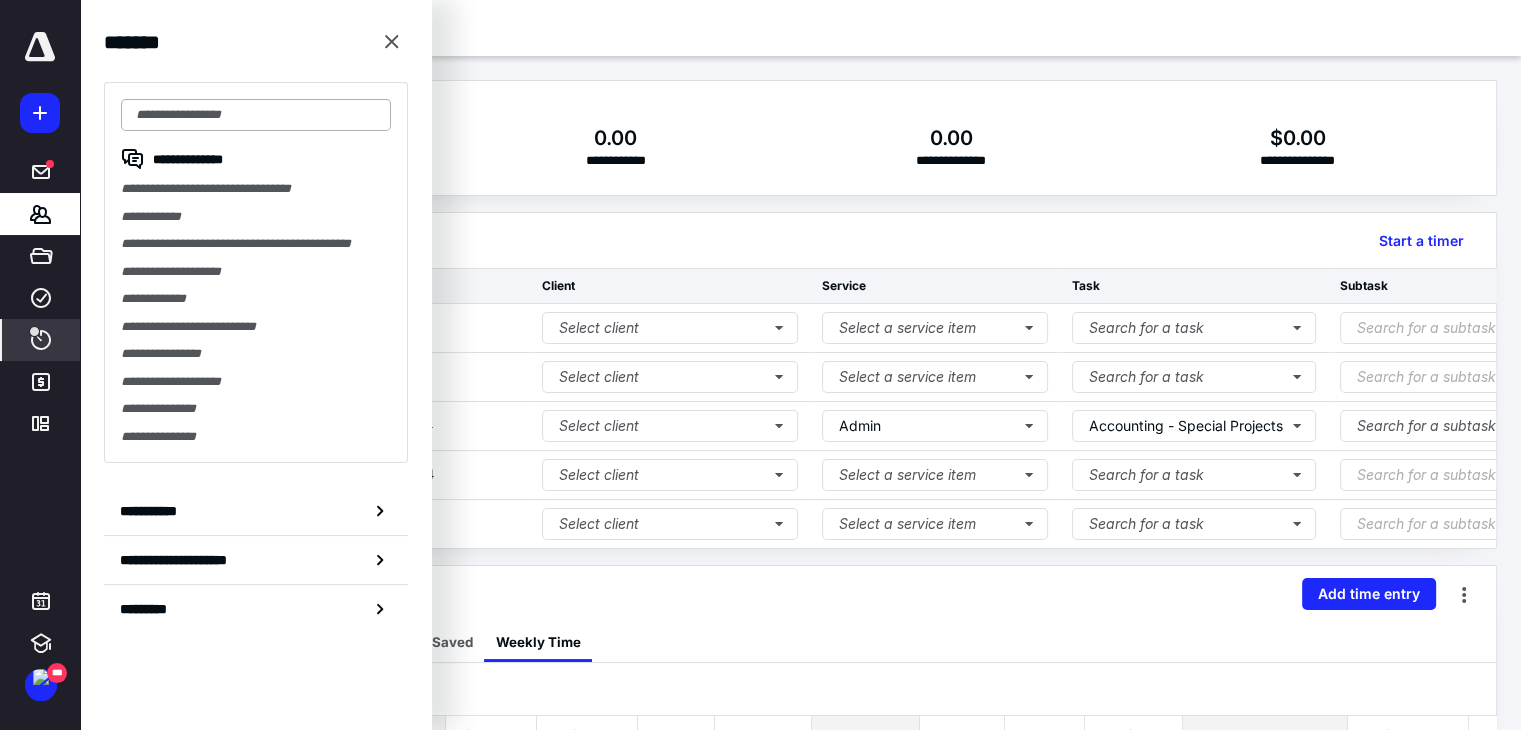 click at bounding box center [256, 115] 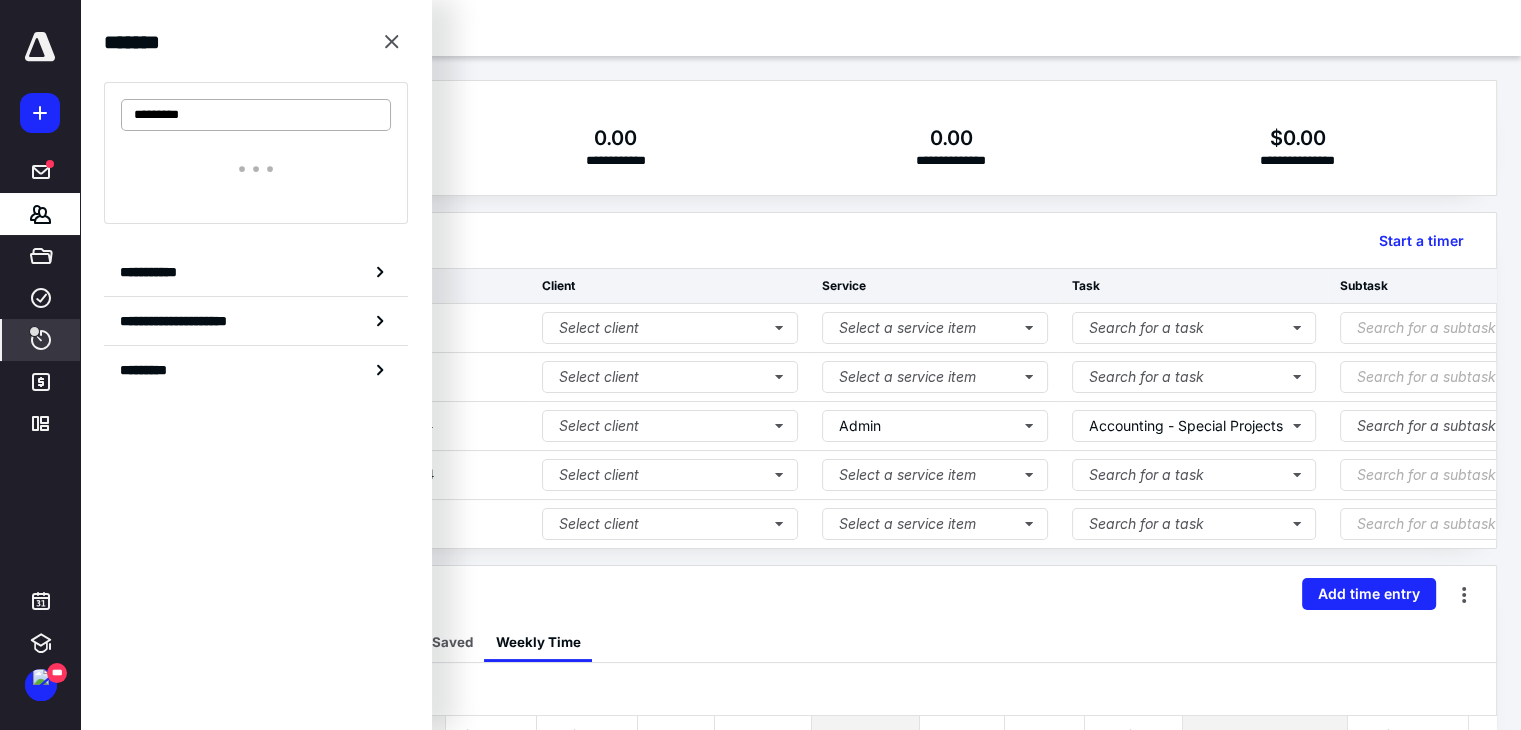 type on "*********" 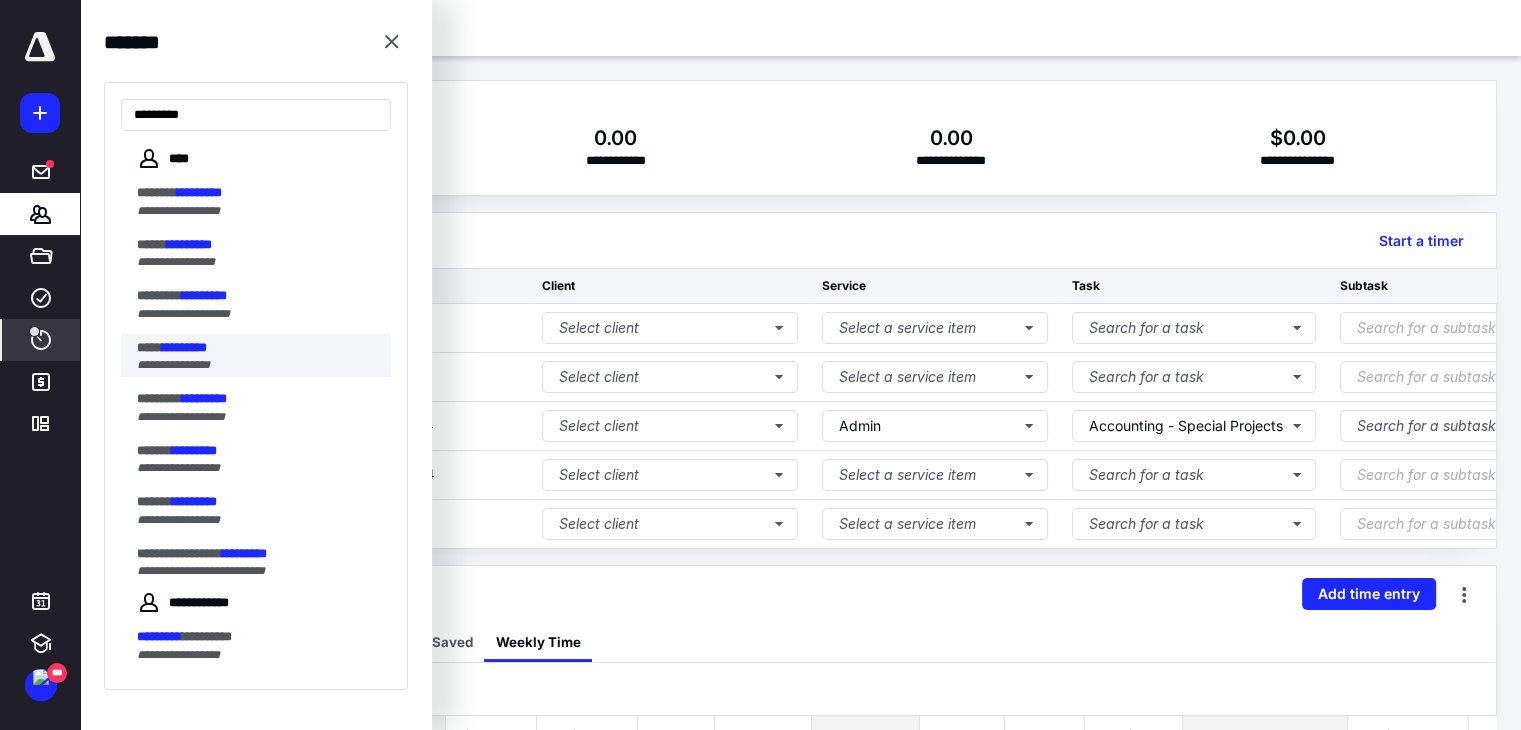 click on "*********" at bounding box center (184, 347) 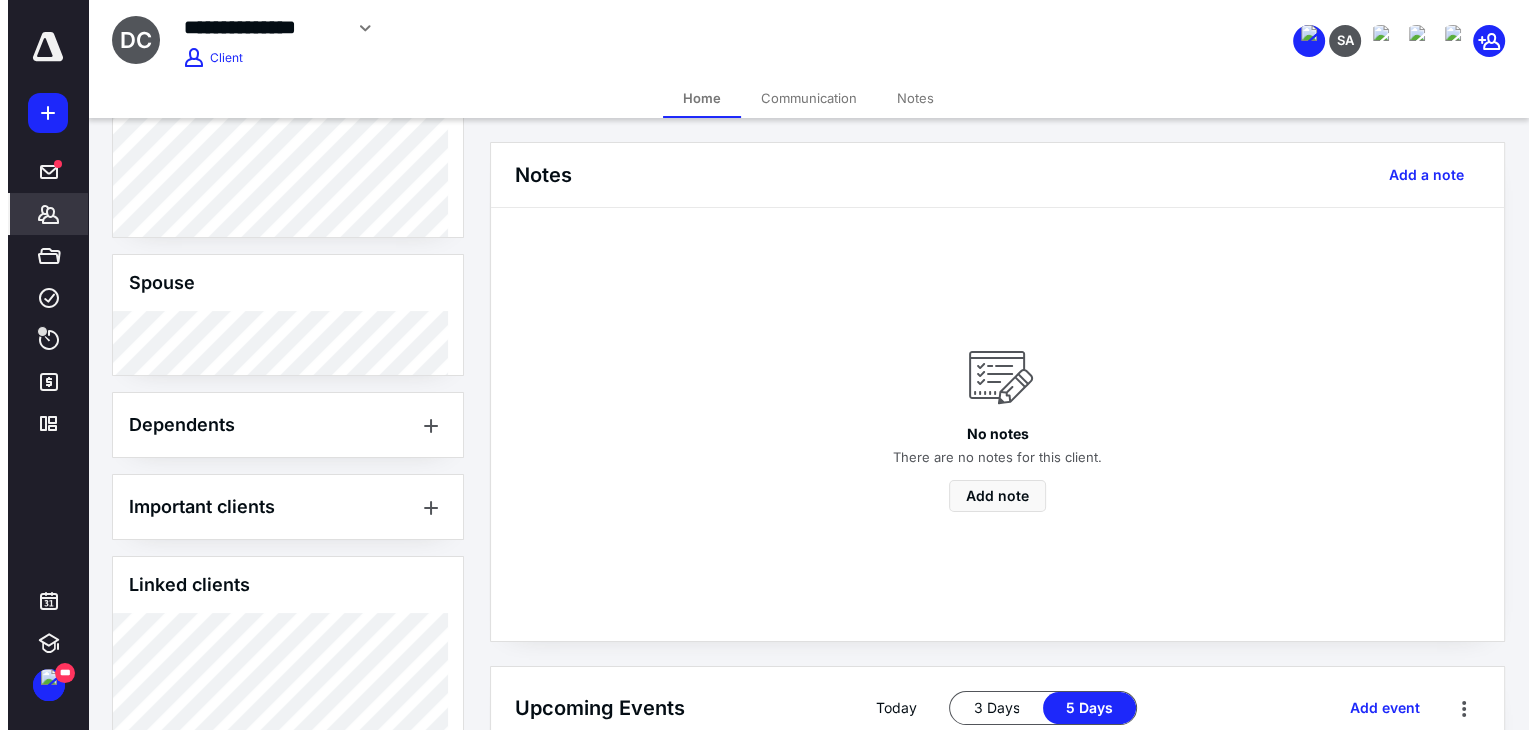 scroll, scrollTop: 572, scrollLeft: 0, axis: vertical 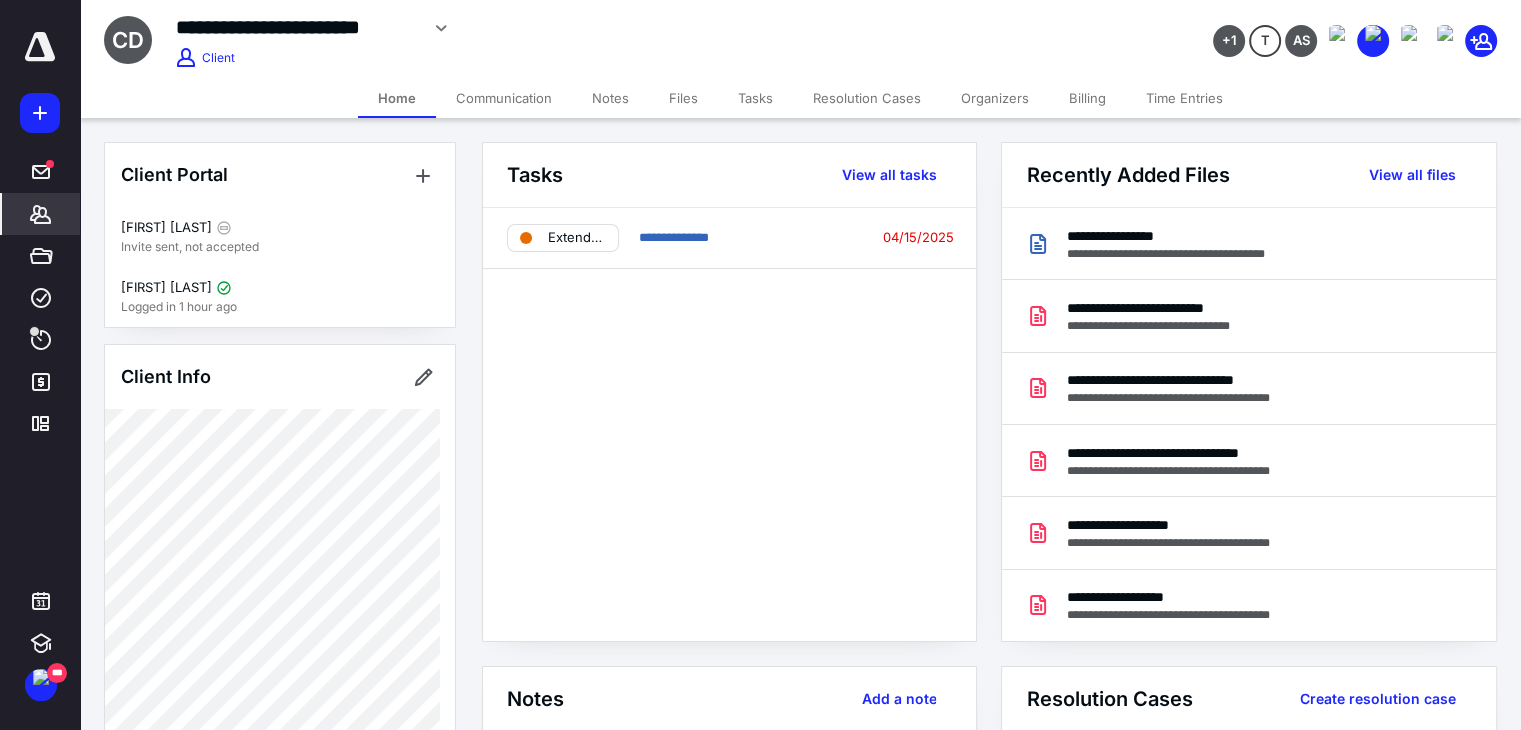 click on "Client Portal [FIRST] [LAST] Invite sent, not accepted [FIRST] [LAST] Logged in 1 hour ago Client Info About Spouse Dependents Important clients Tags Manage all tags" at bounding box center (280, 893) 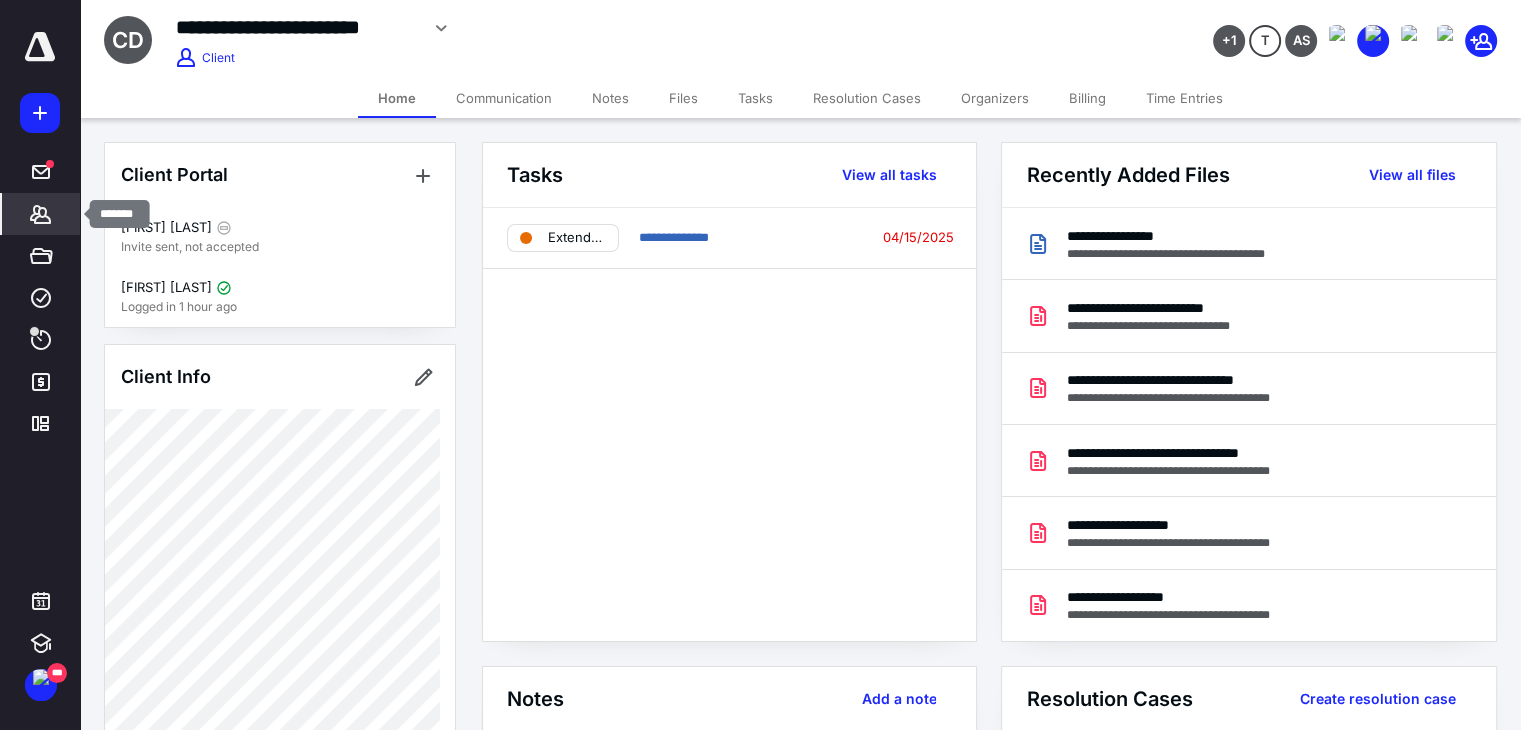 click on "*******" at bounding box center [41, 214] 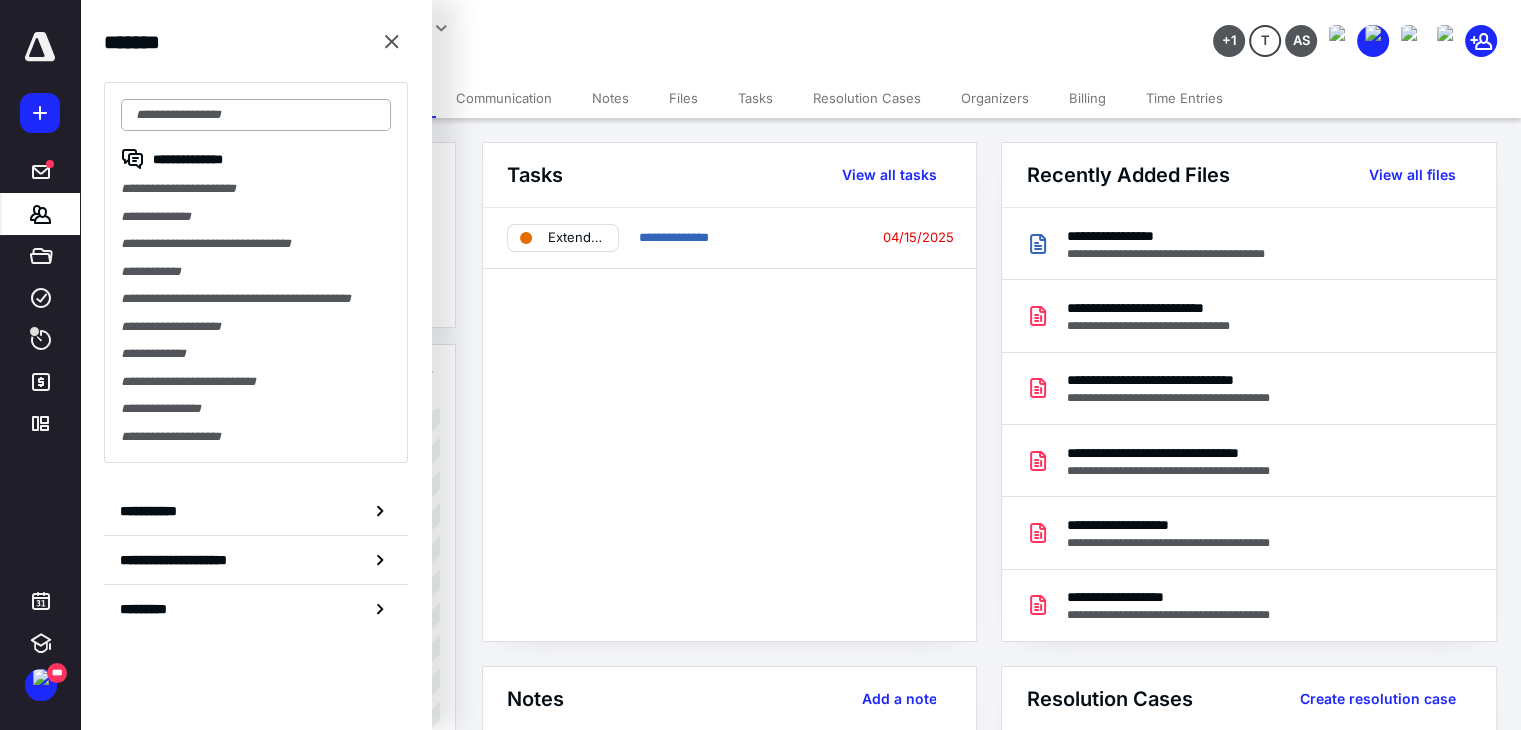 click at bounding box center [256, 115] 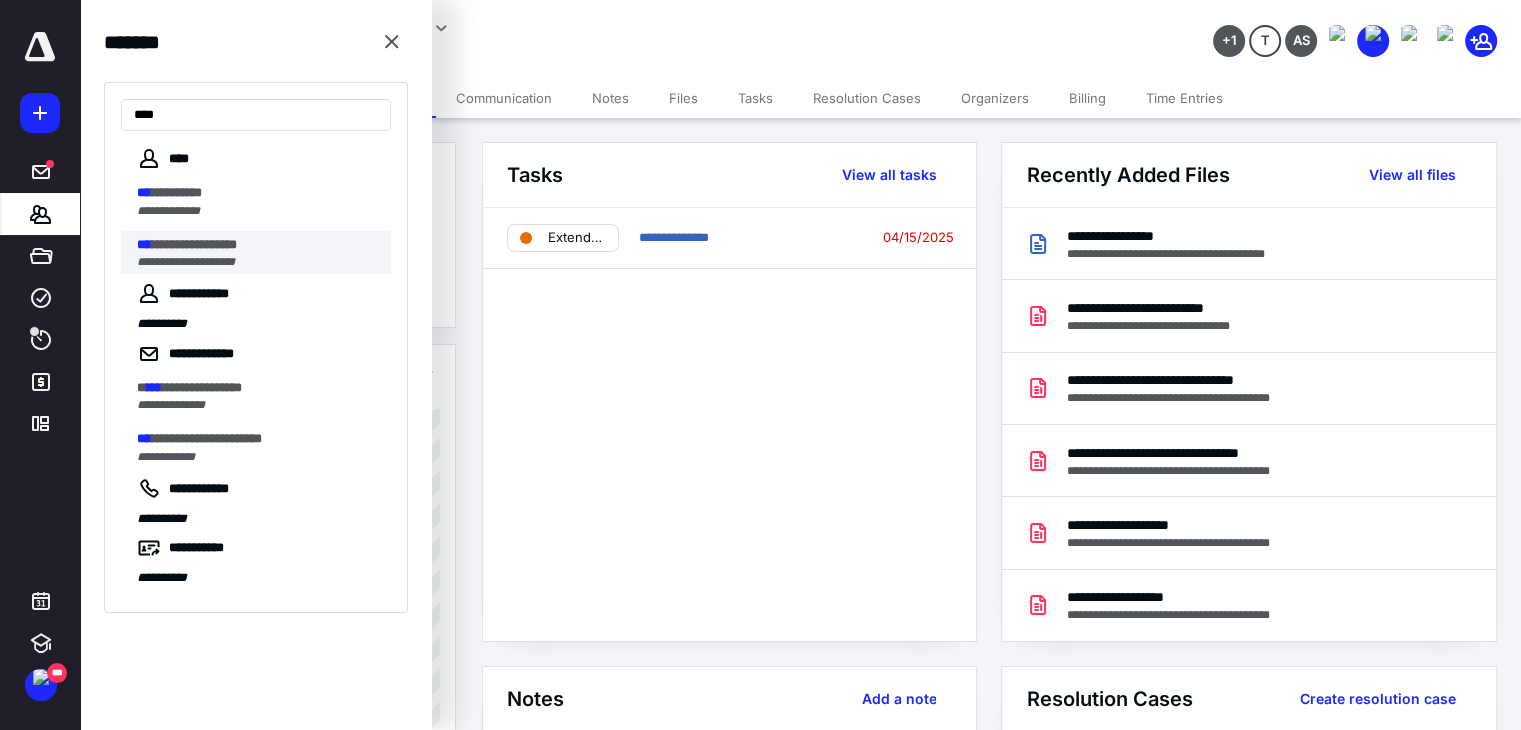 type on "***" 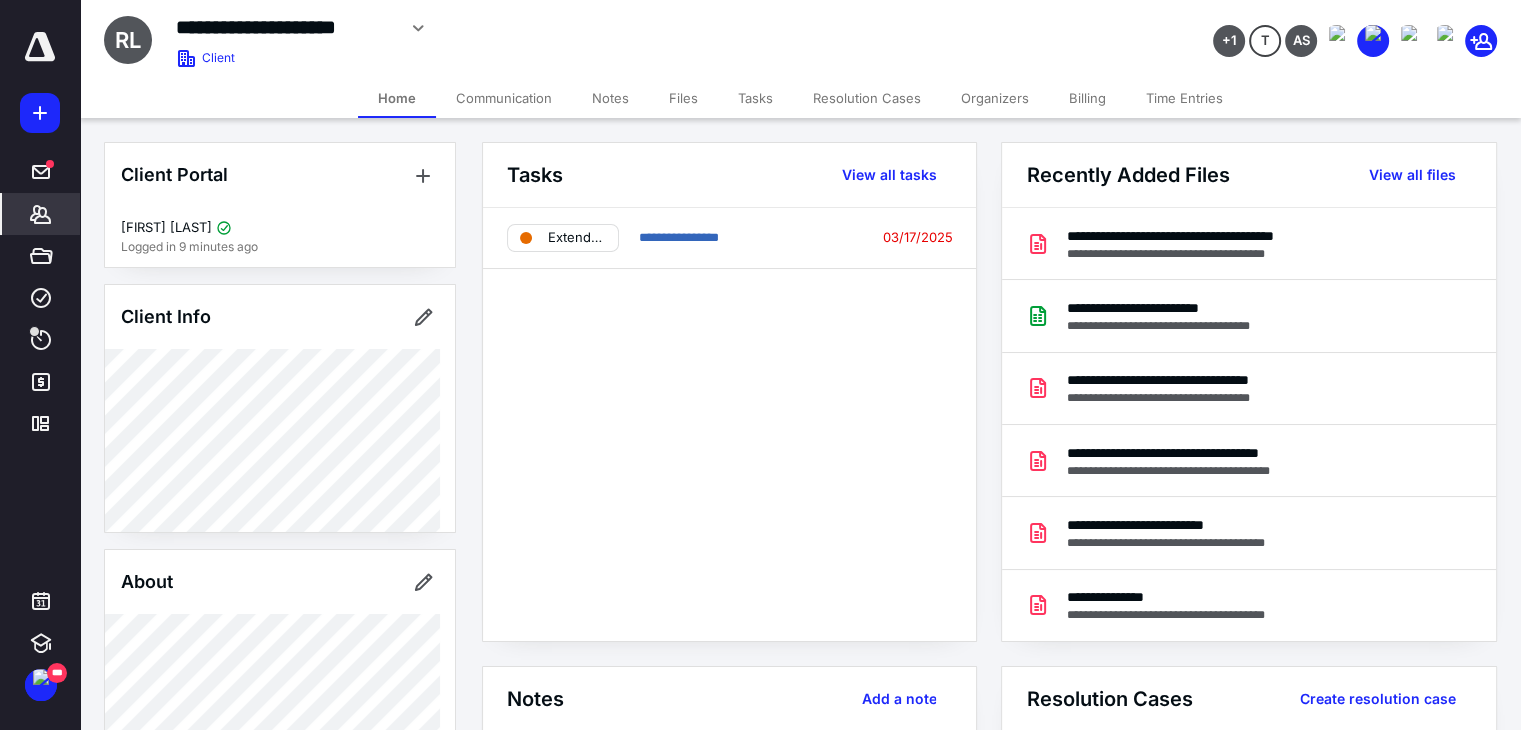 click on "Billing" at bounding box center (1087, 98) 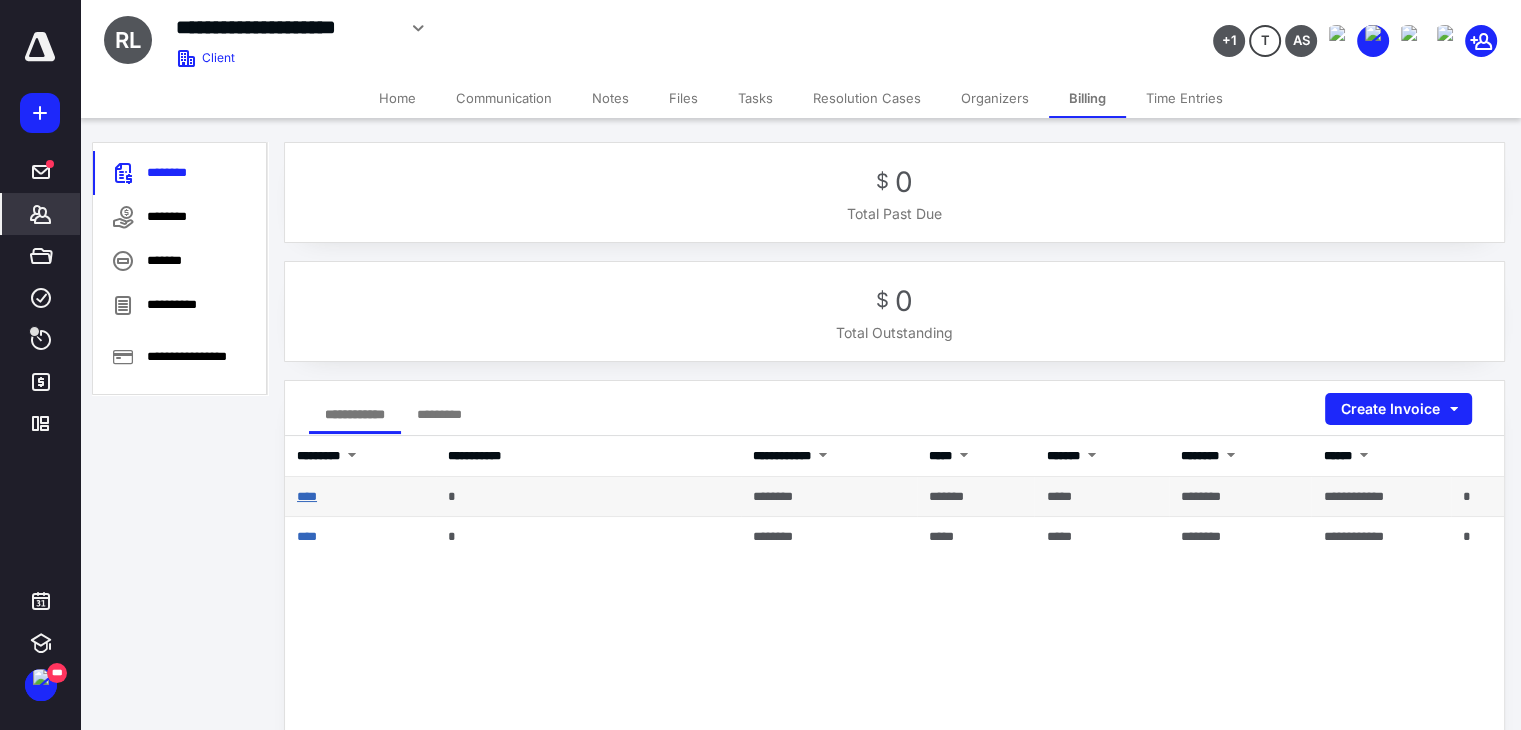 click on "****" at bounding box center [307, 496] 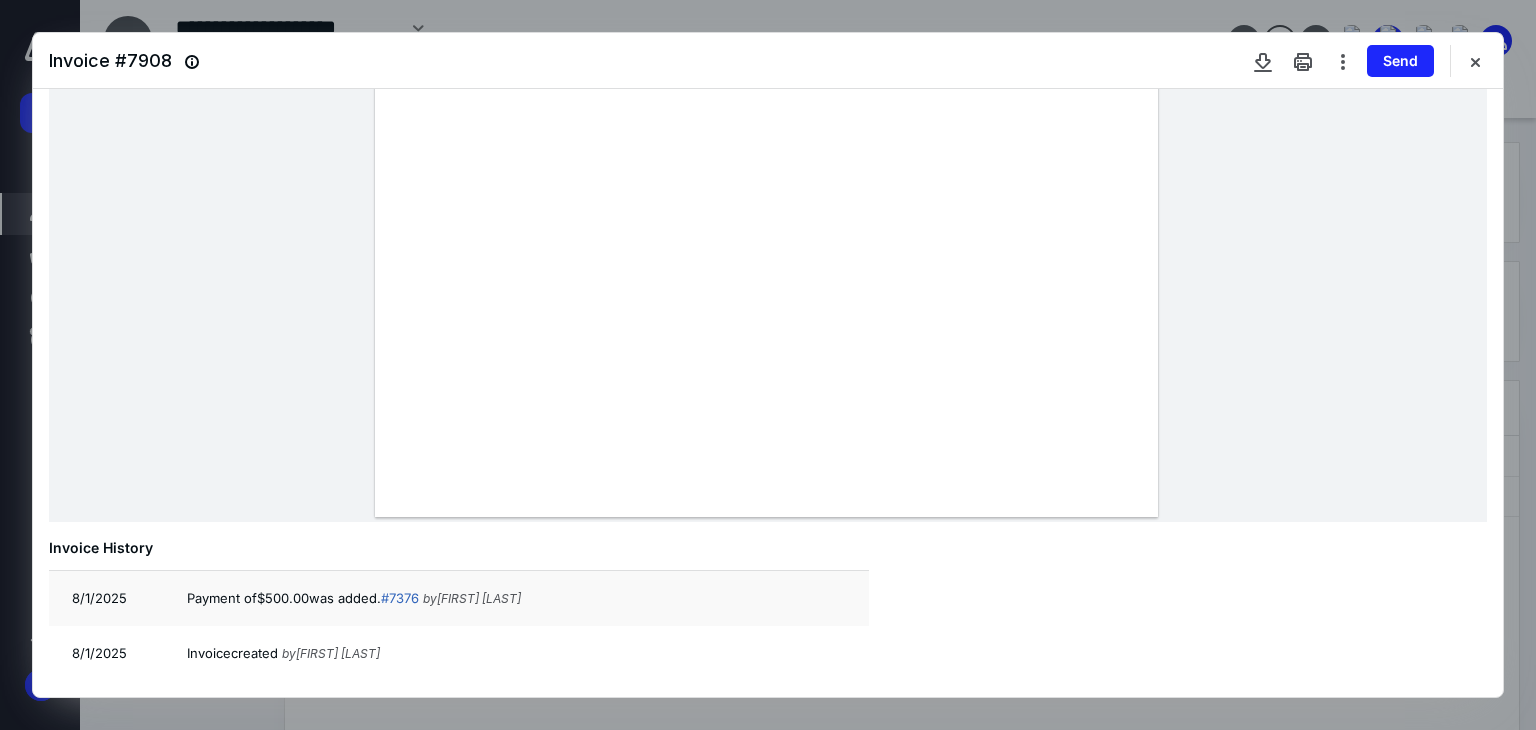 scroll, scrollTop: 207, scrollLeft: 0, axis: vertical 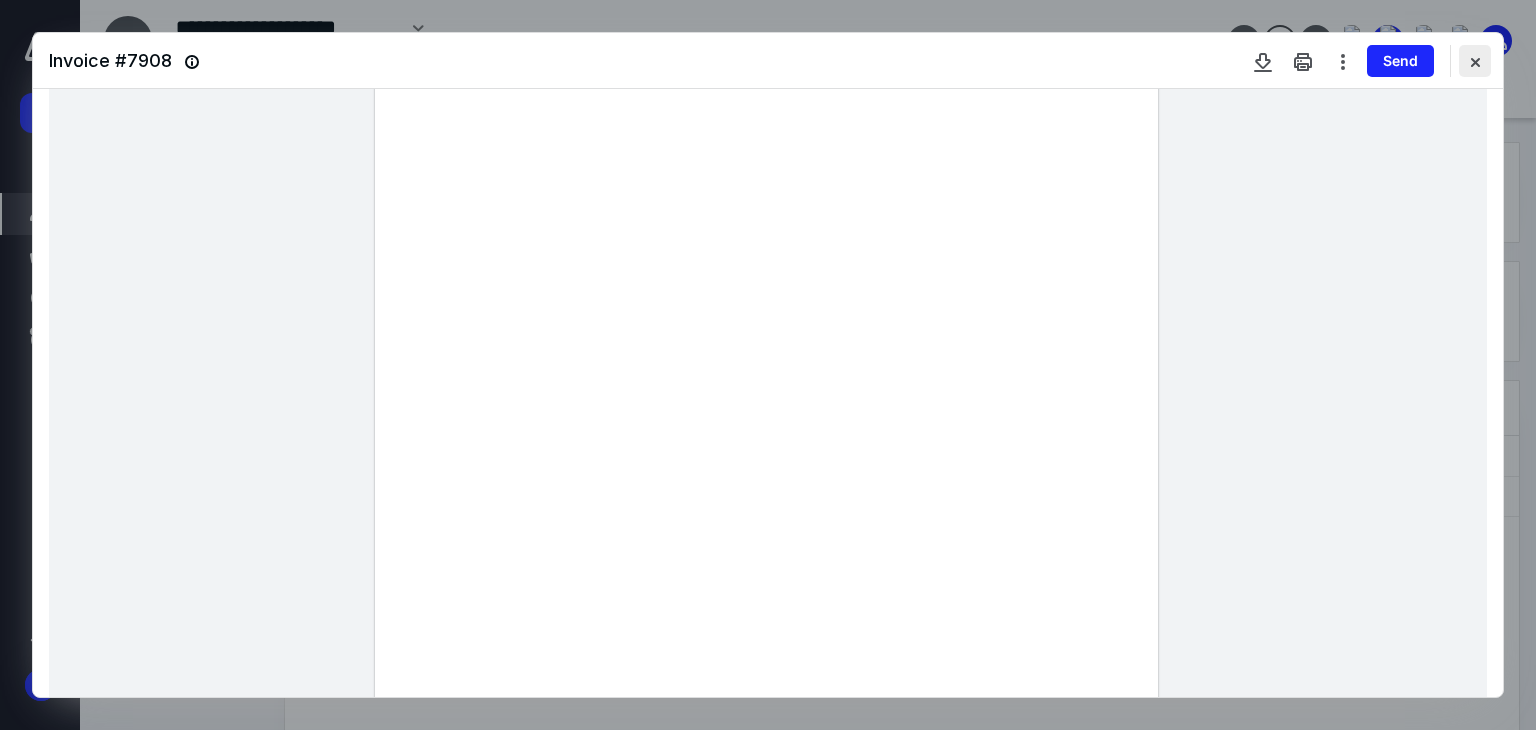 click at bounding box center [1475, 61] 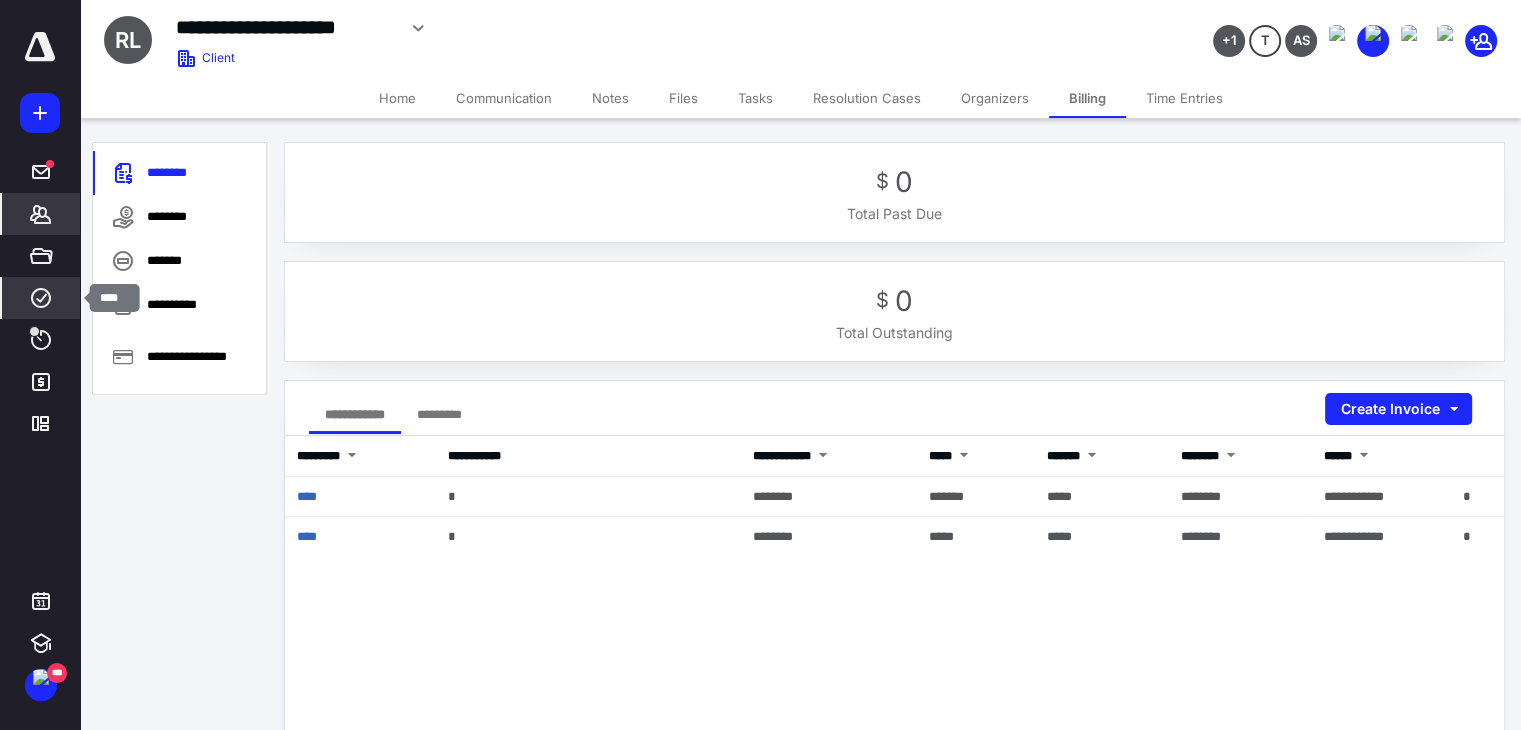 click 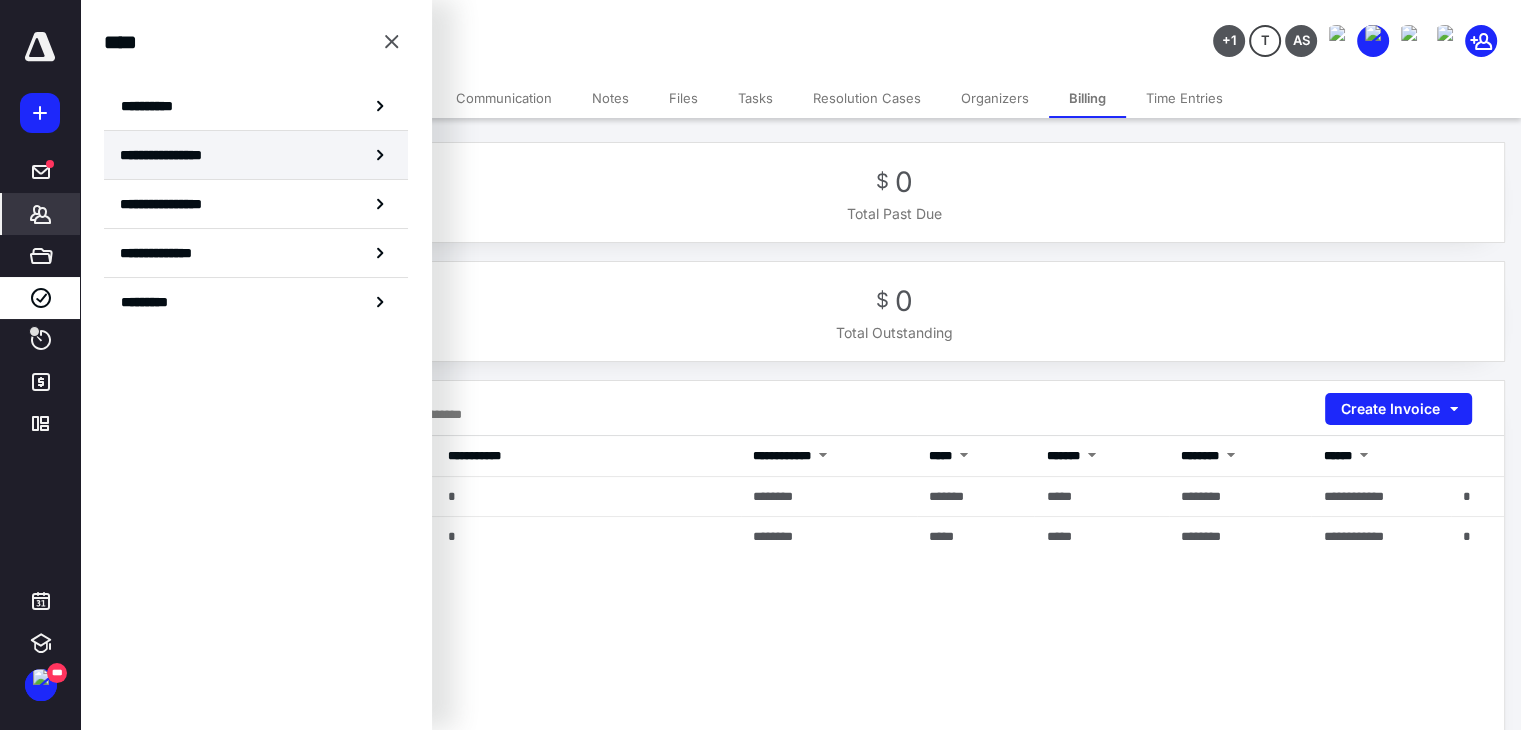 click 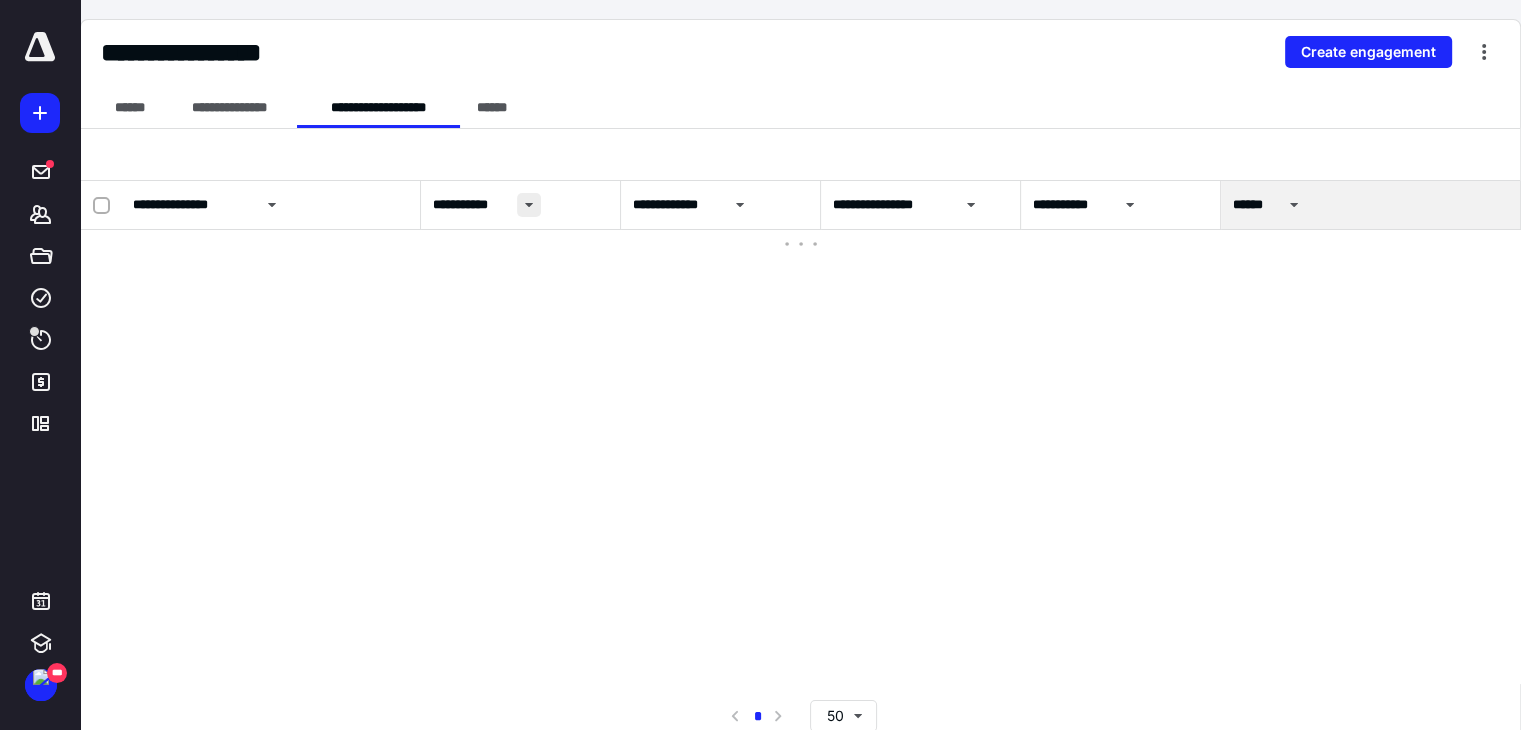 click at bounding box center (529, 205) 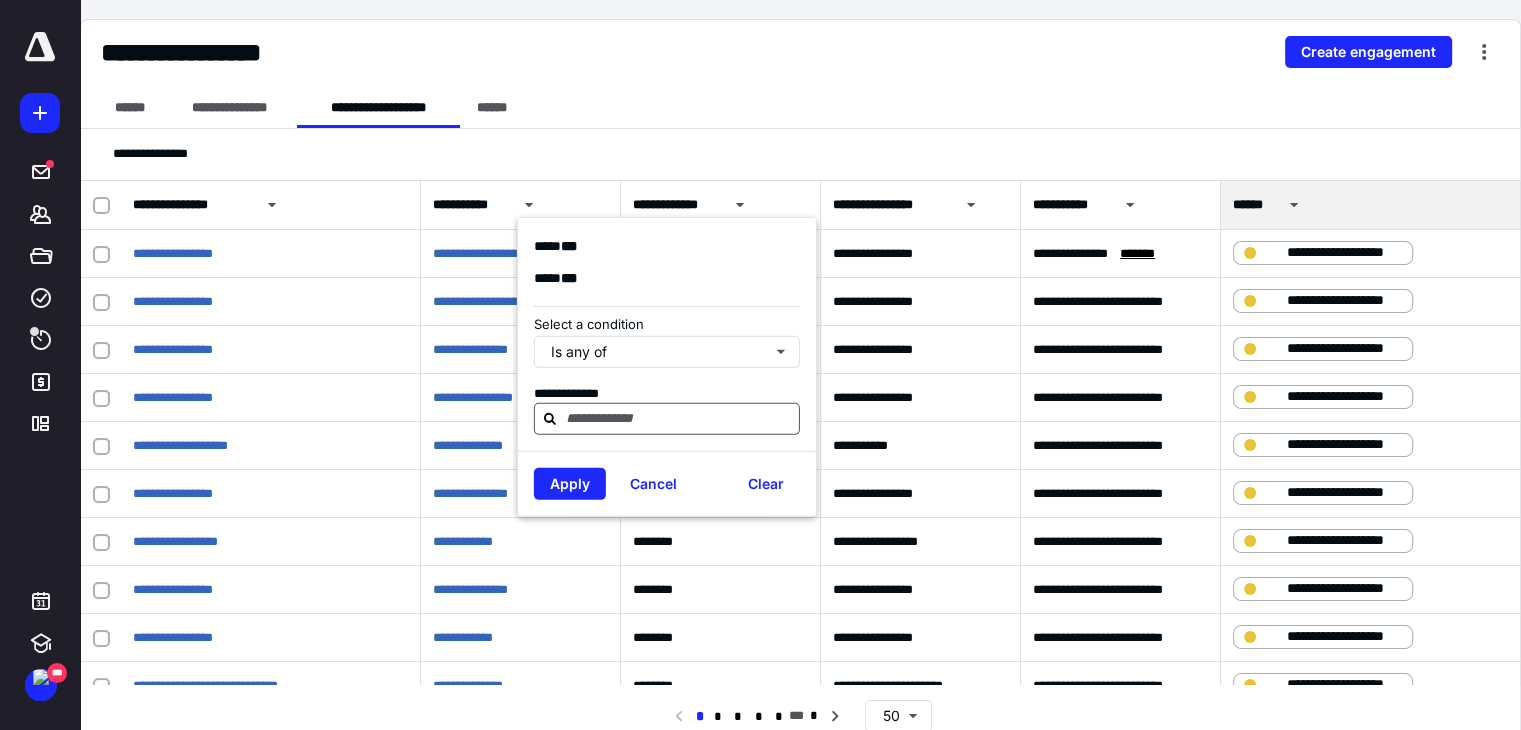 click at bounding box center (667, 419) 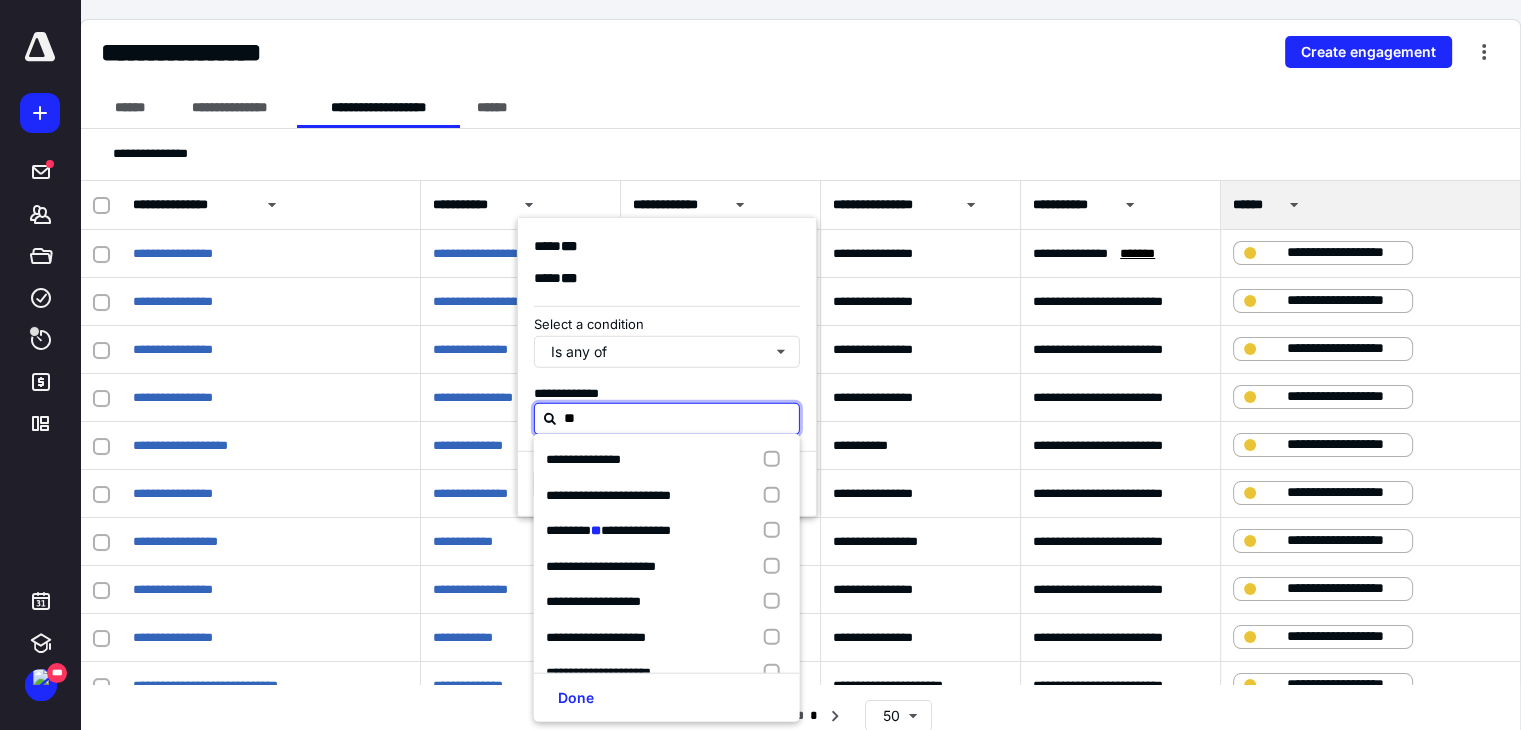 type on "***" 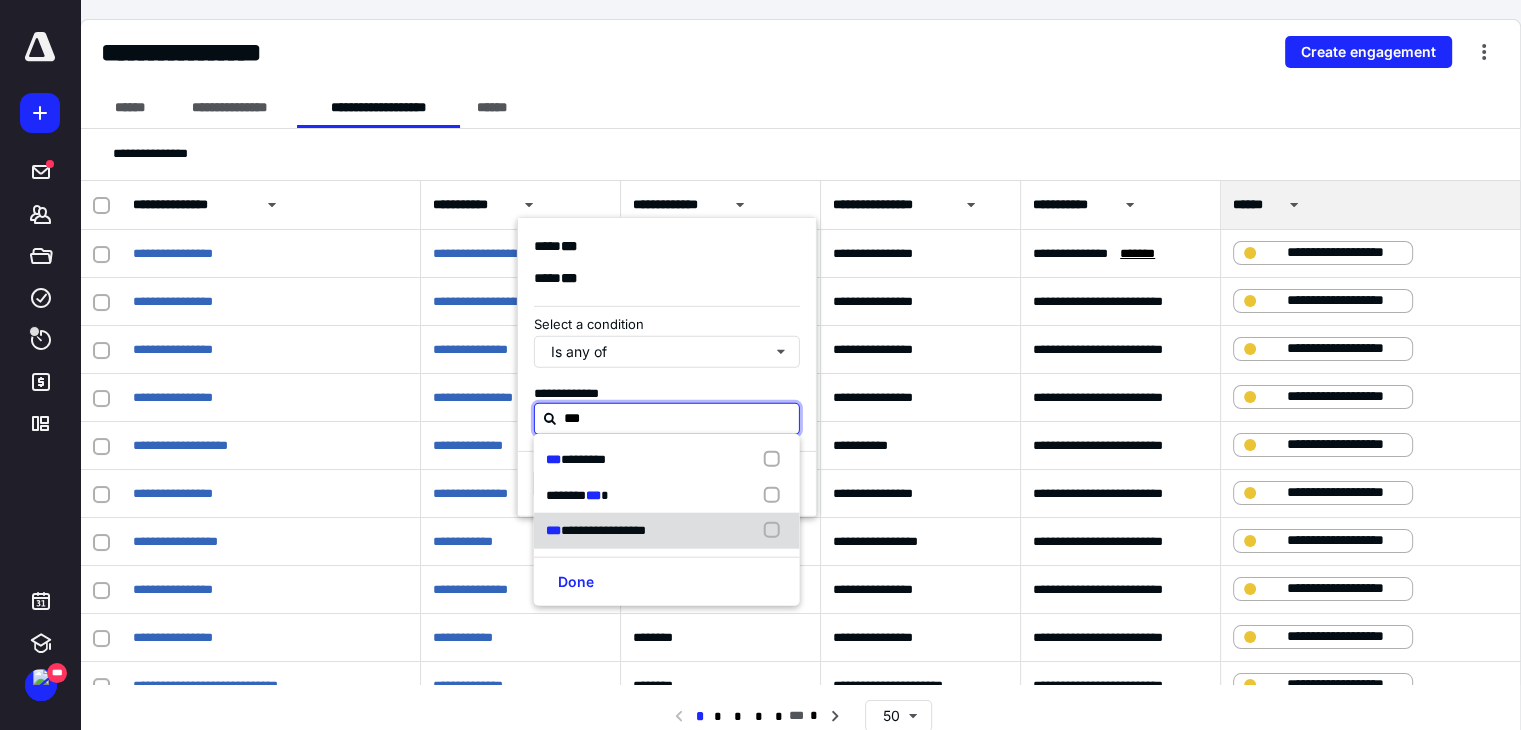 click on "**********" at bounding box center [603, 530] 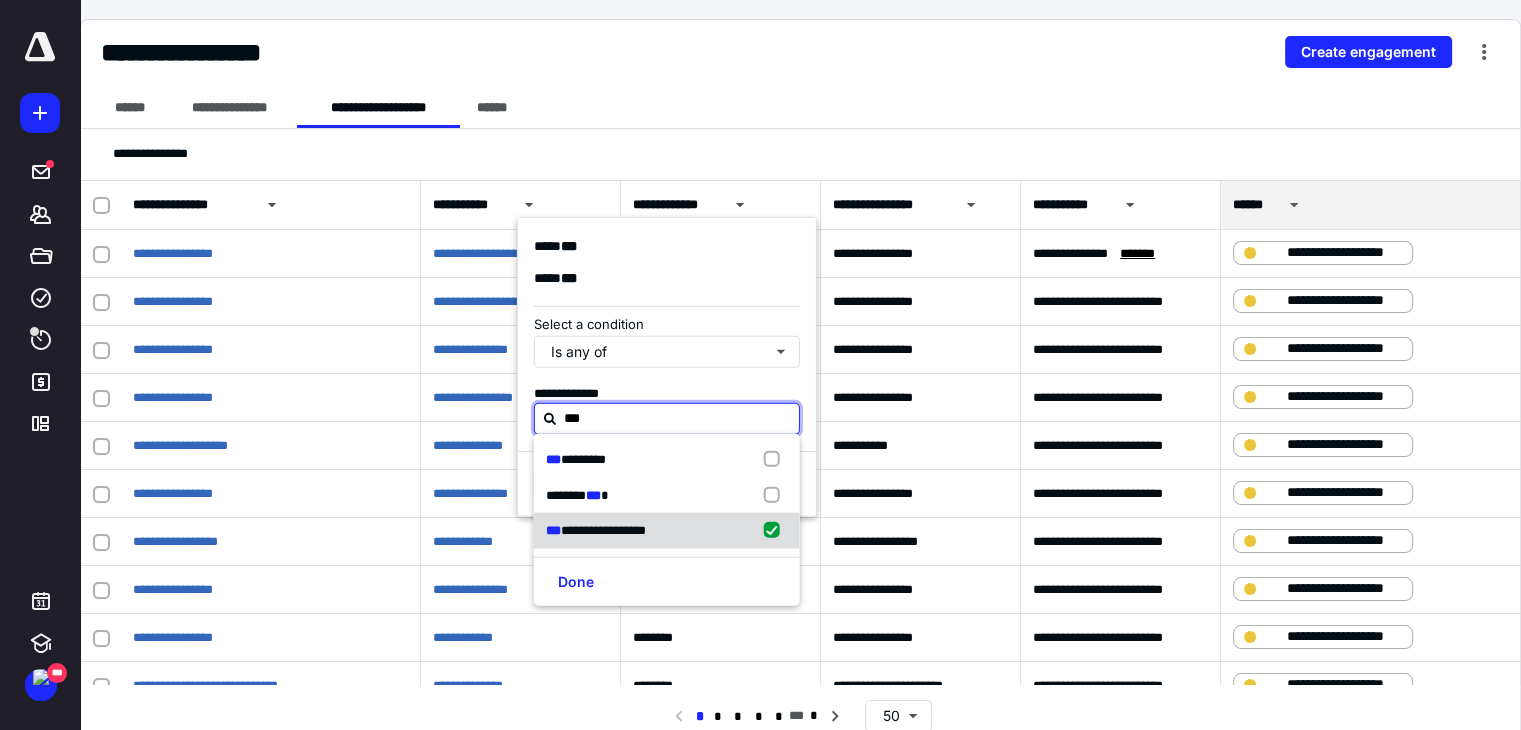 checkbox on "true" 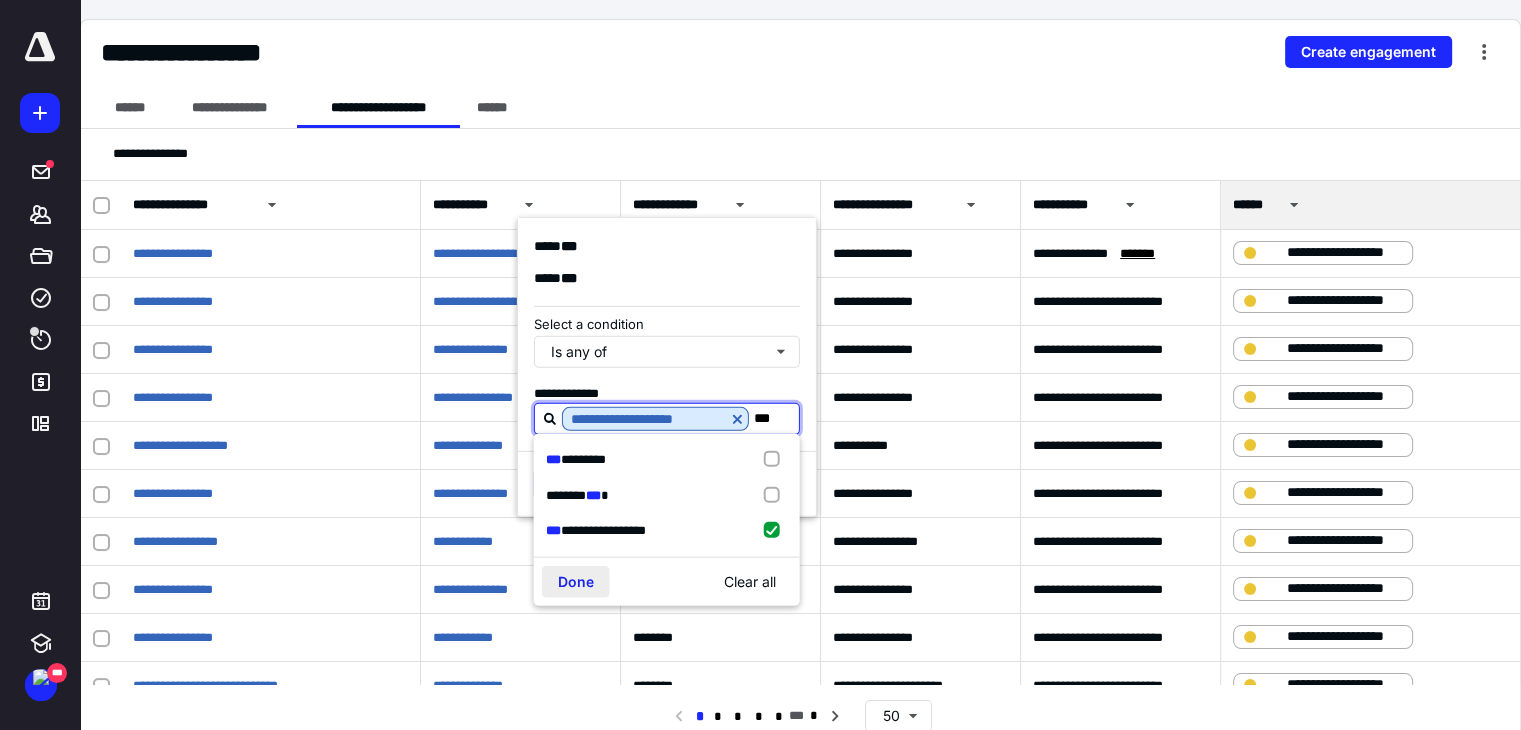 type on "***" 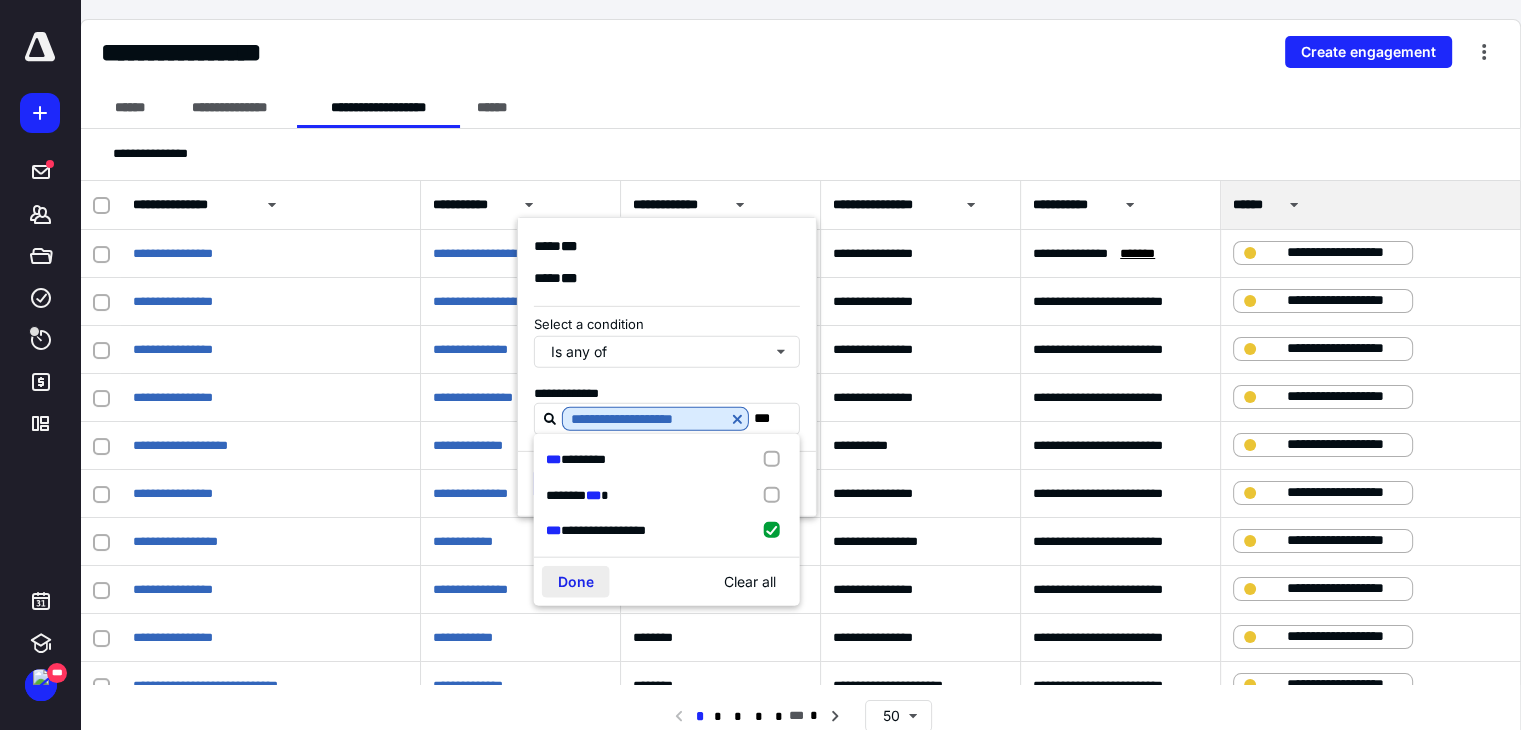 click on "Done" at bounding box center (576, 581) 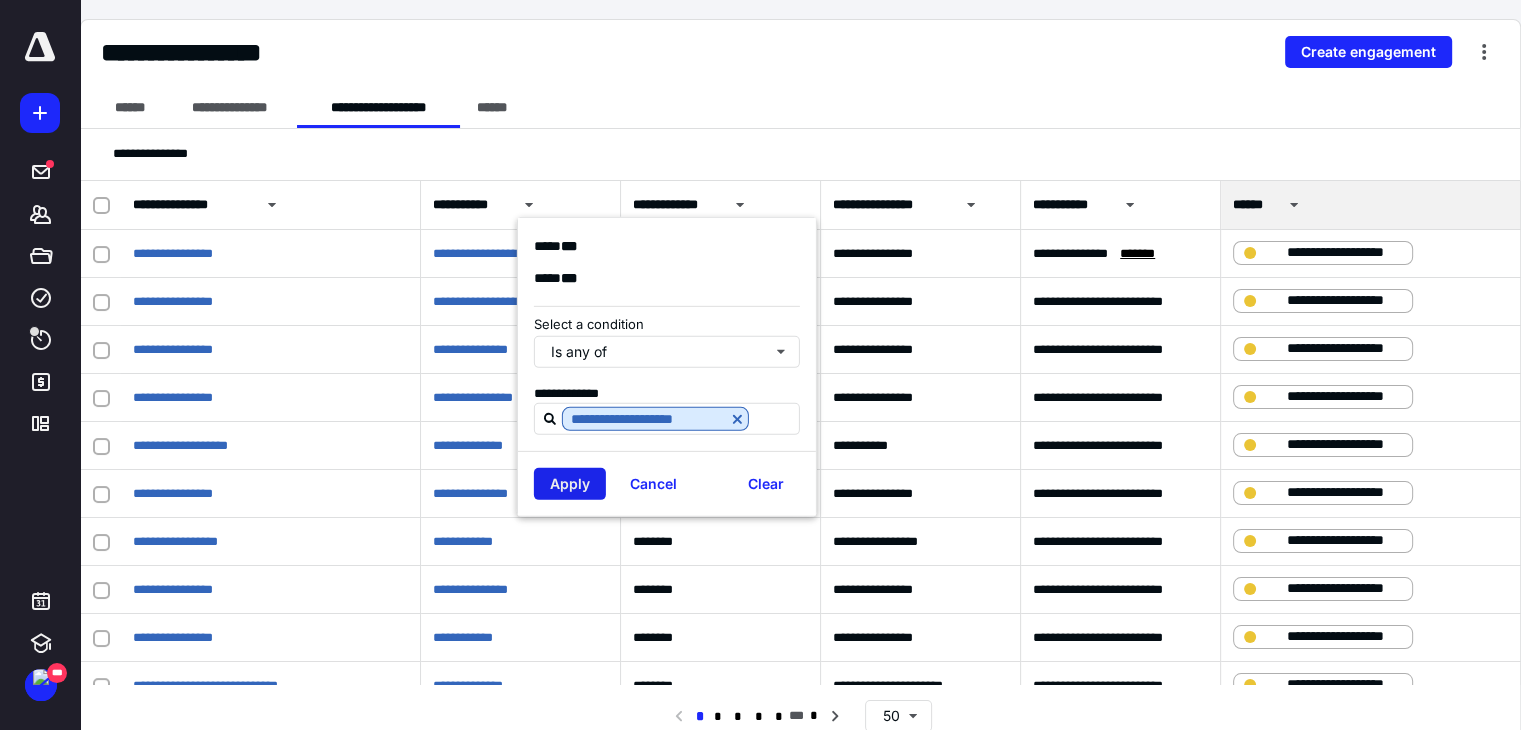 click on "Apply" at bounding box center [570, 484] 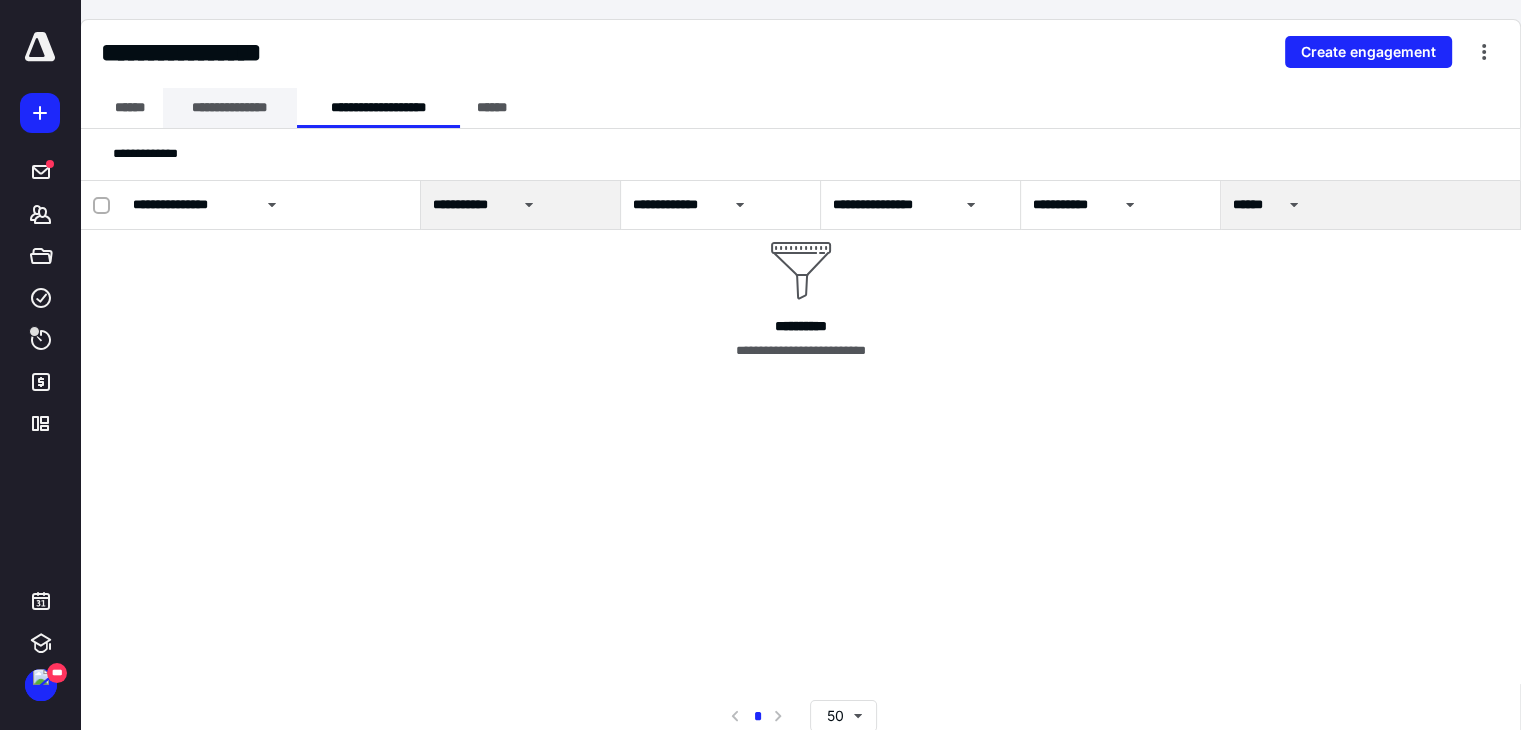click on "**********" at bounding box center (230, 108) 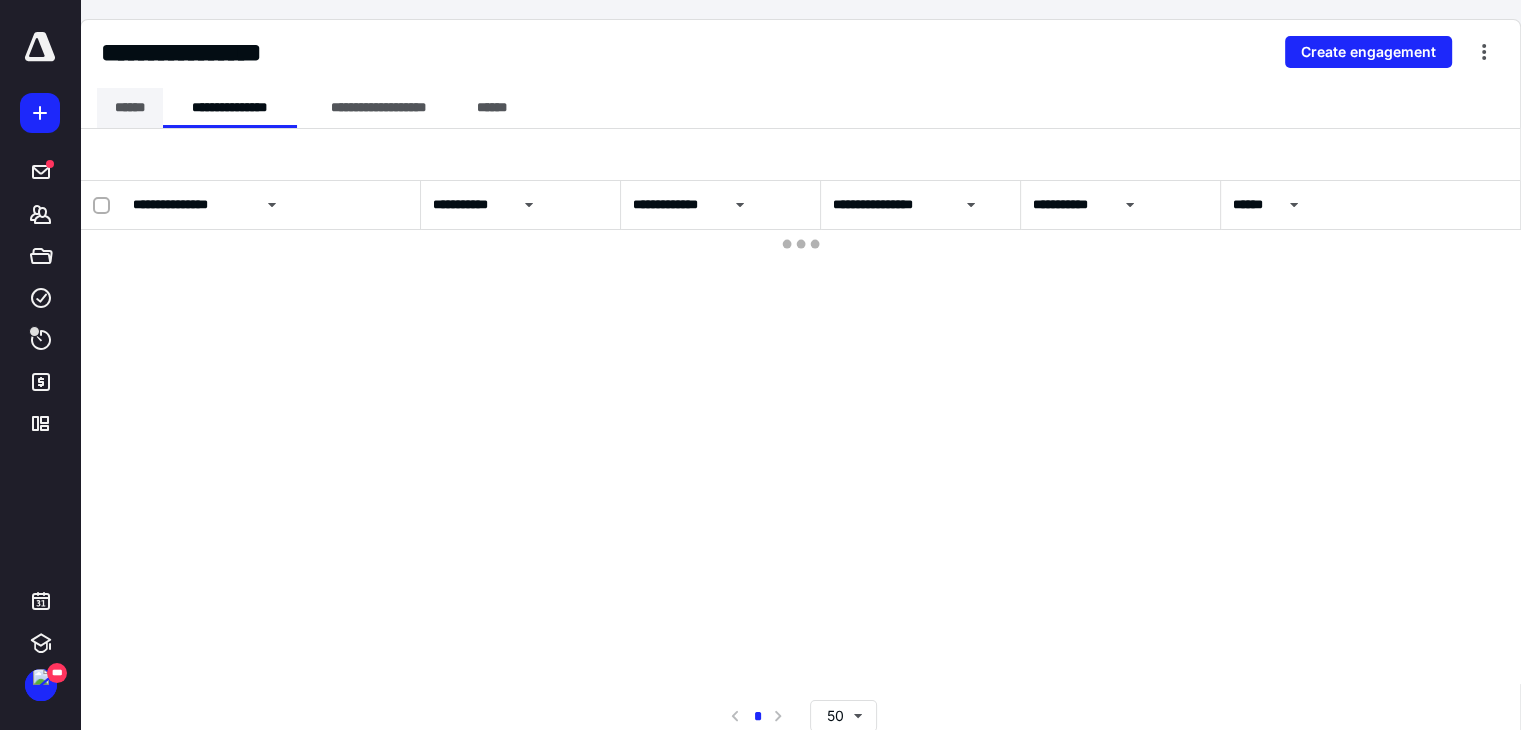 click on "******" at bounding box center (130, 108) 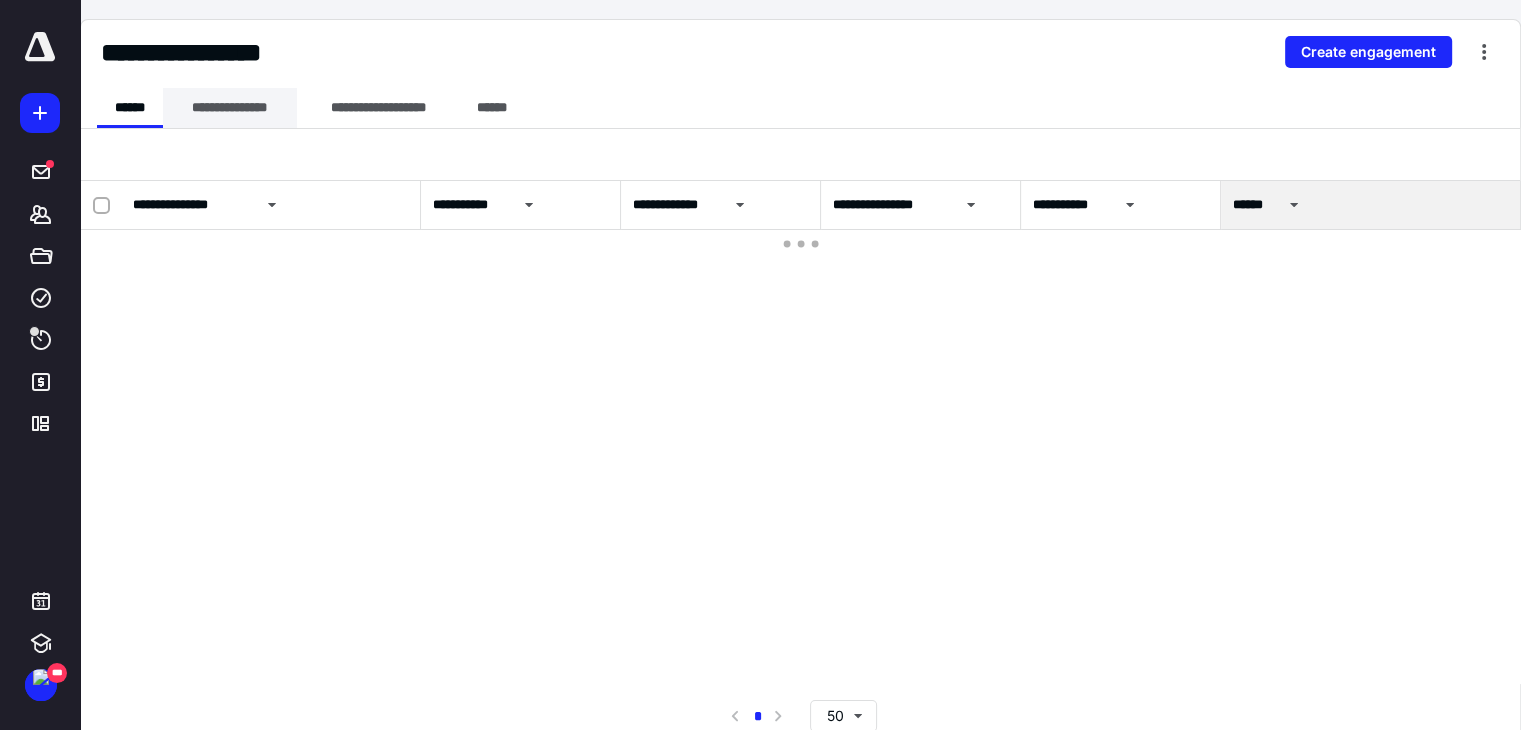 click on "**********" at bounding box center (230, 108) 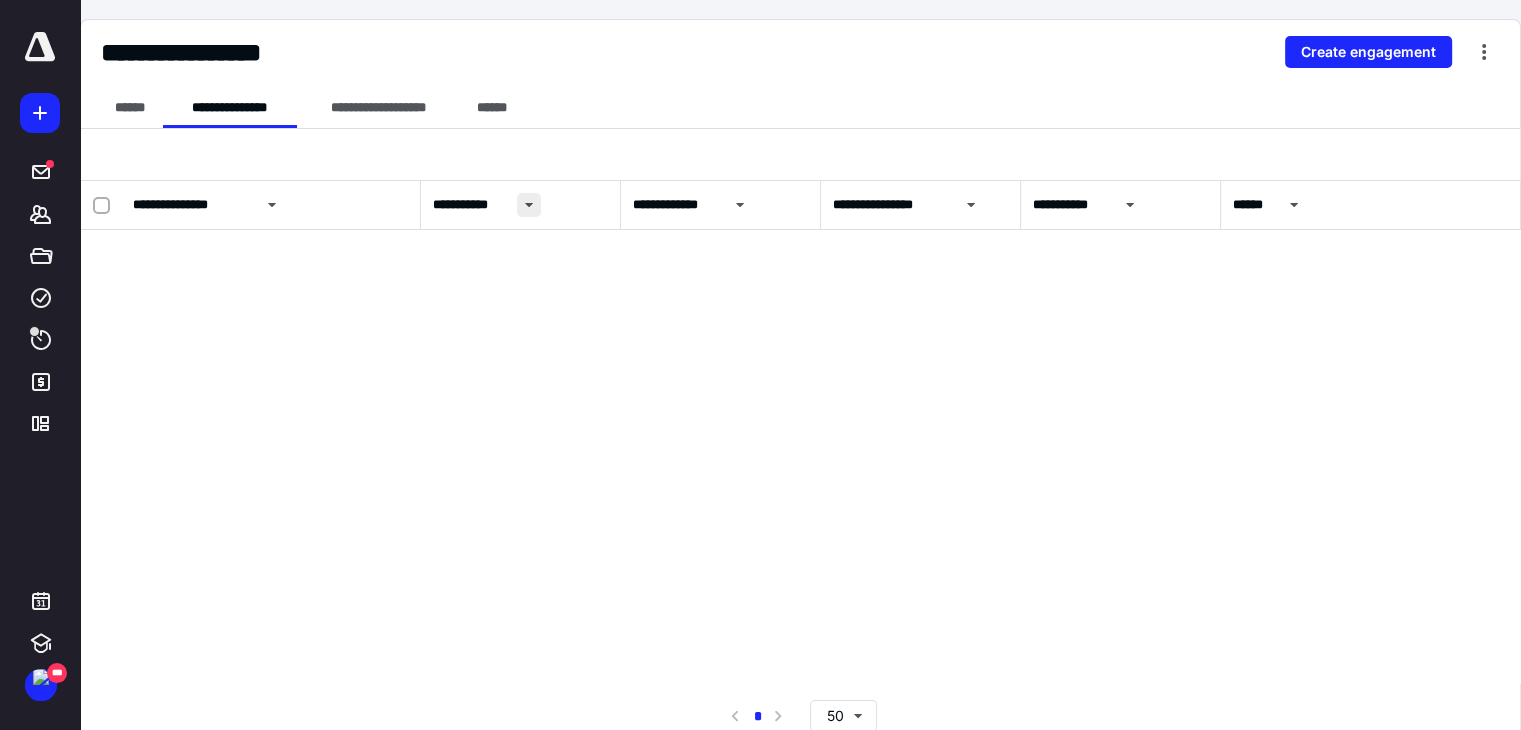 click at bounding box center (529, 205) 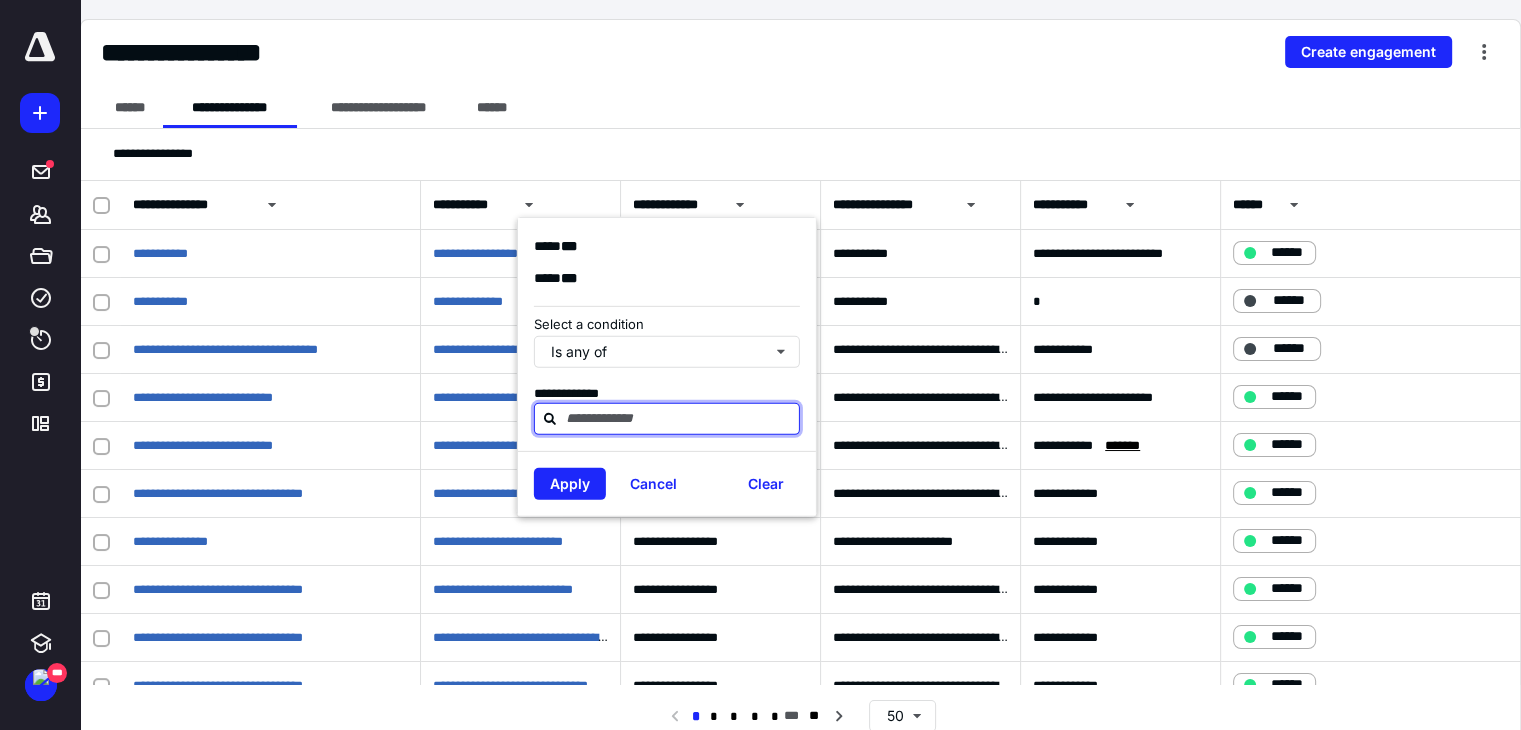 click at bounding box center [679, 418] 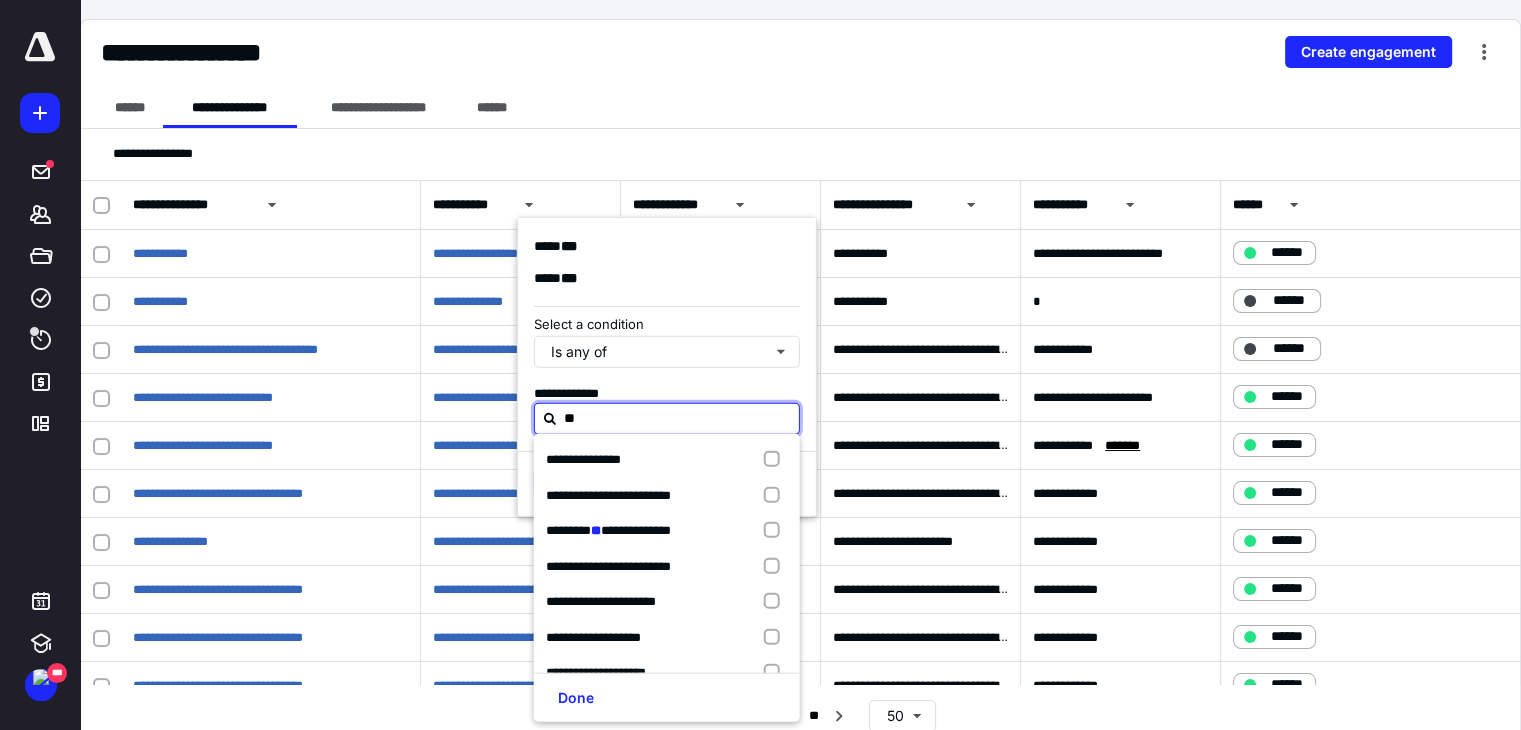 type on "***" 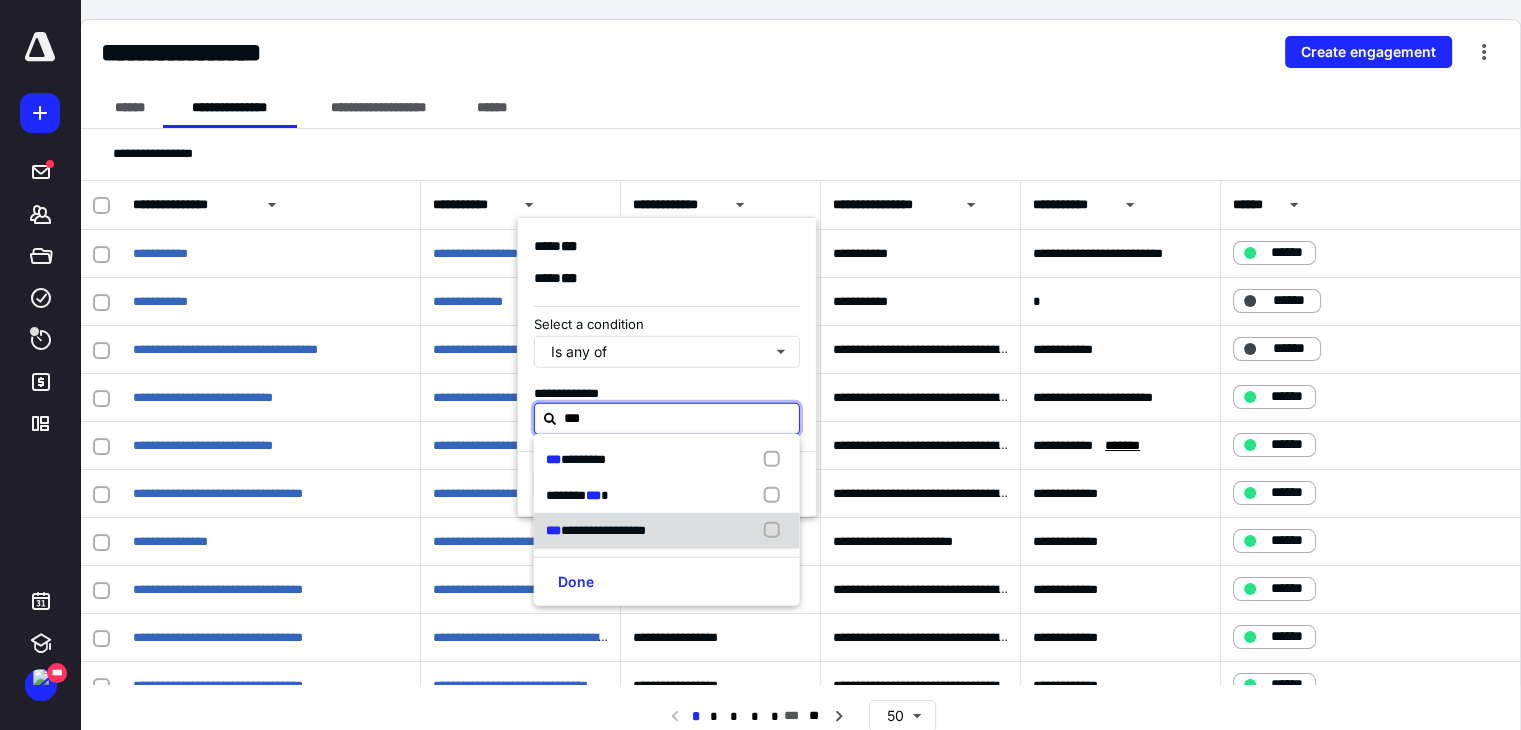 click at bounding box center (776, 531) 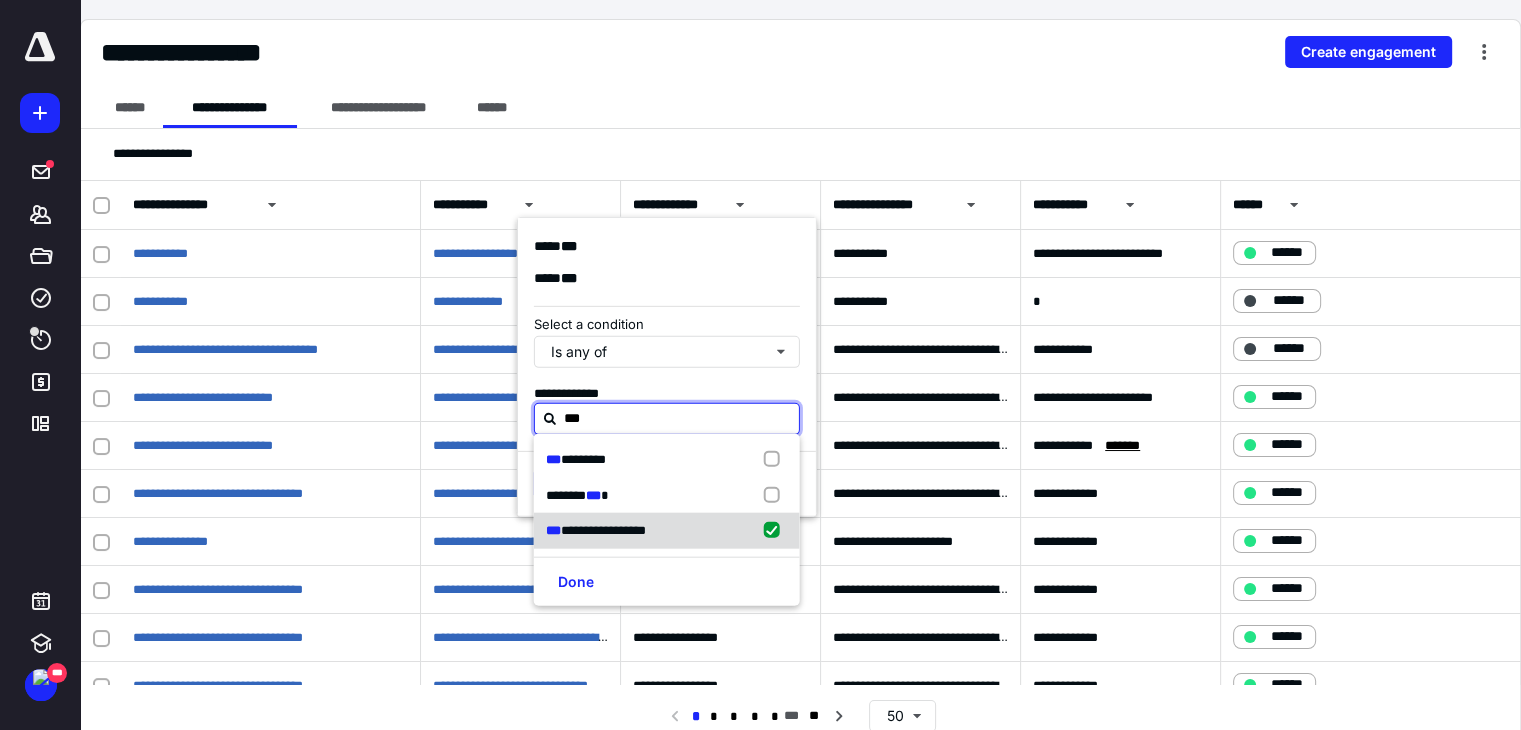 checkbox on "true" 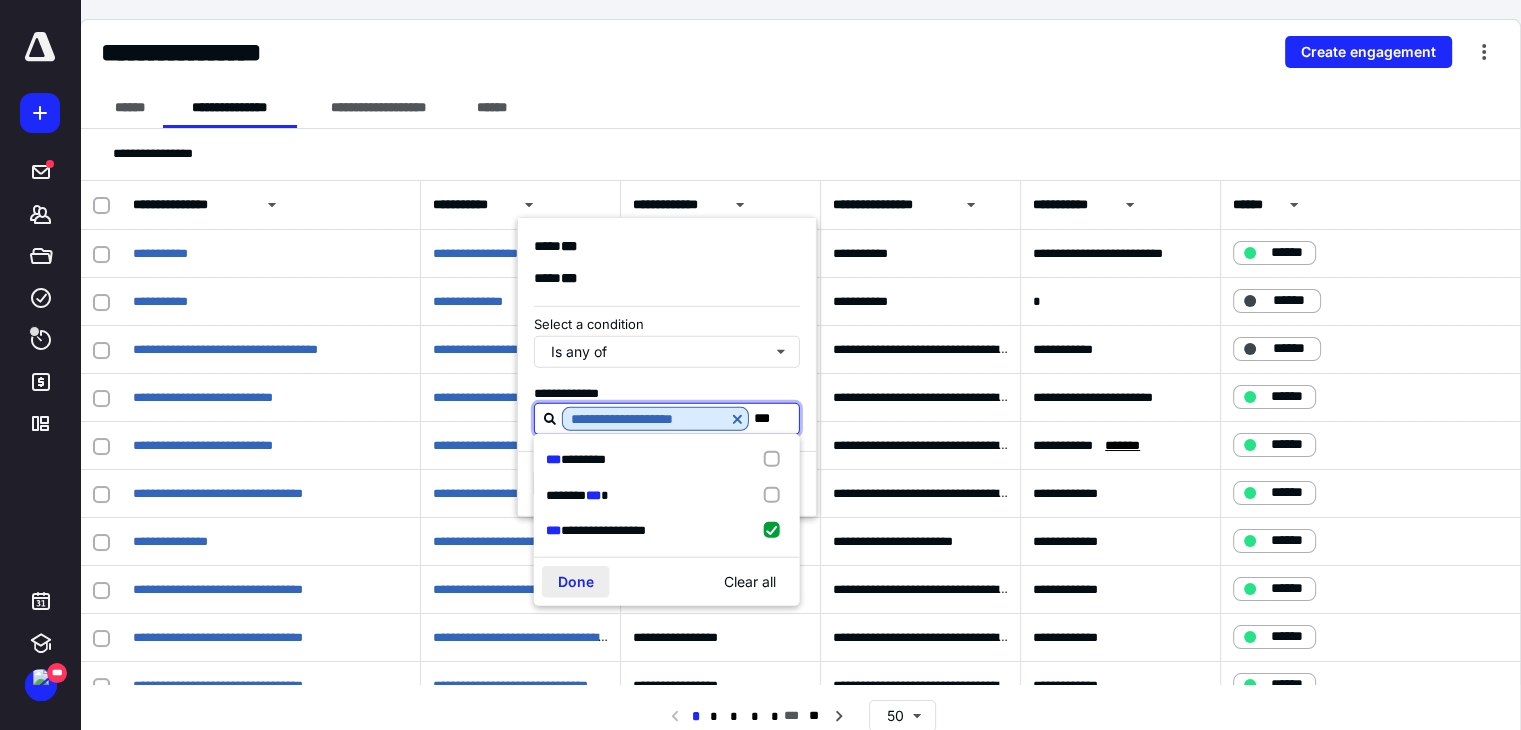 type on "***" 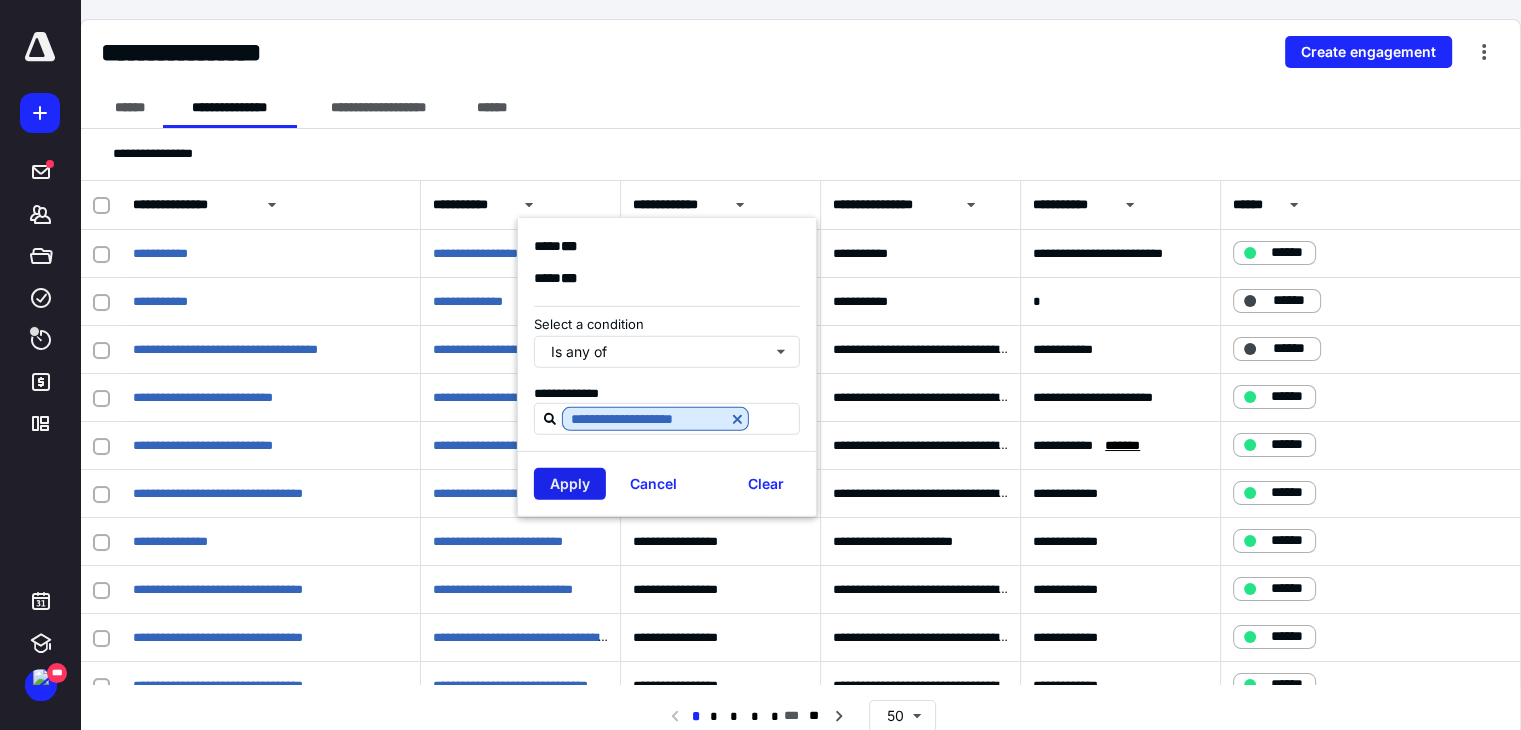 click on "Apply" at bounding box center (570, 484) 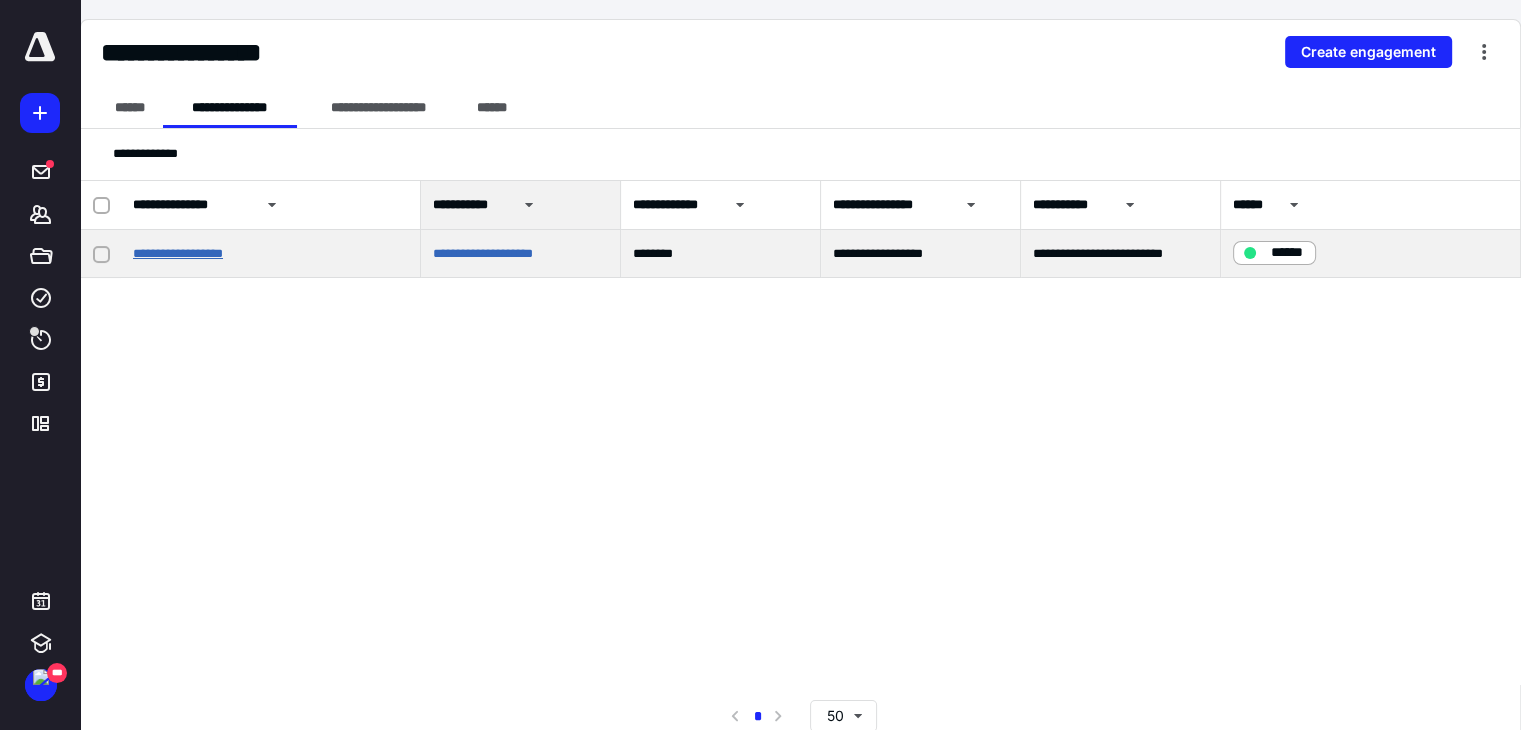 click on "**********" at bounding box center [178, 253] 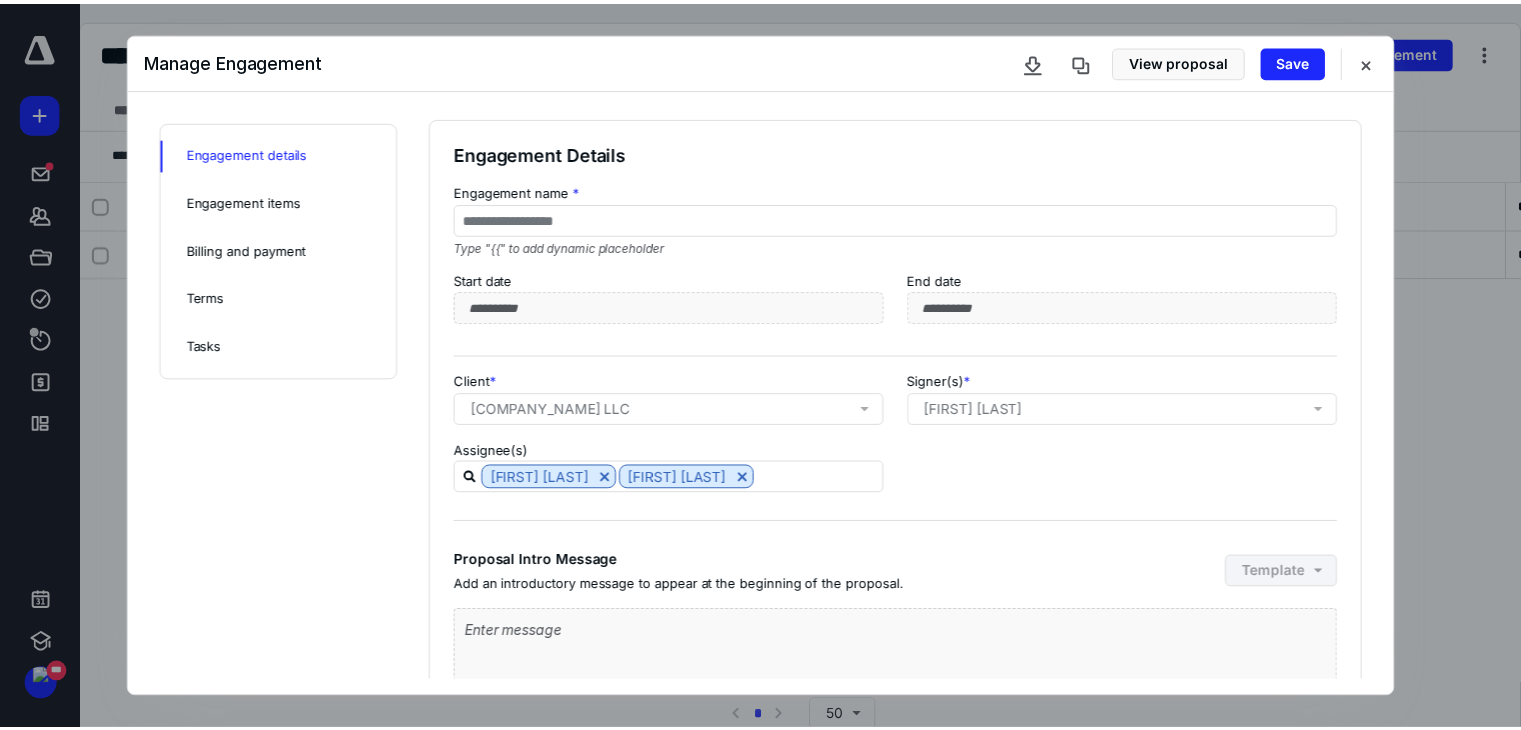 scroll, scrollTop: 0, scrollLeft: 0, axis: both 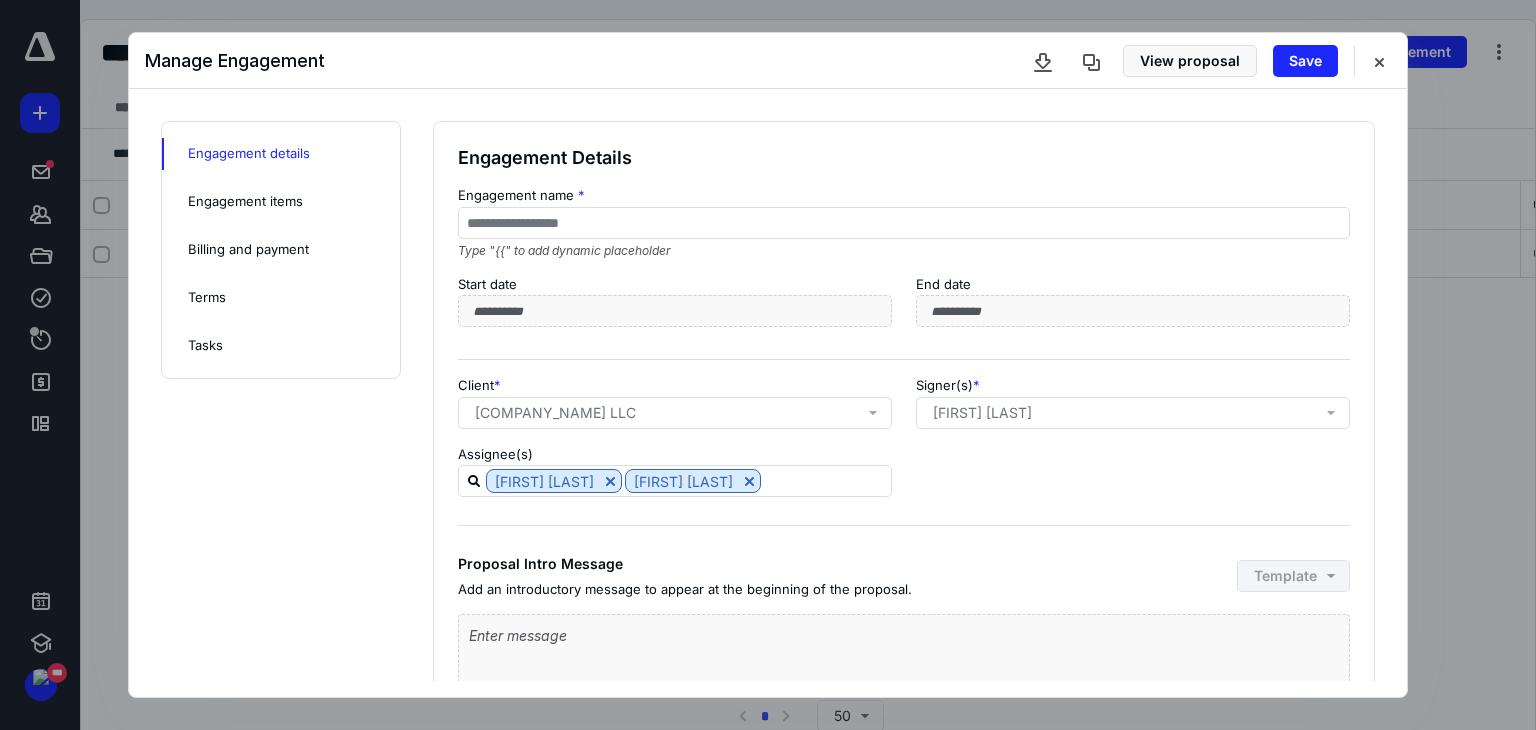 click on "Engagement items" at bounding box center (245, 202) 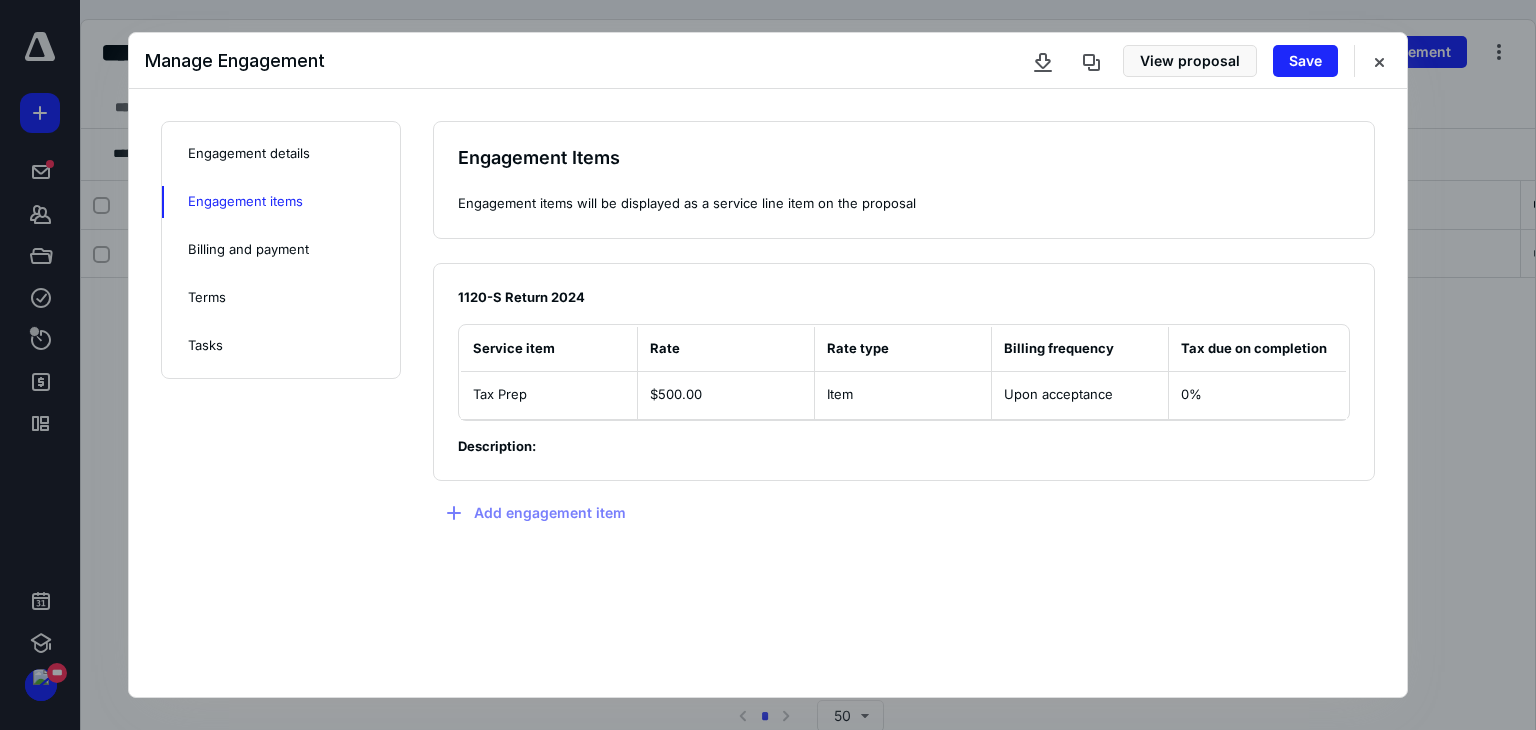 click on "Billing and payment" at bounding box center [248, 250] 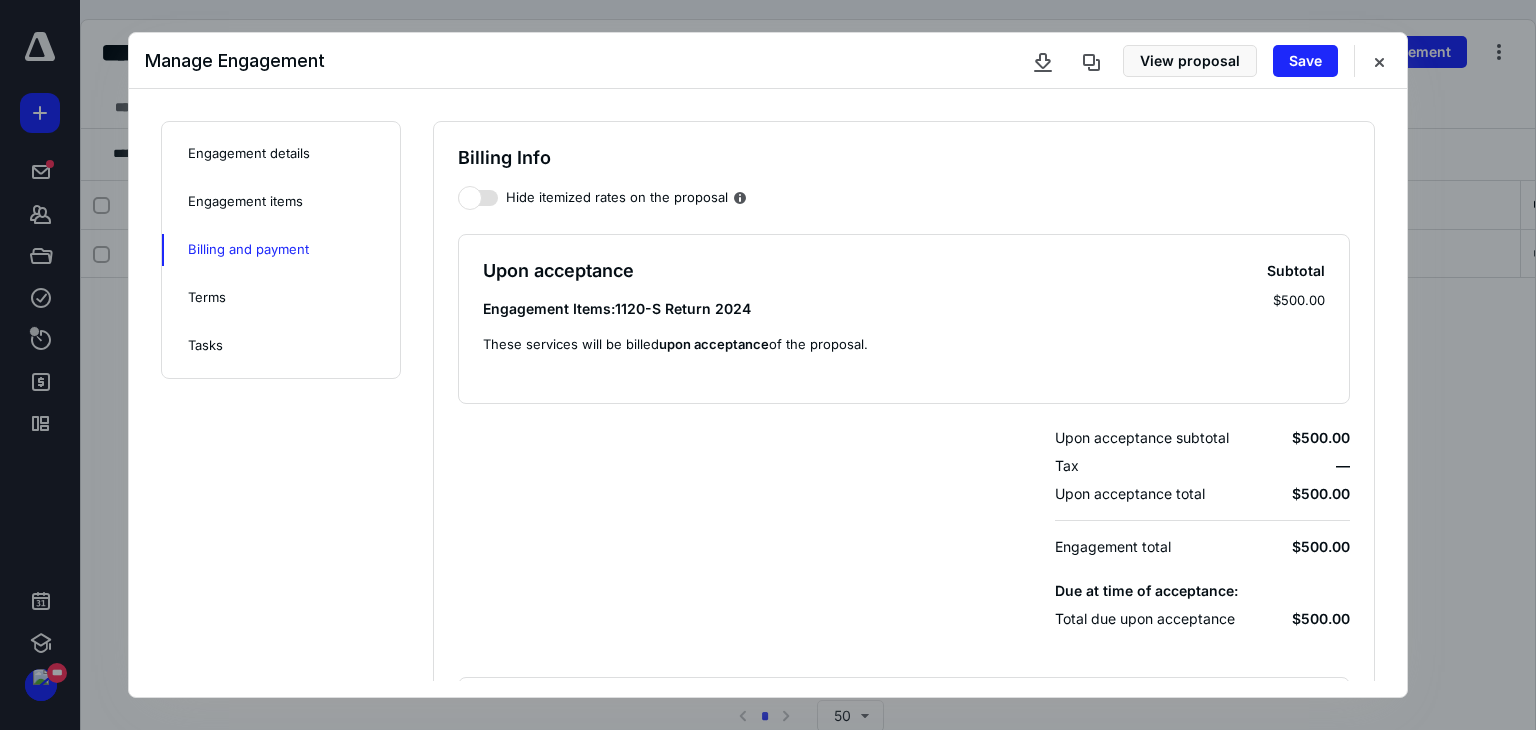 click on "Terms" at bounding box center [207, 298] 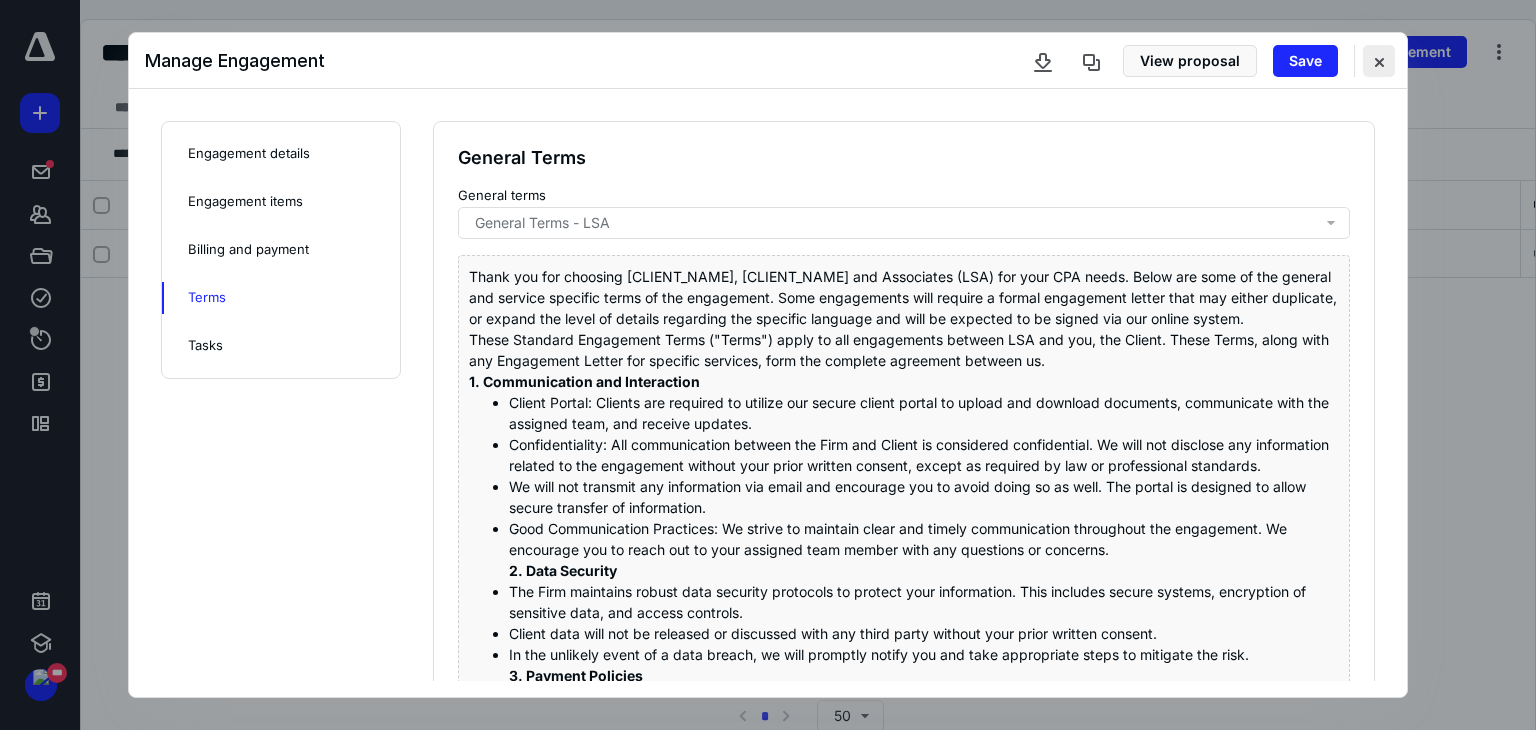 click at bounding box center [1379, 61] 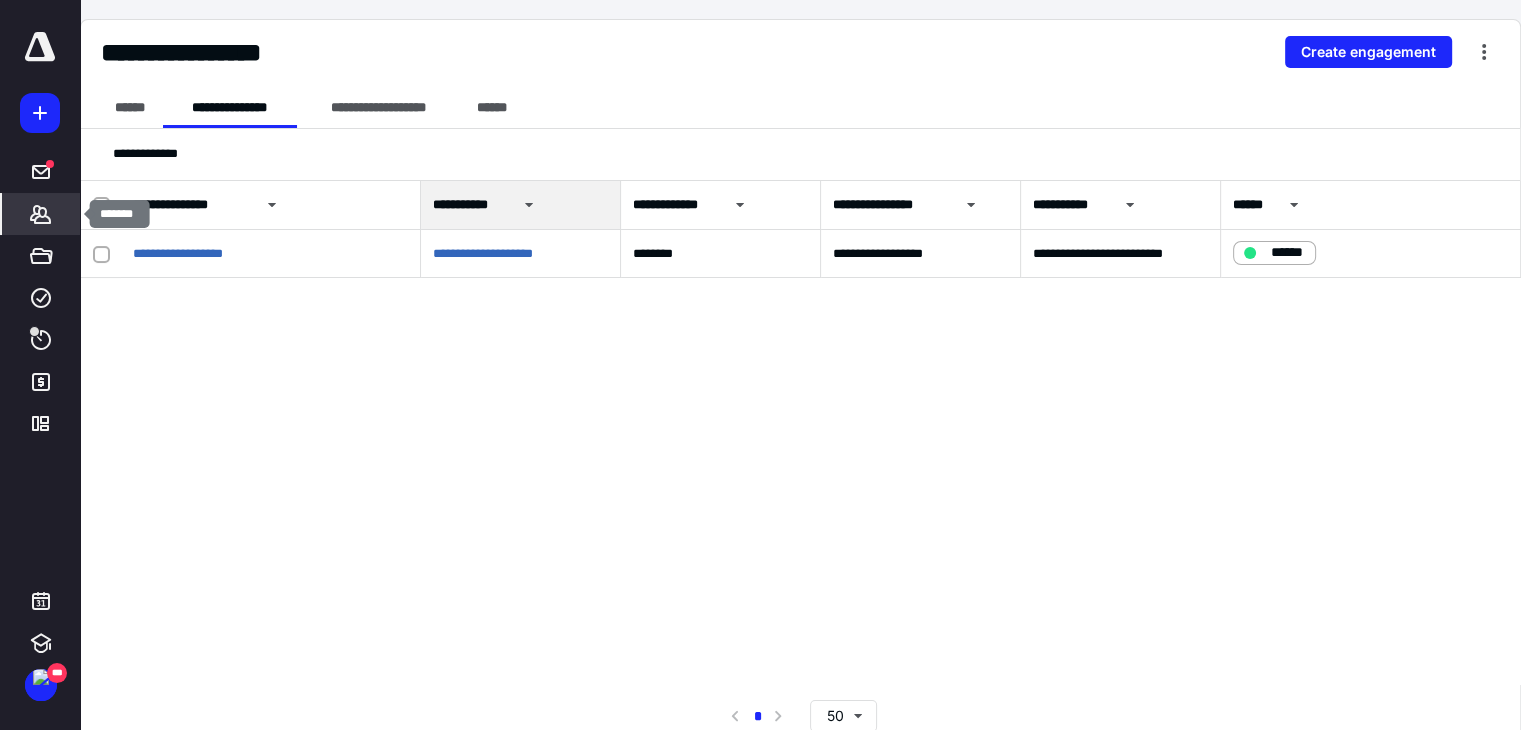 click on "*******" at bounding box center [41, 214] 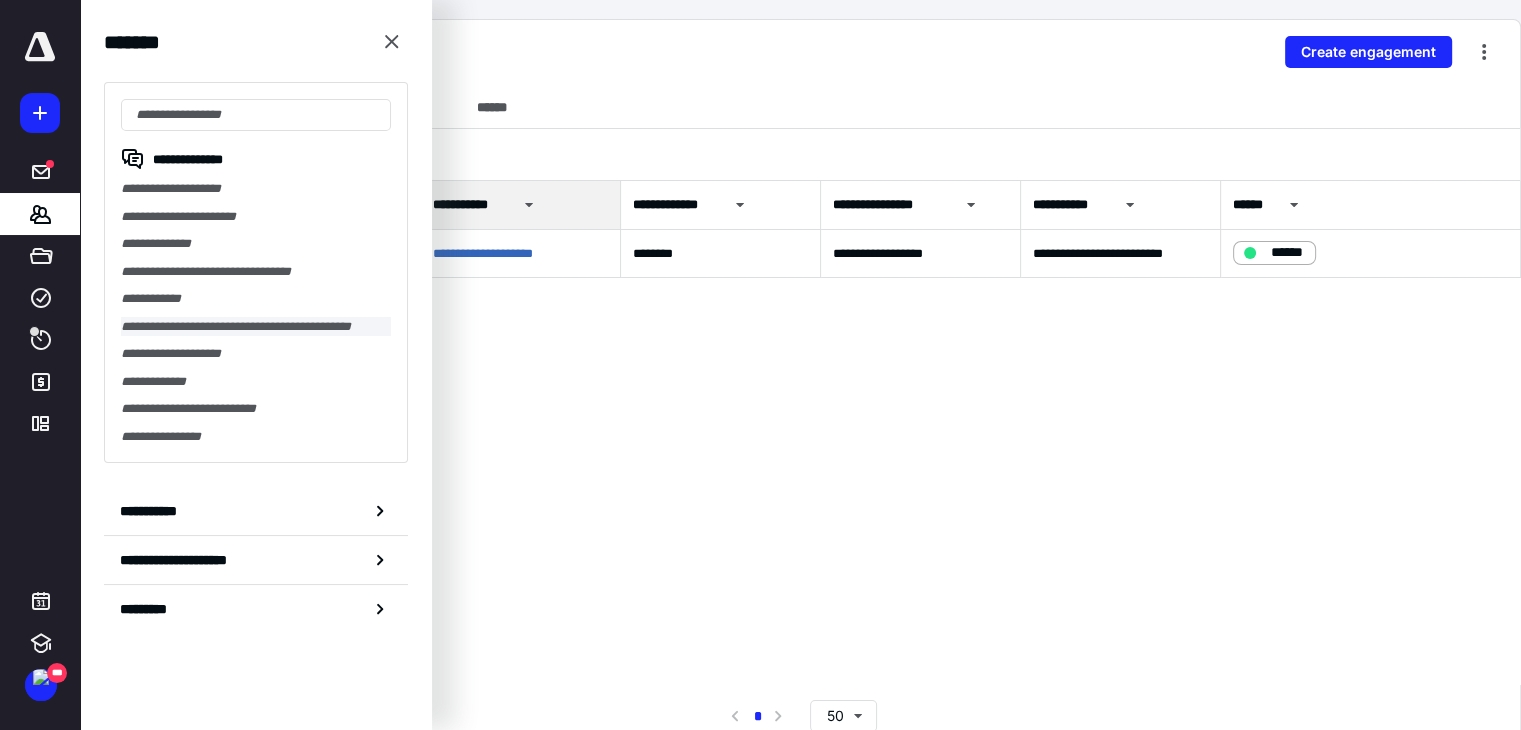 click on "**********" at bounding box center (256, 327) 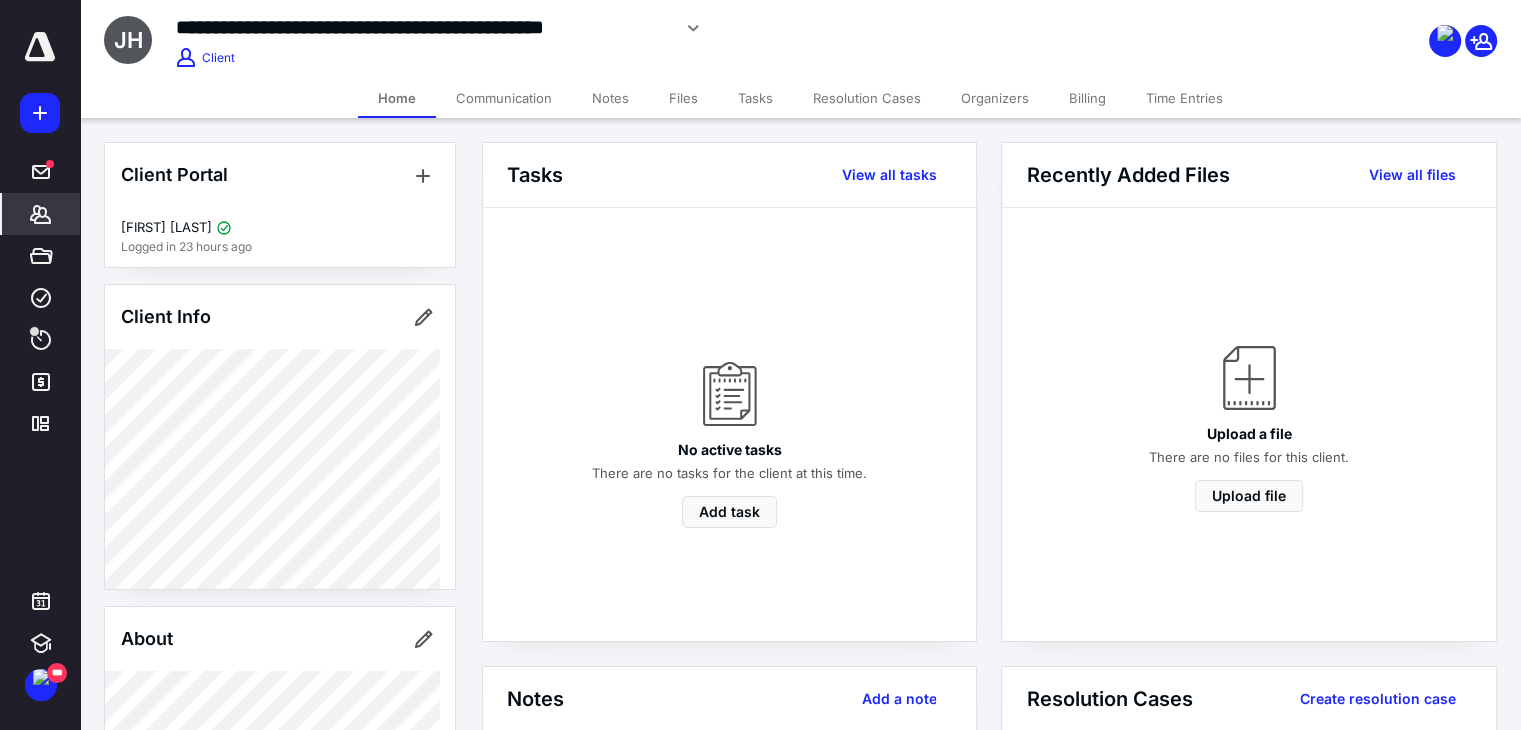 click on "Billing" at bounding box center (1087, 98) 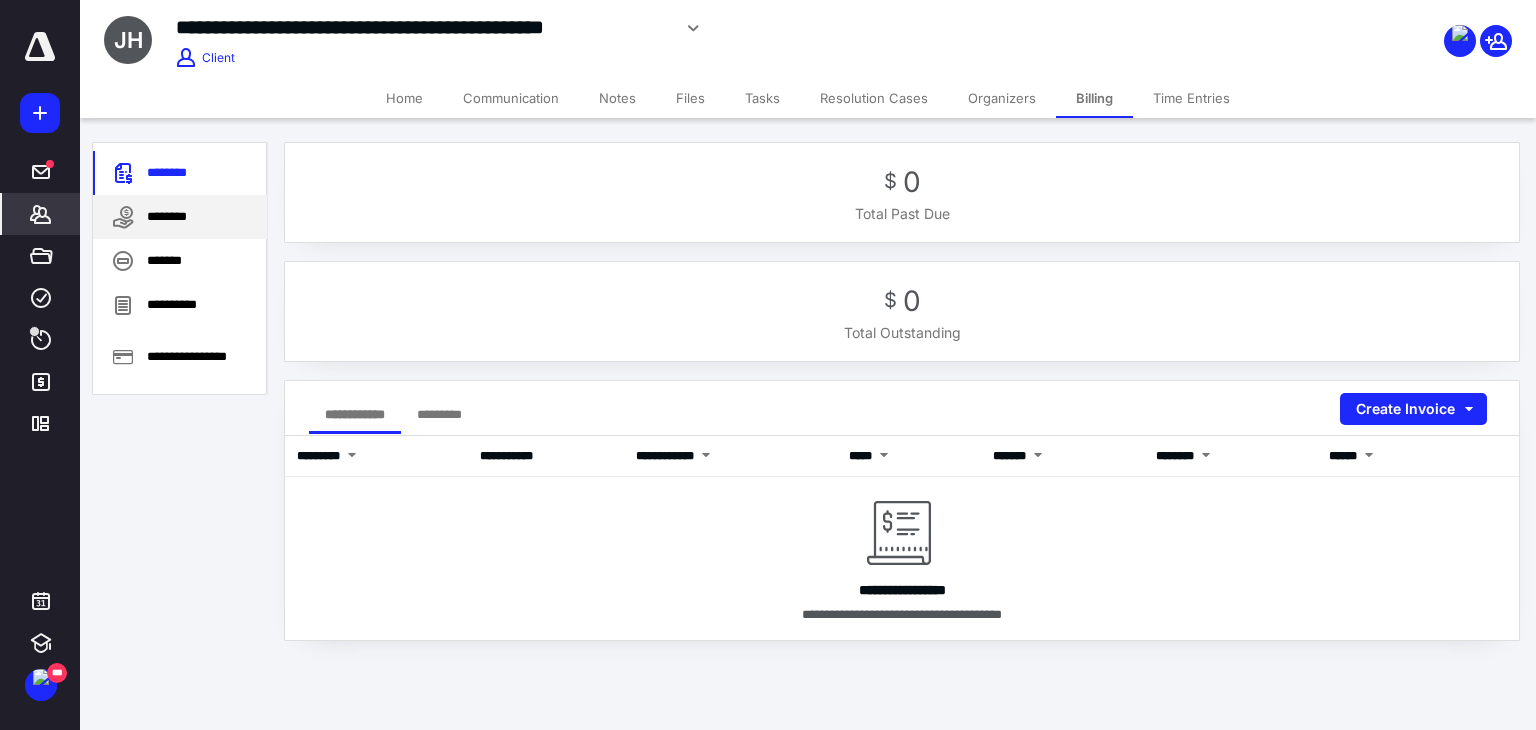 click on "********" at bounding box center (180, 217) 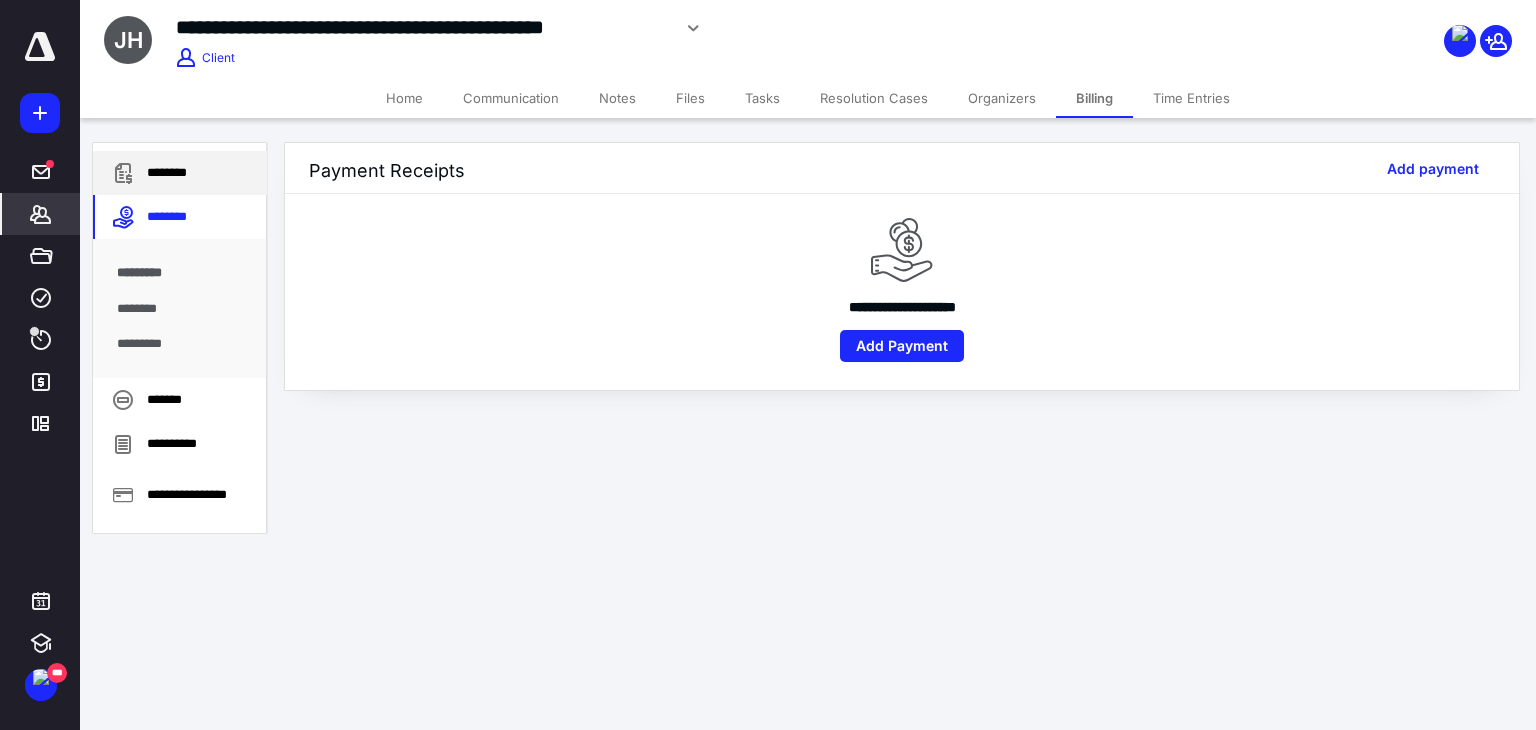 click on "********" at bounding box center [180, 173] 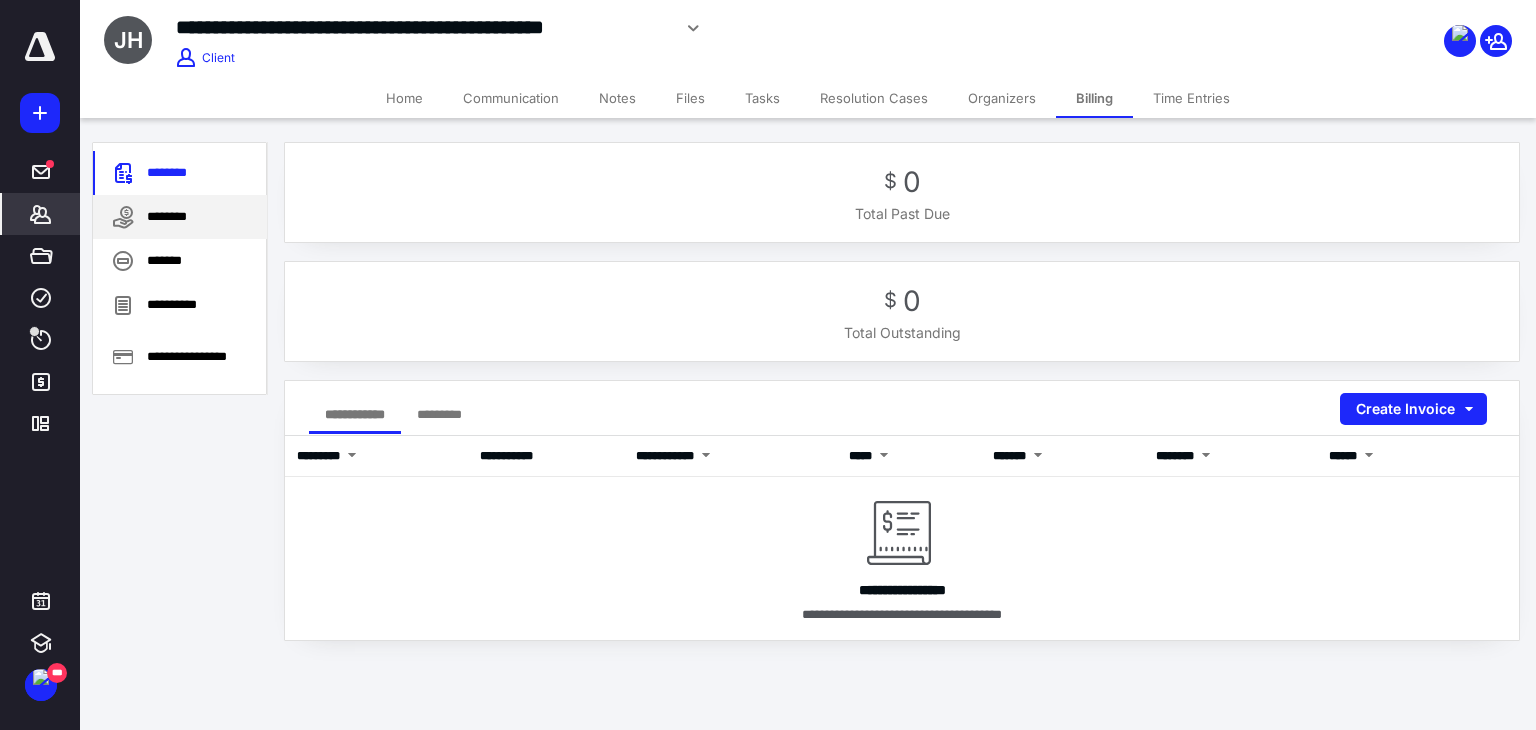 click on "********" at bounding box center (180, 217) 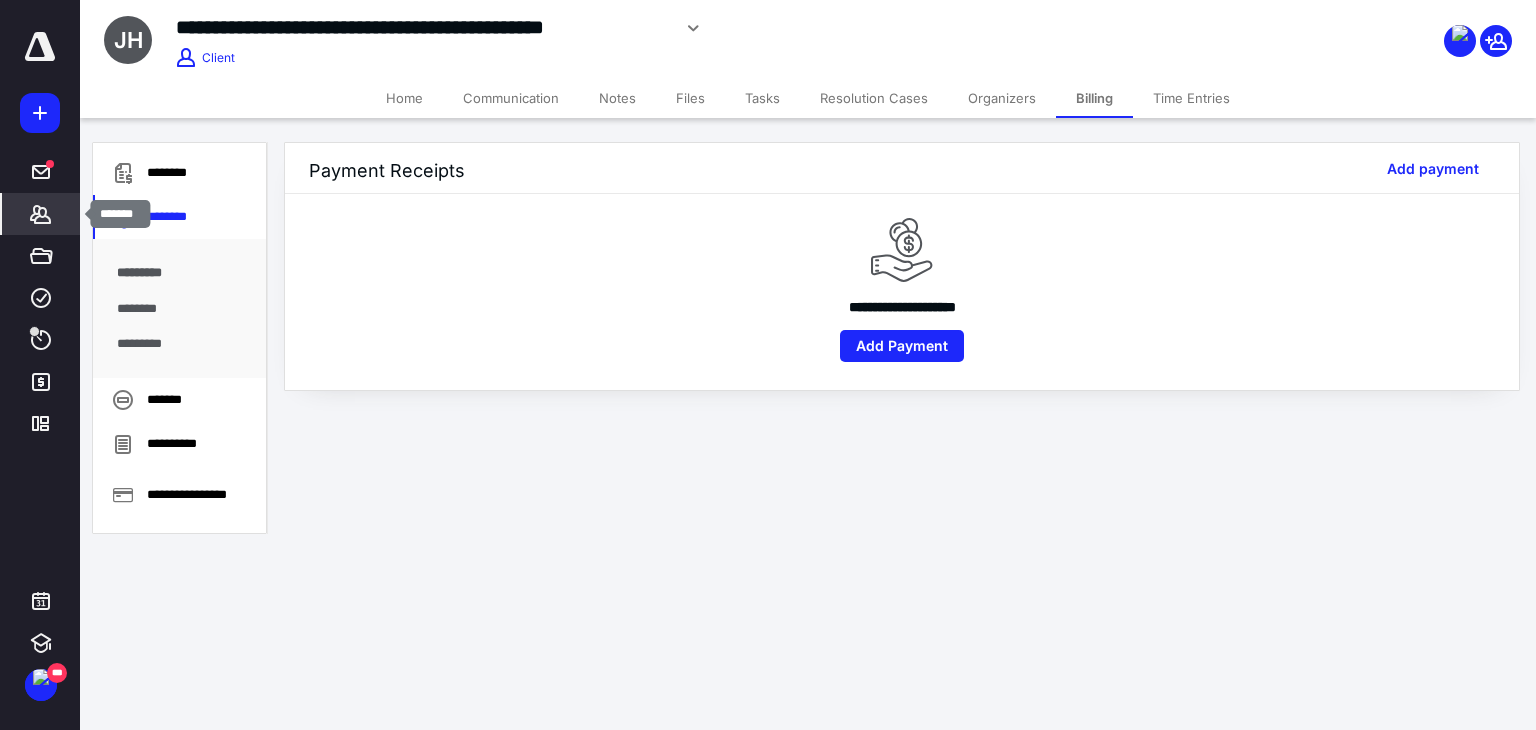 click 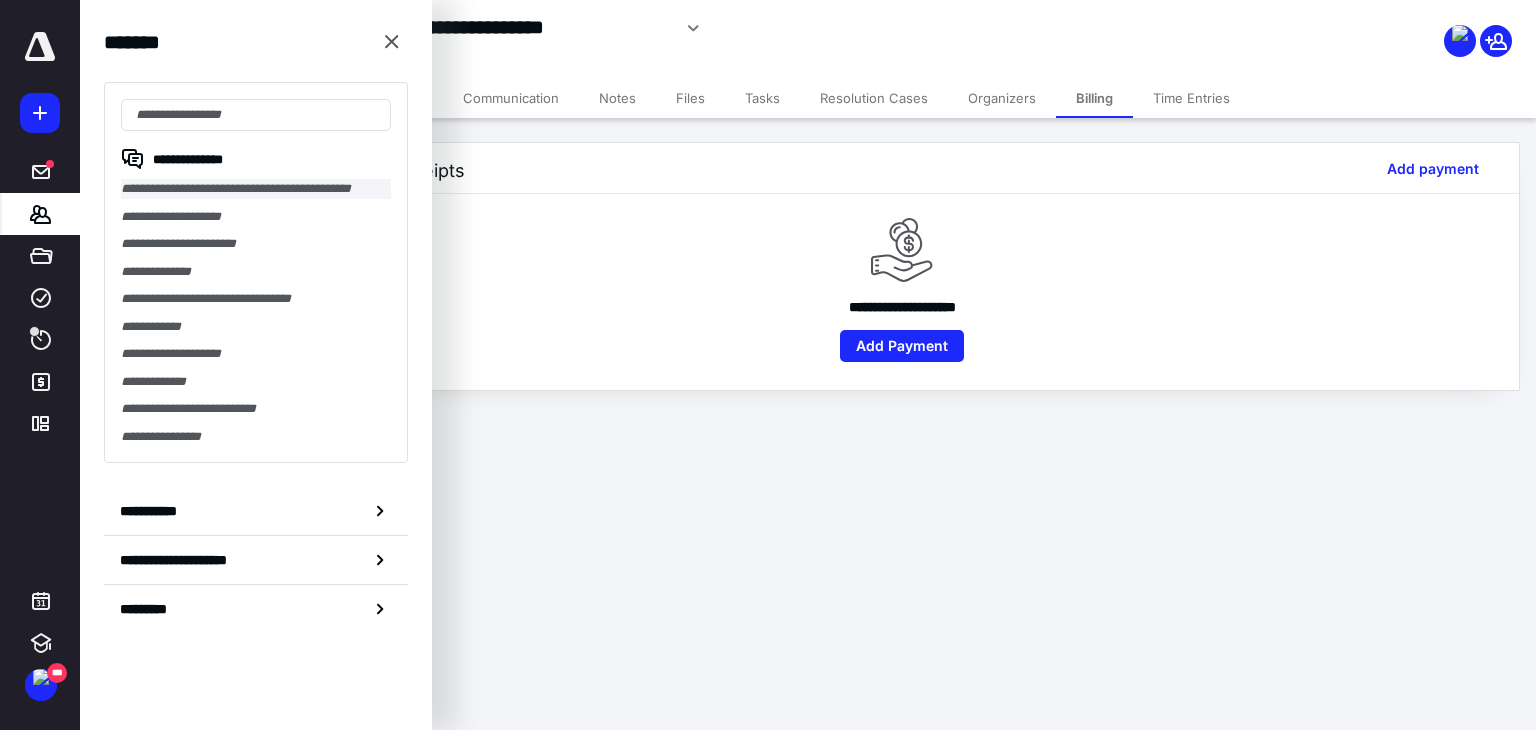 click on "**********" at bounding box center (256, 189) 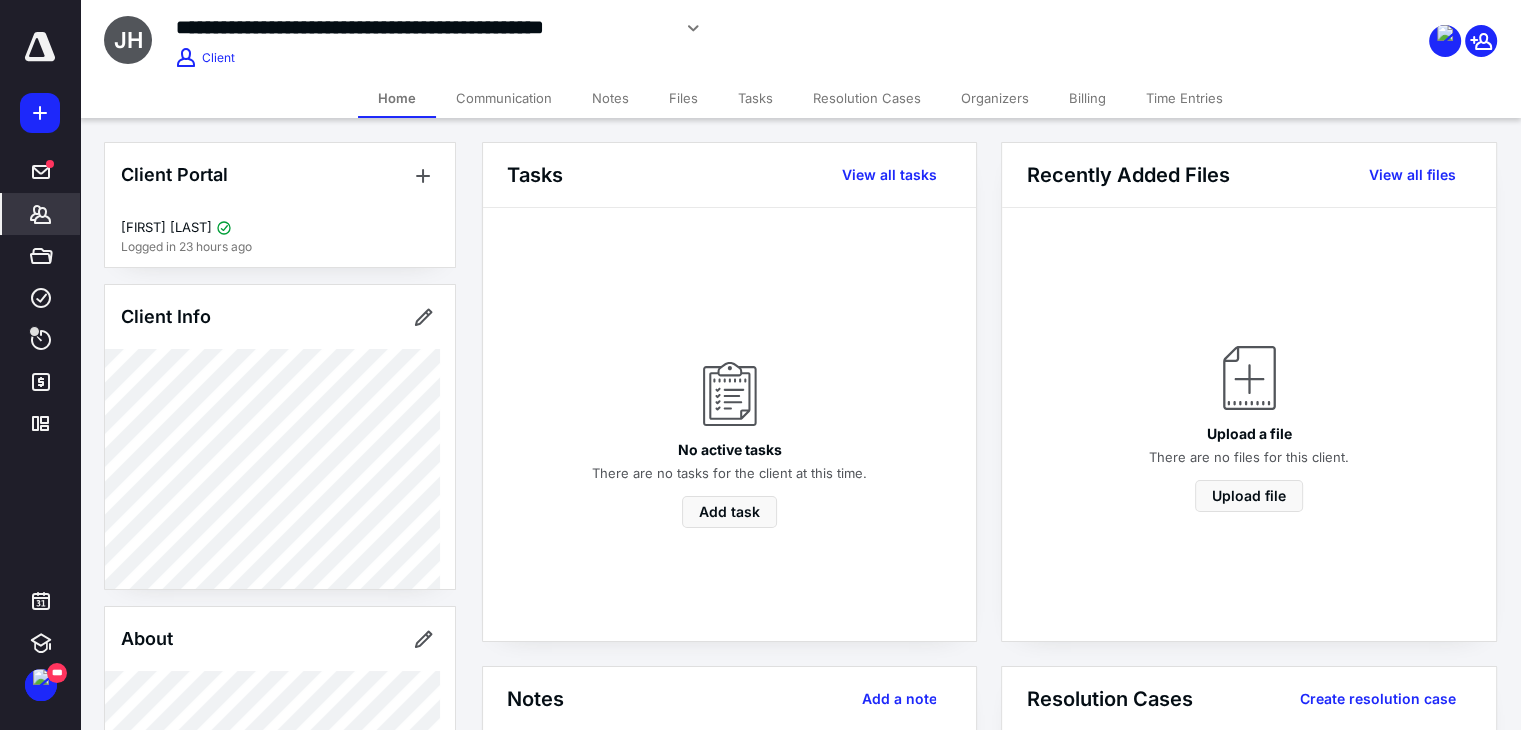 click on "Billing" at bounding box center (1087, 98) 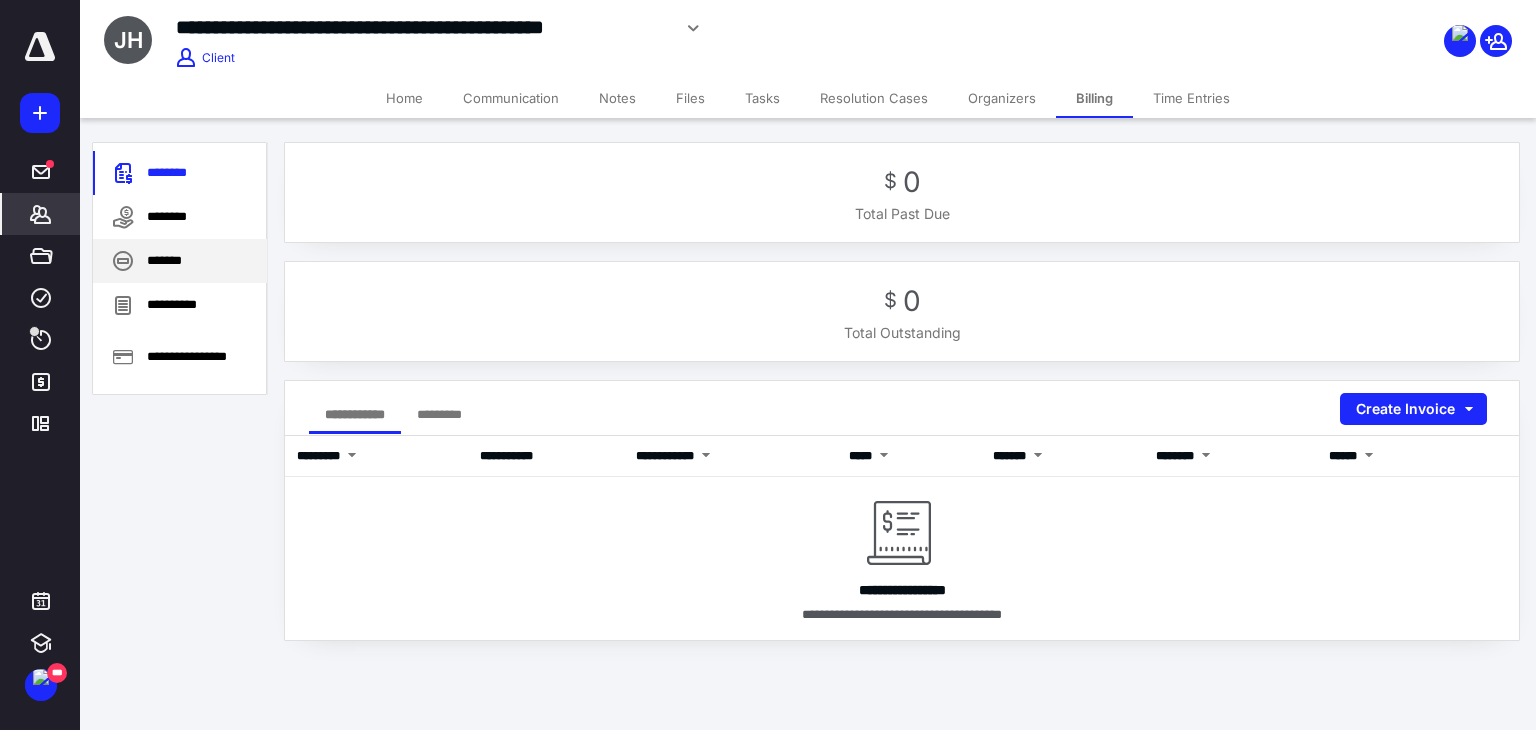 click on "*******" at bounding box center [180, 261] 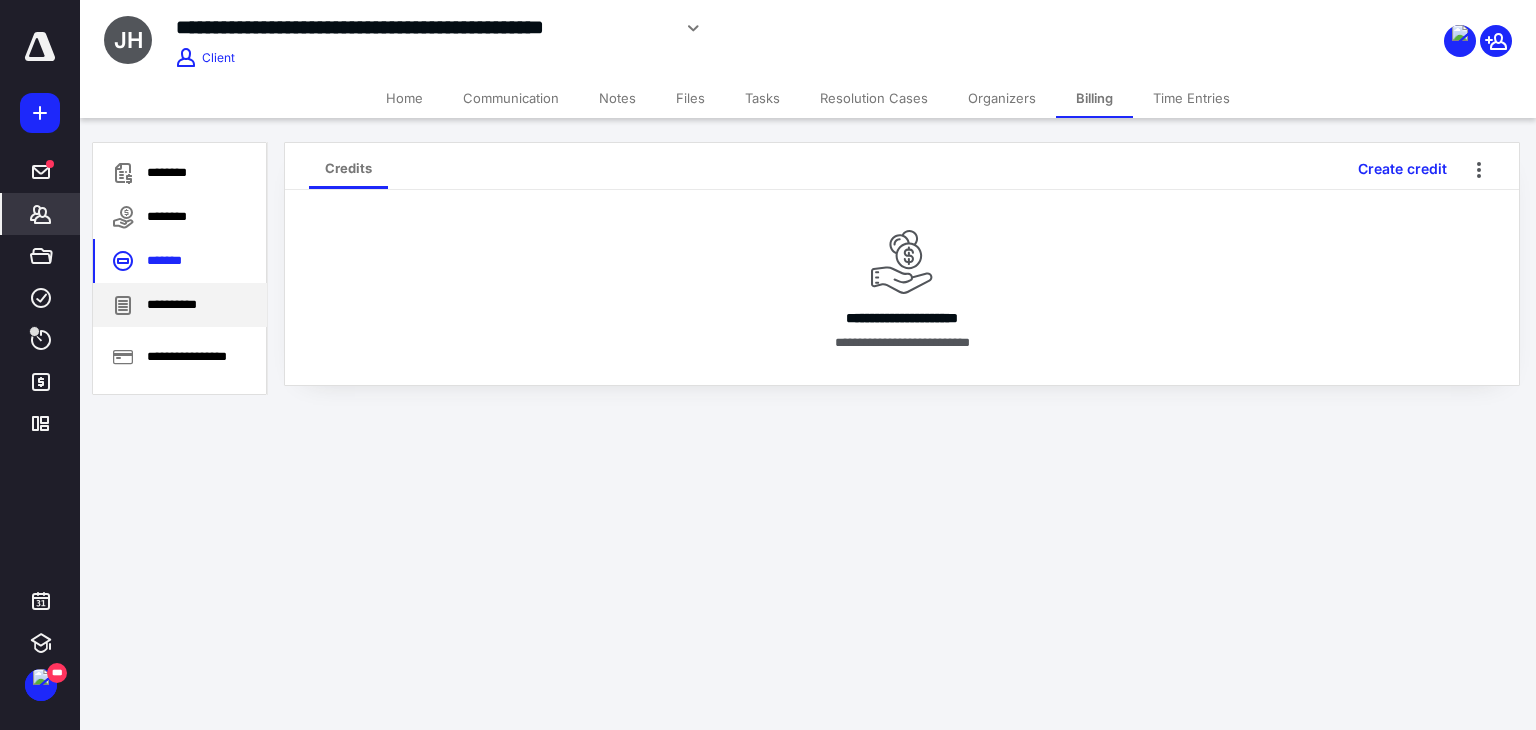 click on "**********" at bounding box center (180, 305) 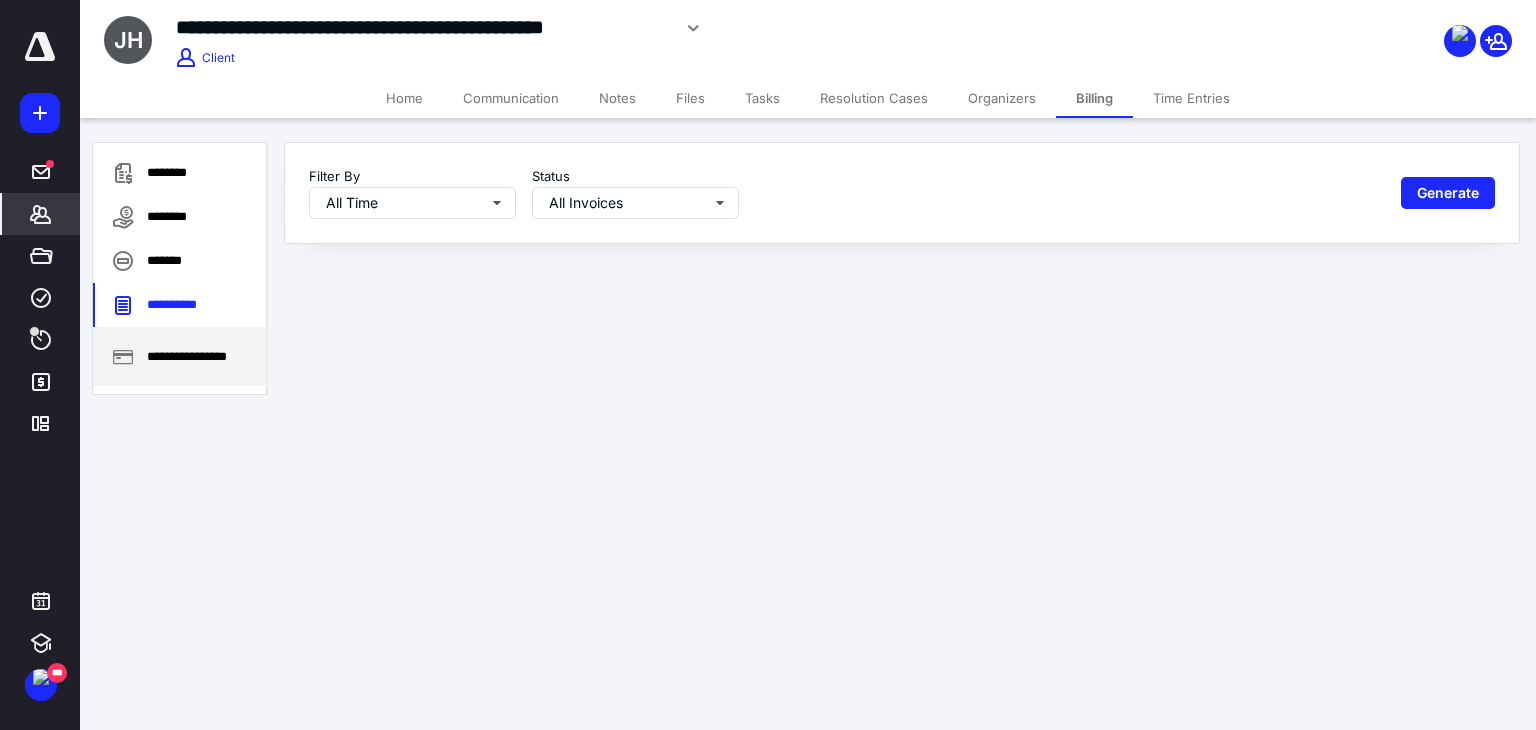 click on "**********" at bounding box center (180, 356) 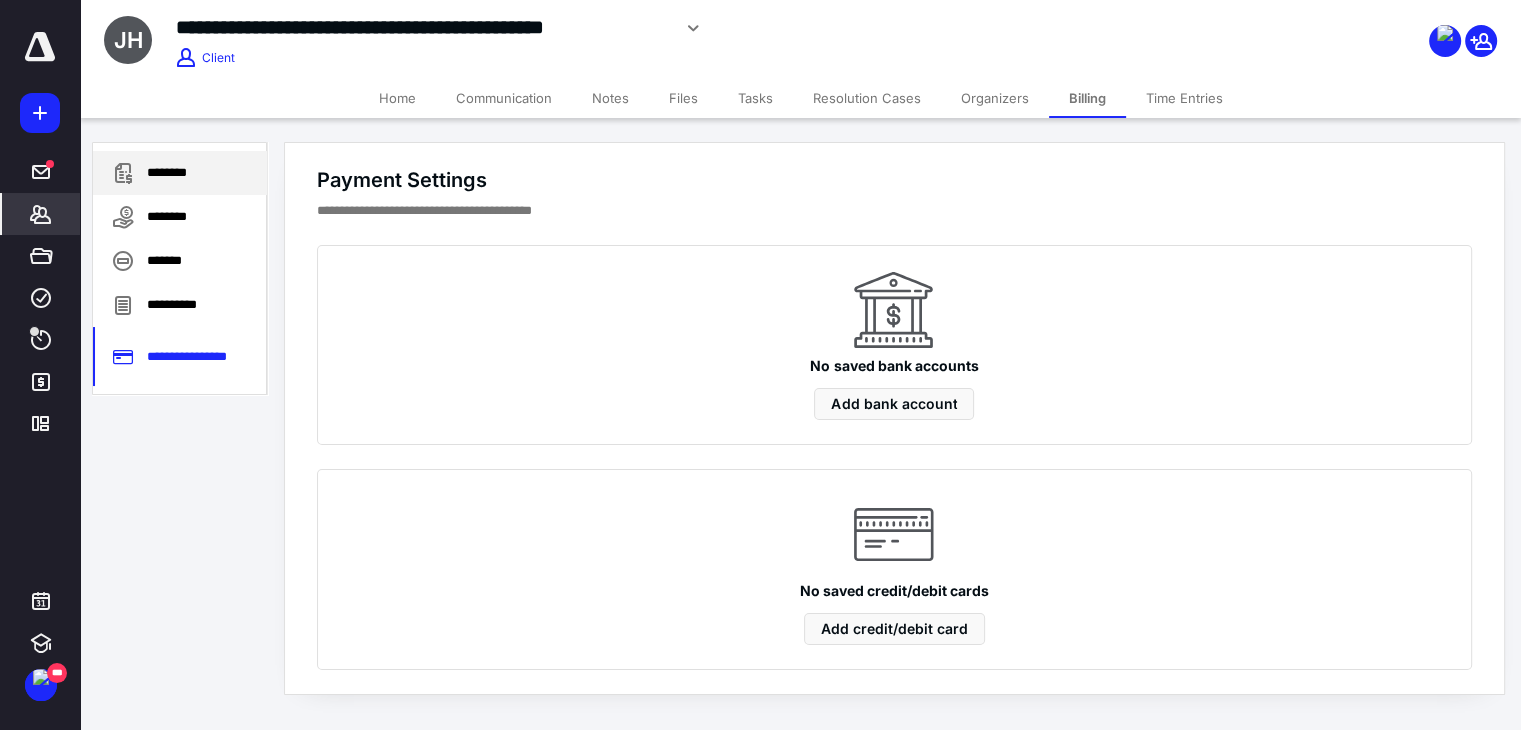 click on "********" at bounding box center [180, 173] 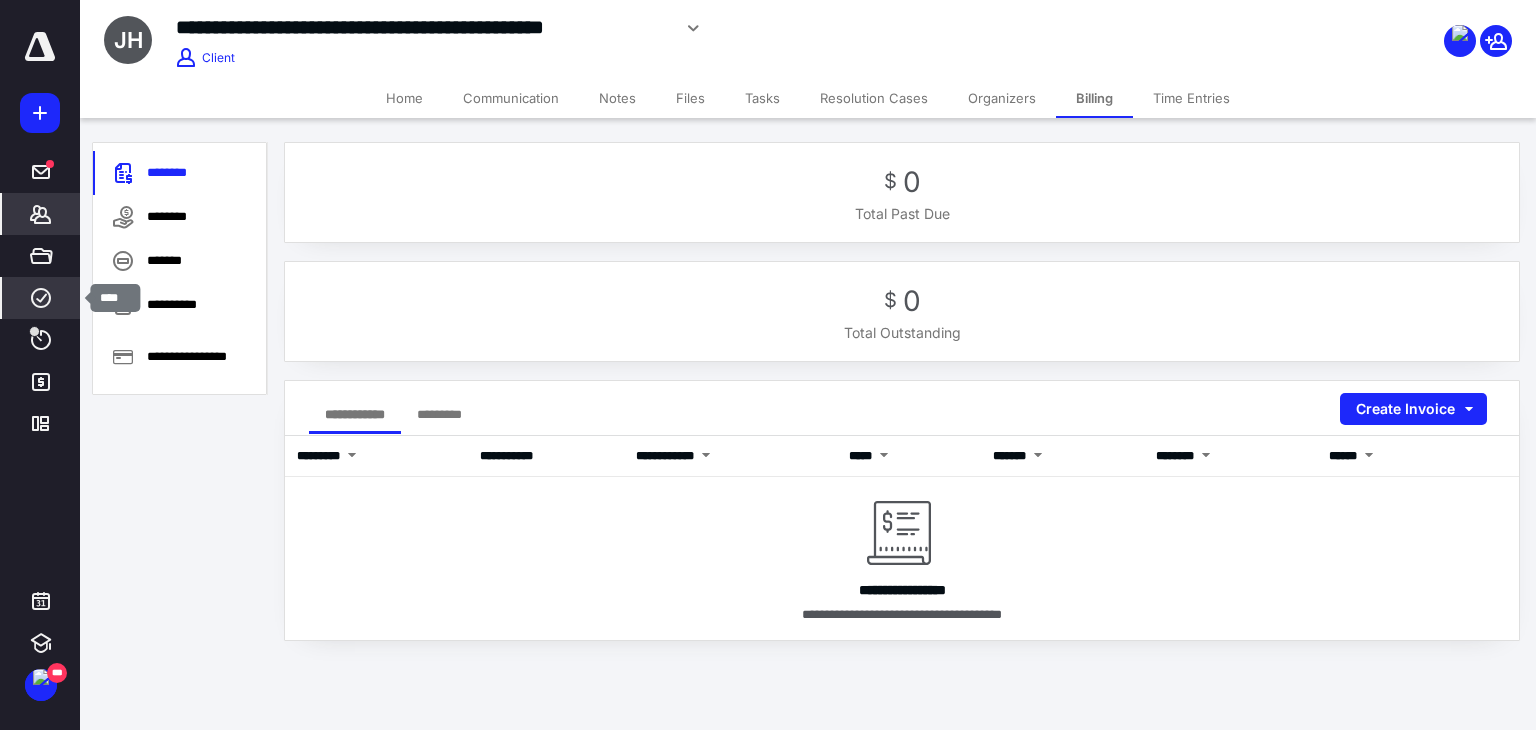 click 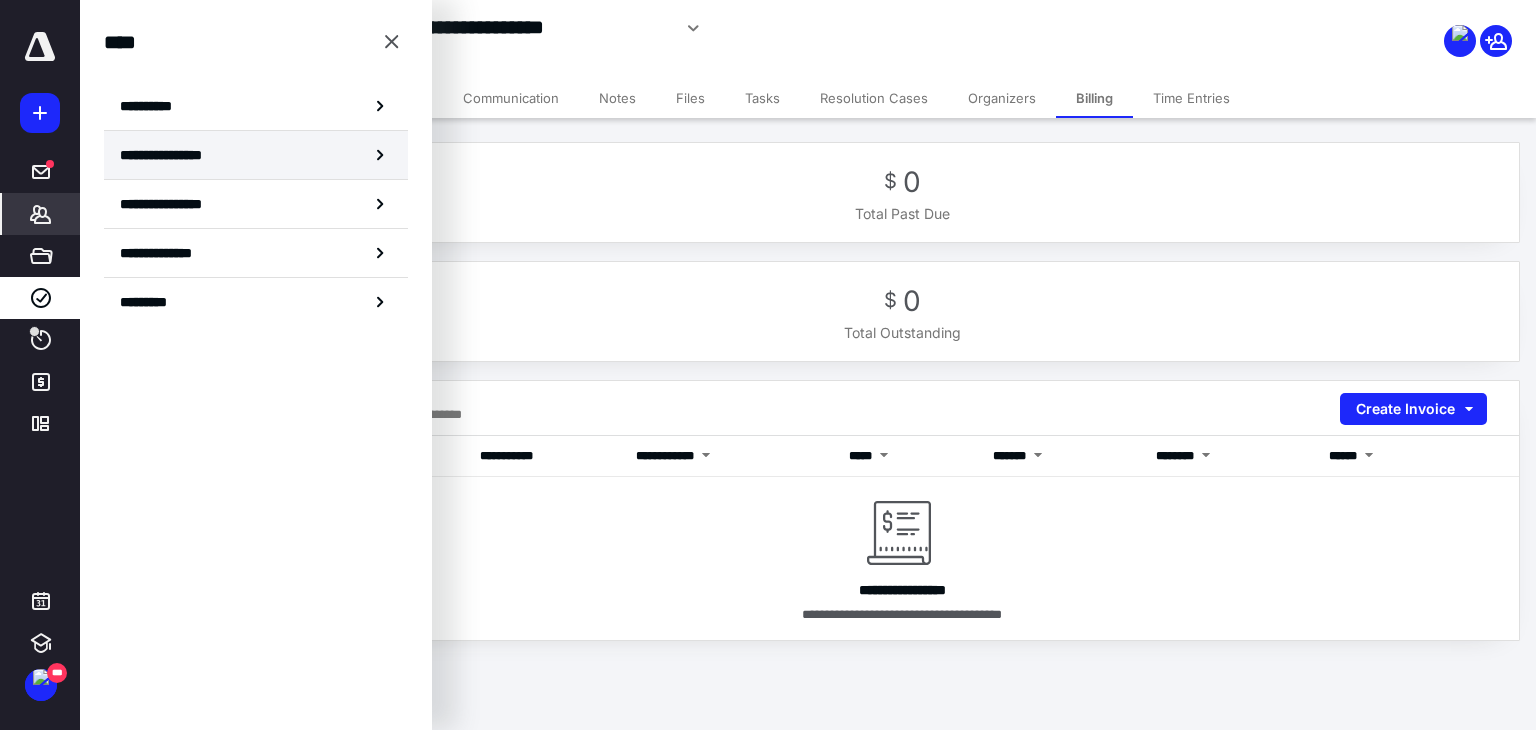 click 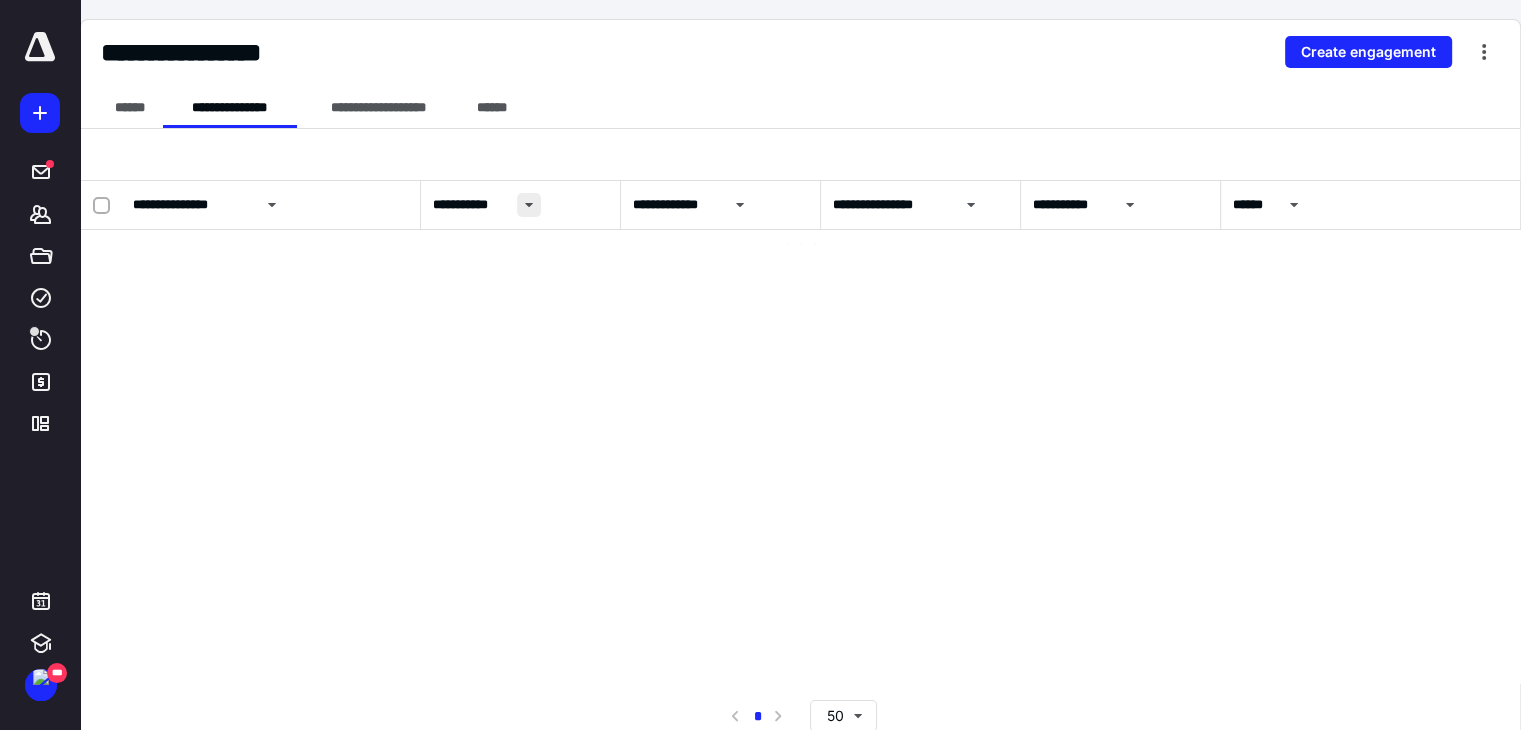 click at bounding box center (529, 205) 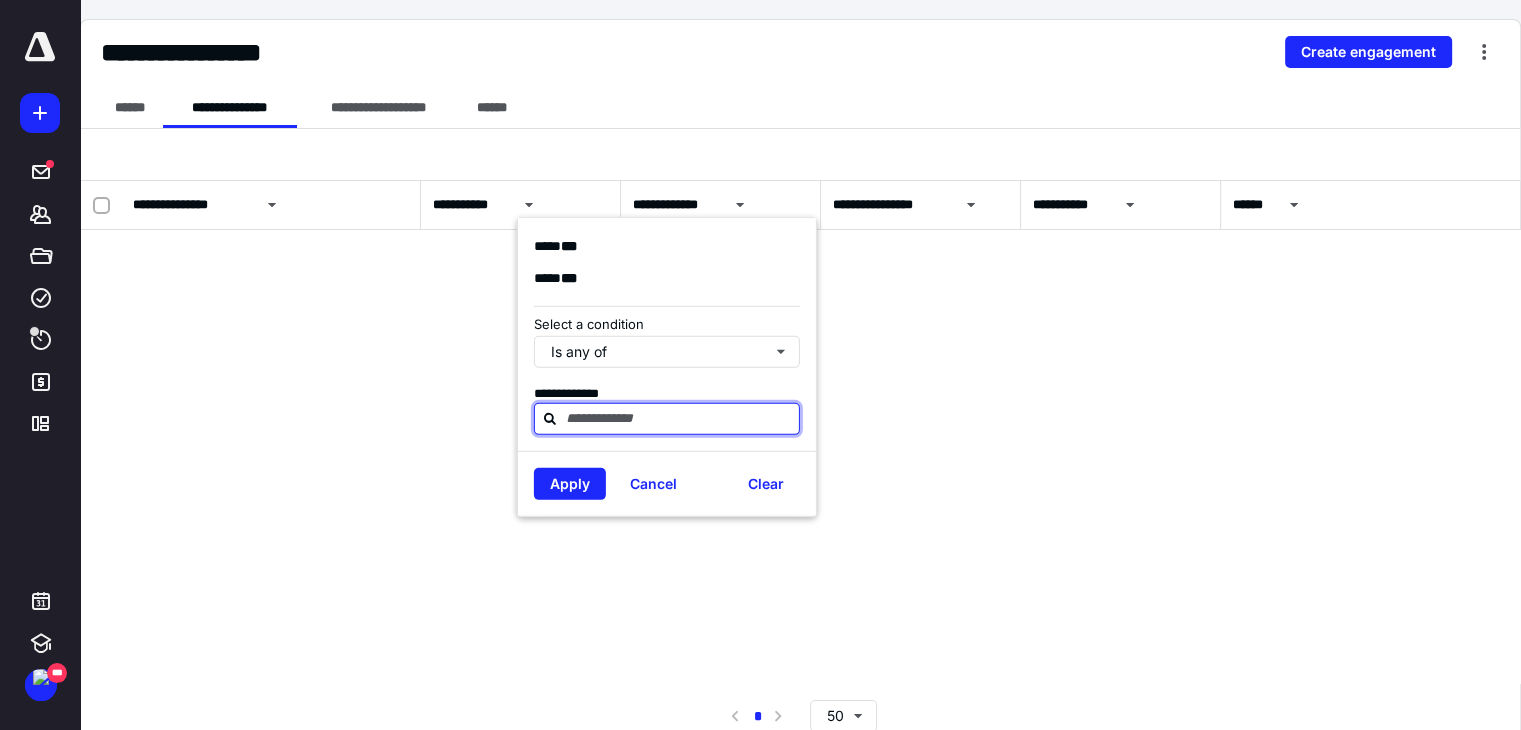 click at bounding box center [679, 418] 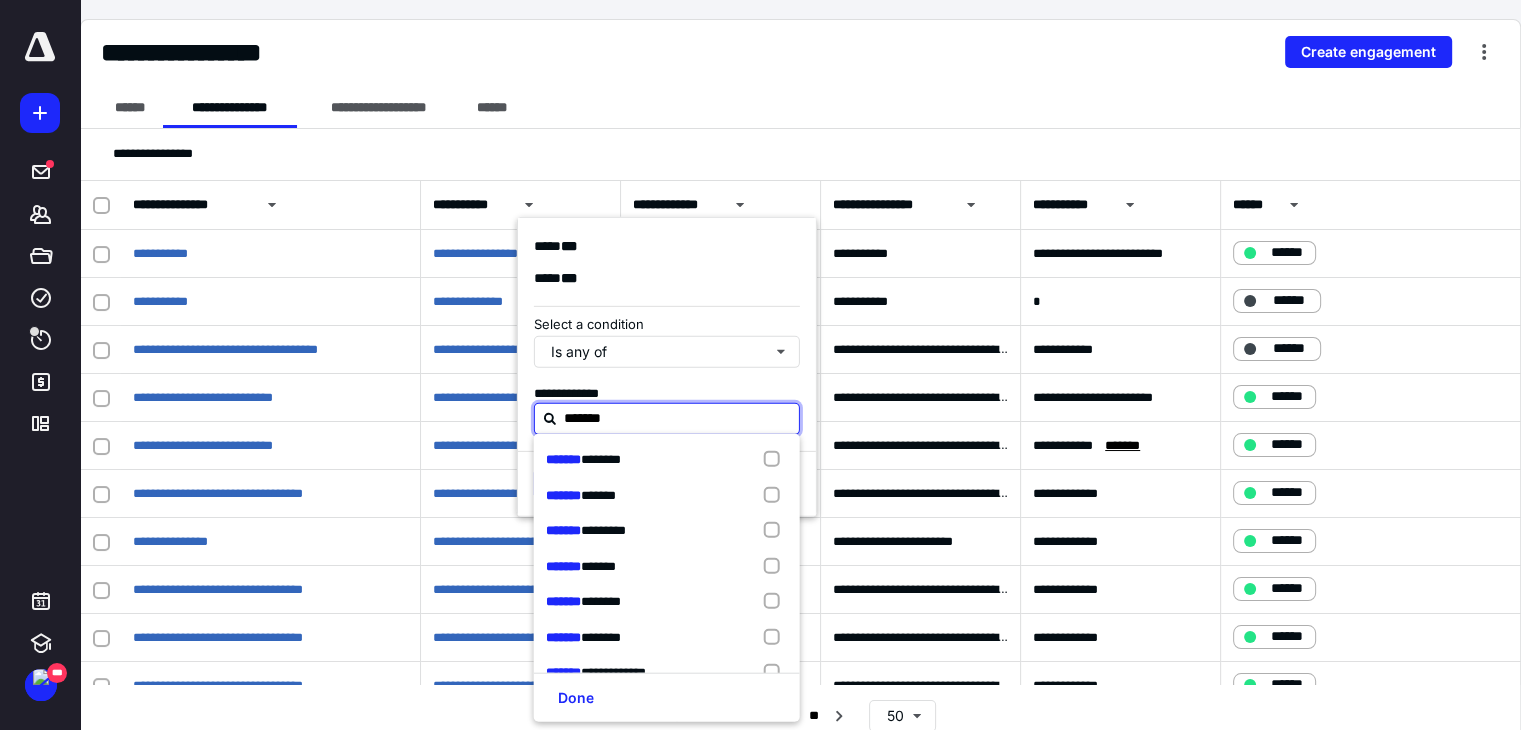 type on "*******" 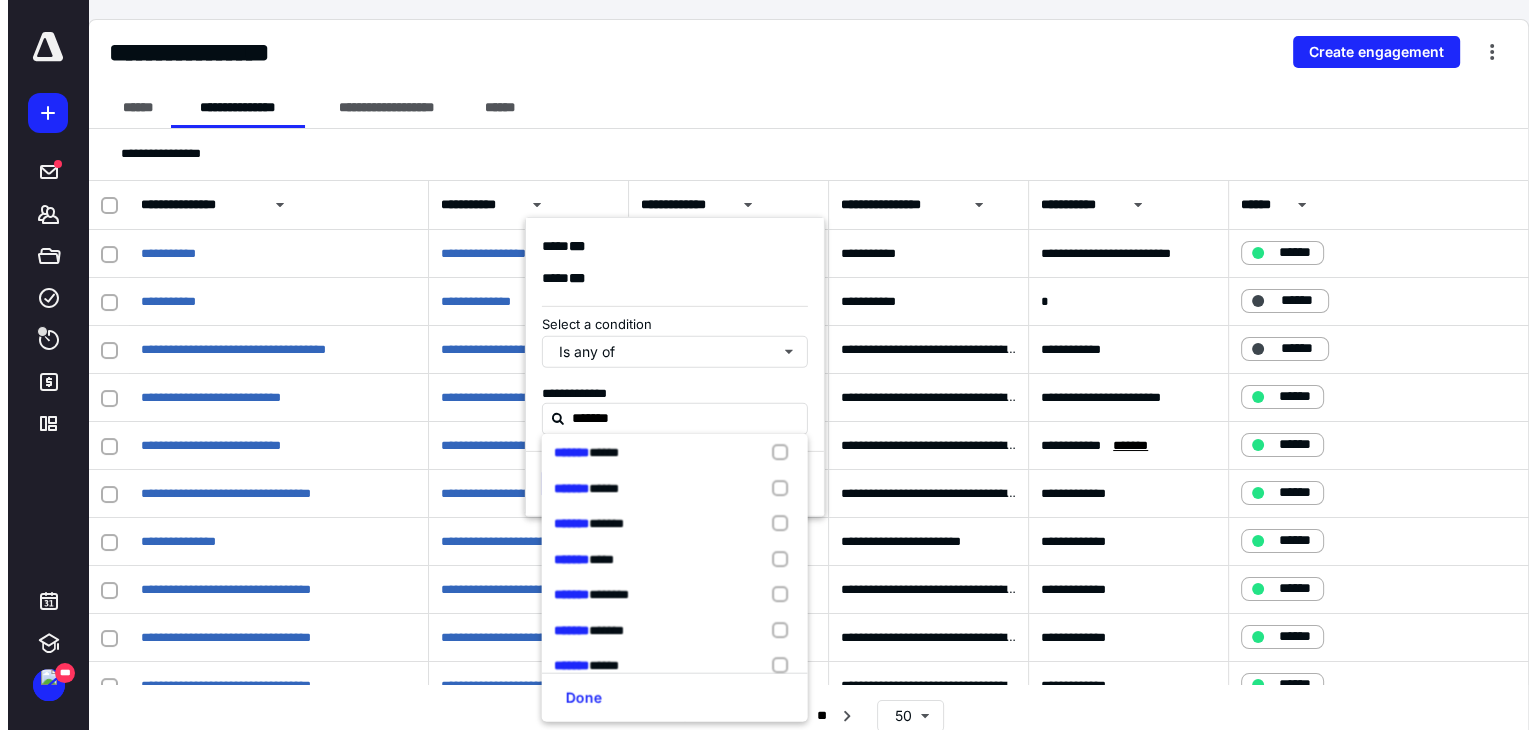 scroll, scrollTop: 382, scrollLeft: 0, axis: vertical 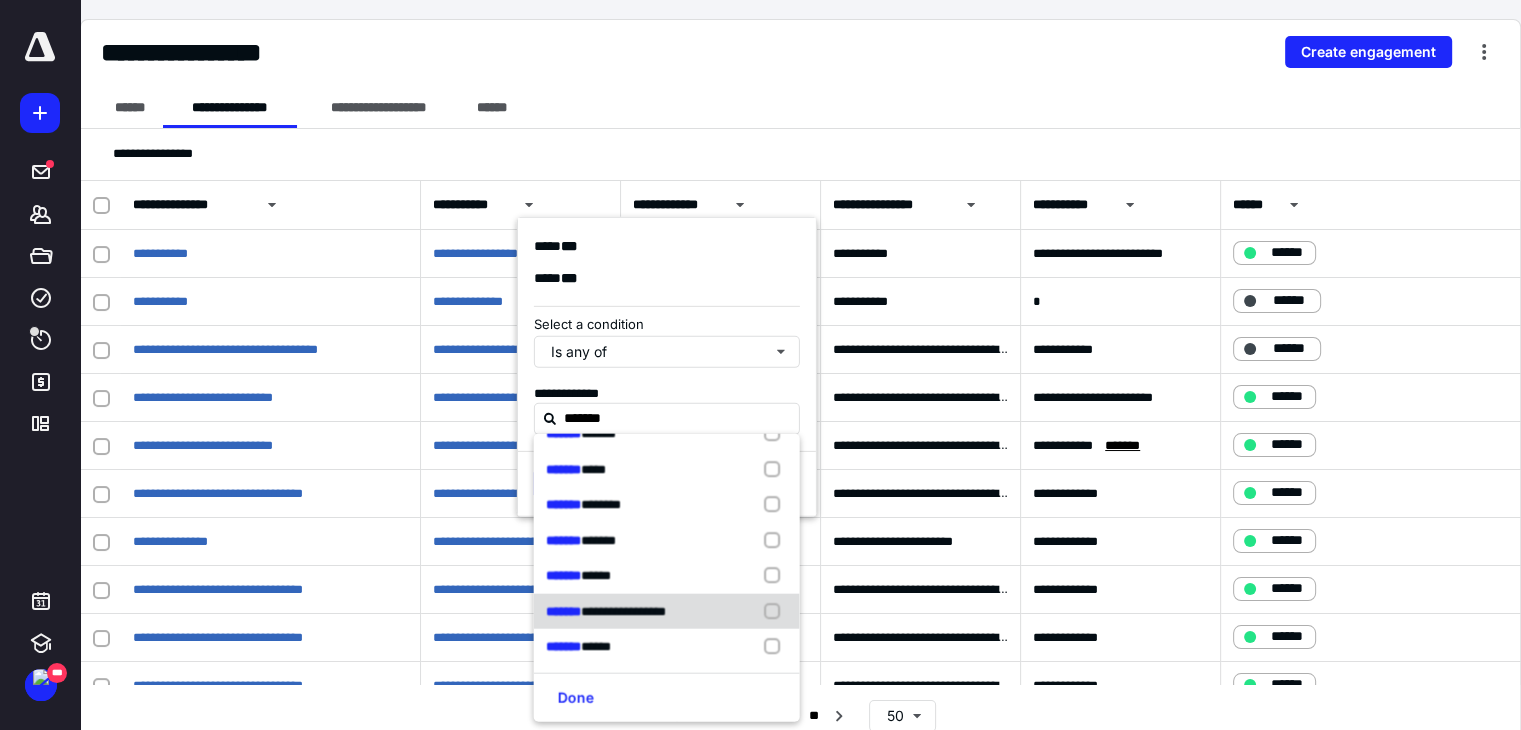 click on "**********" at bounding box center (606, 611) 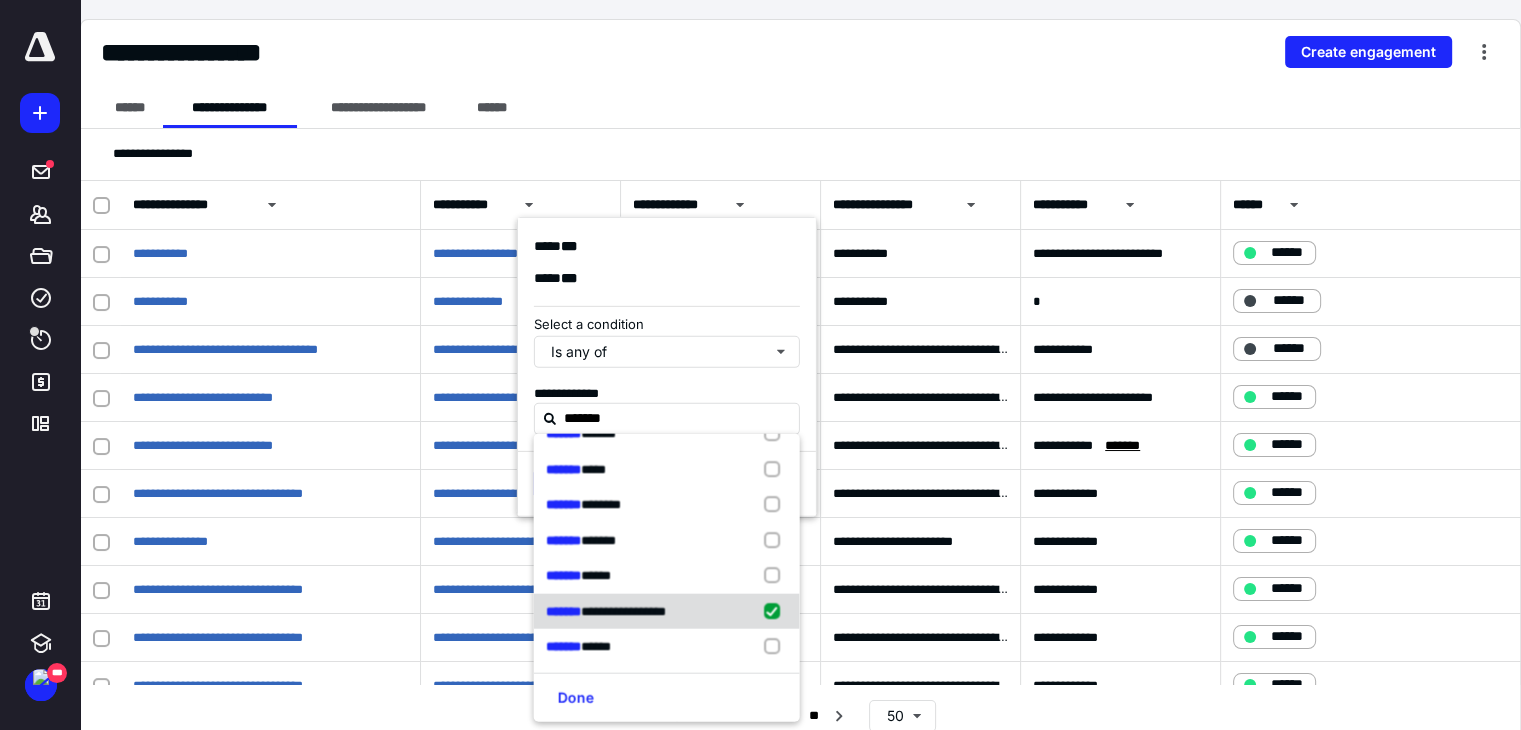 checkbox on "true" 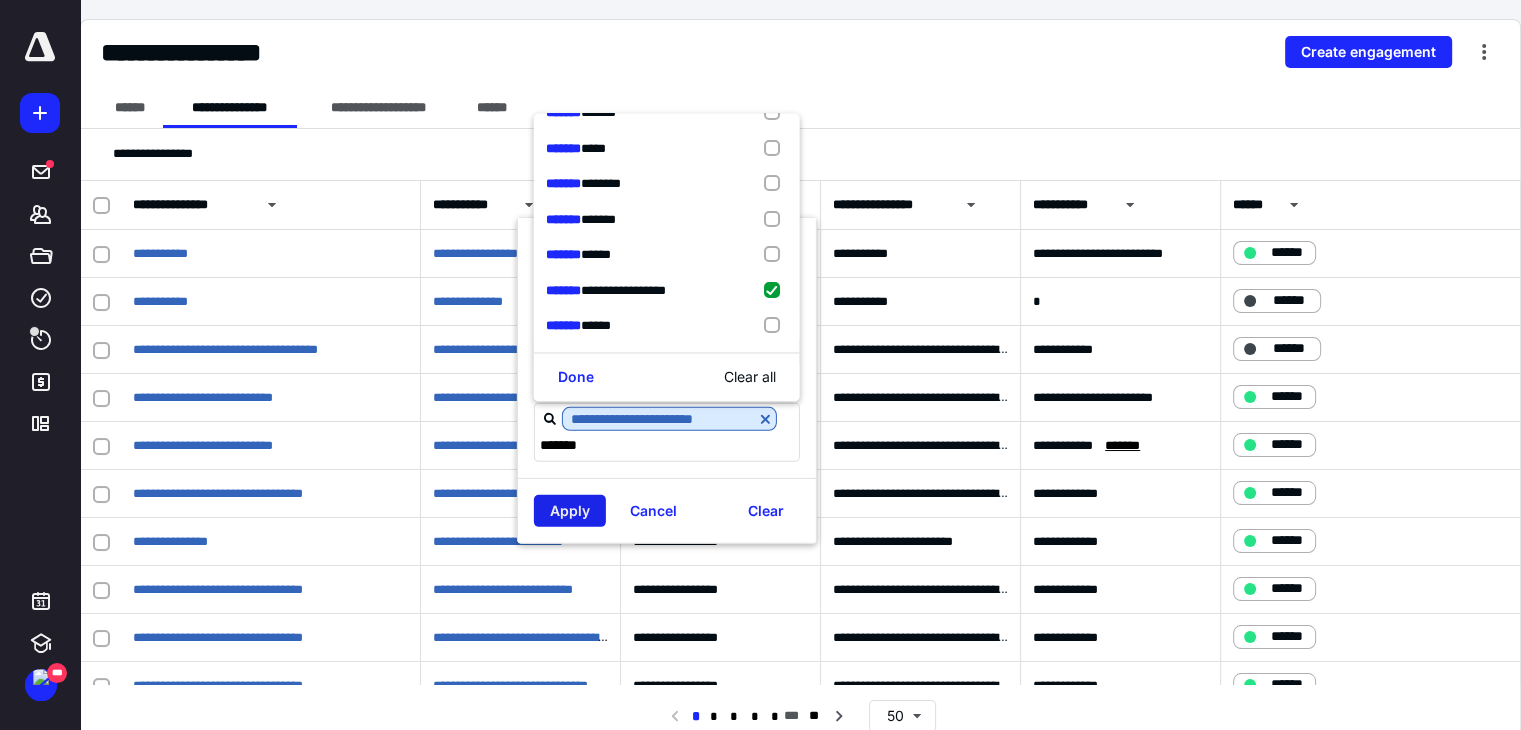 click on "Apply" at bounding box center (570, 511) 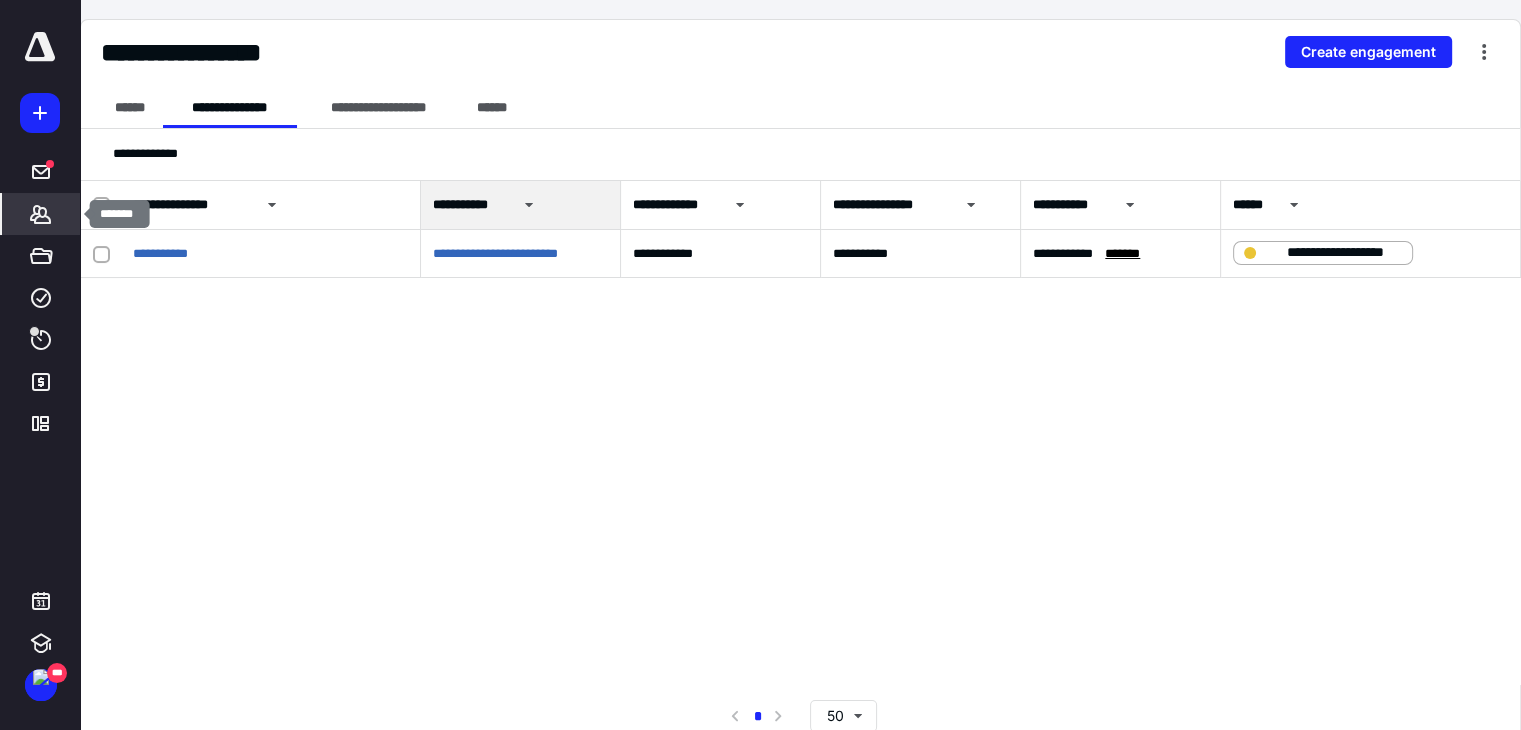 click 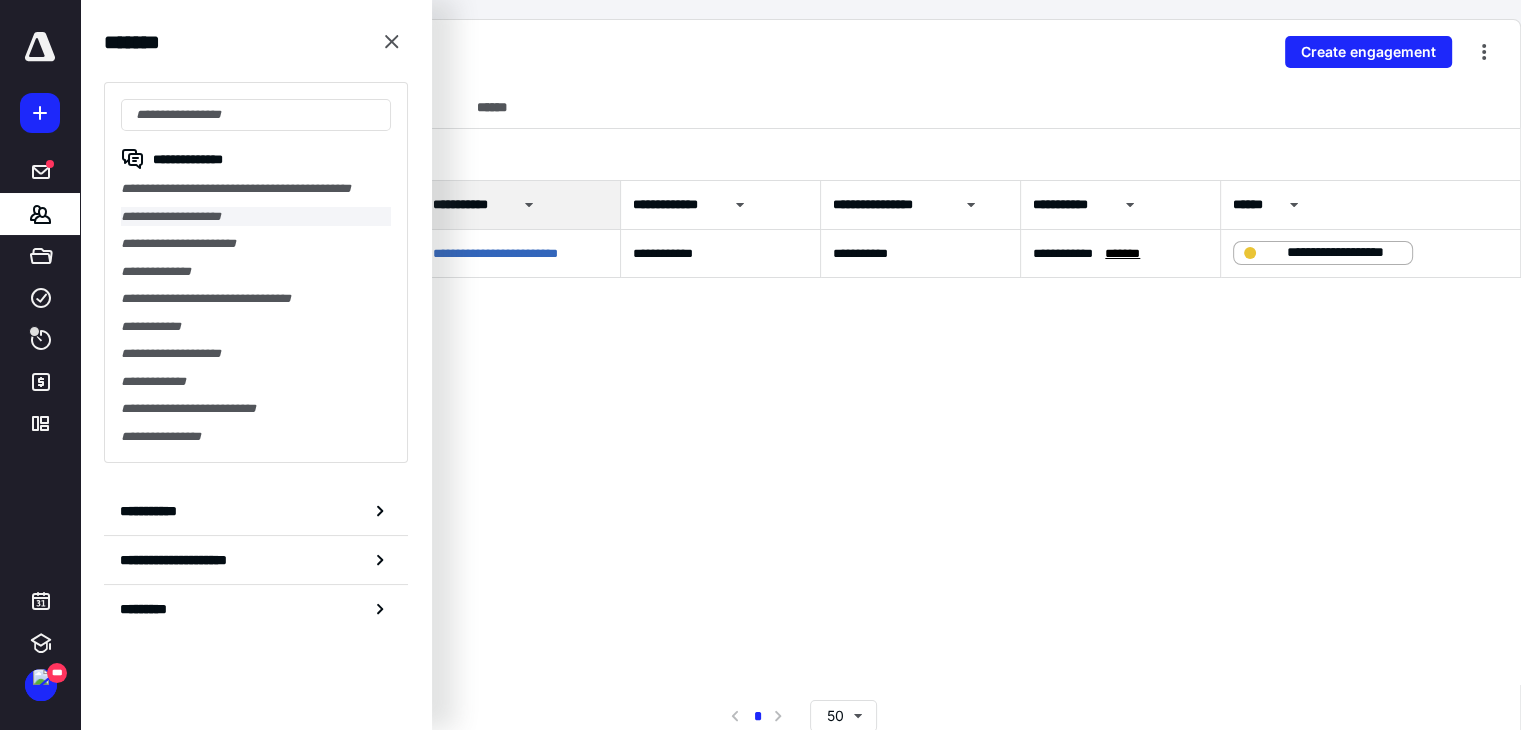 click on "**********" at bounding box center (256, 217) 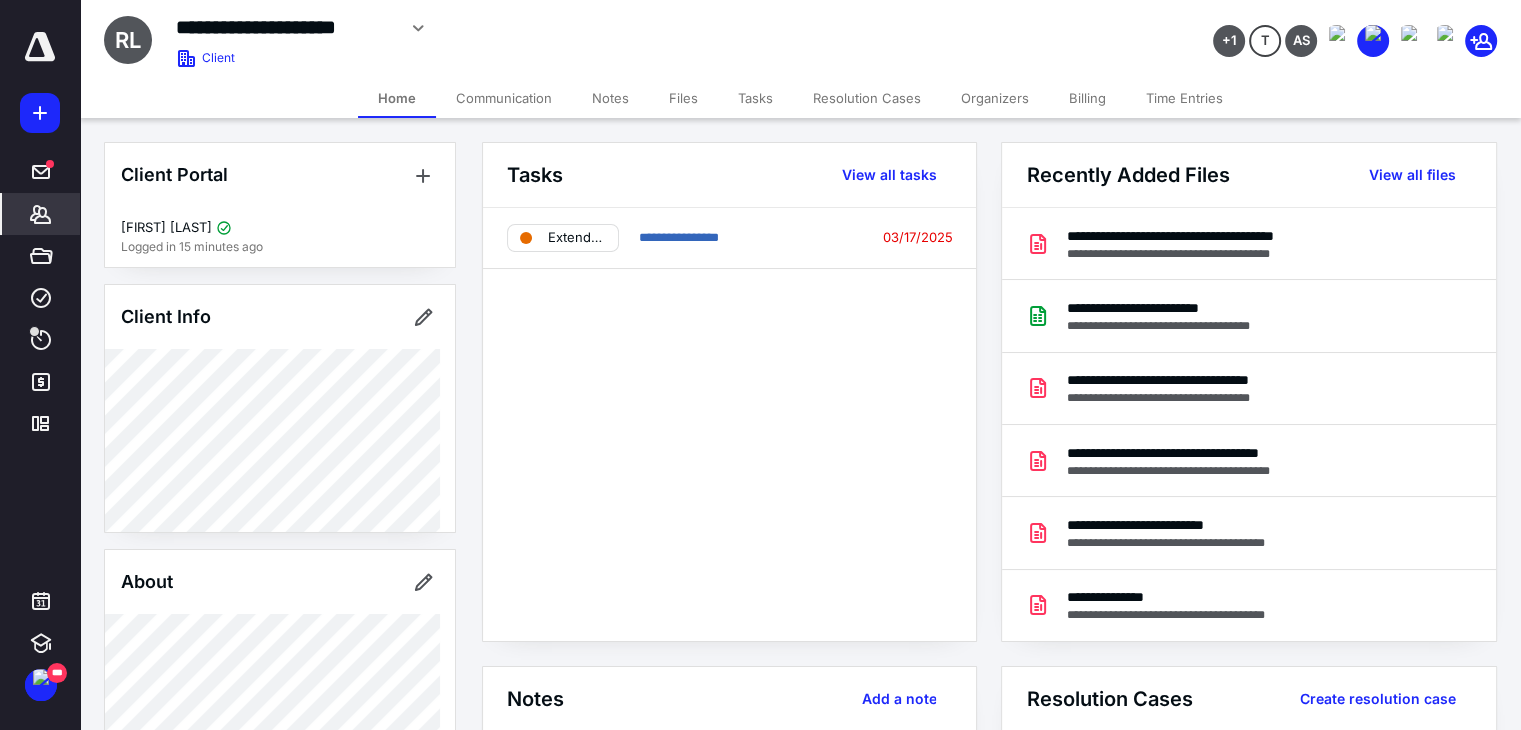click on "Billing" at bounding box center (1087, 98) 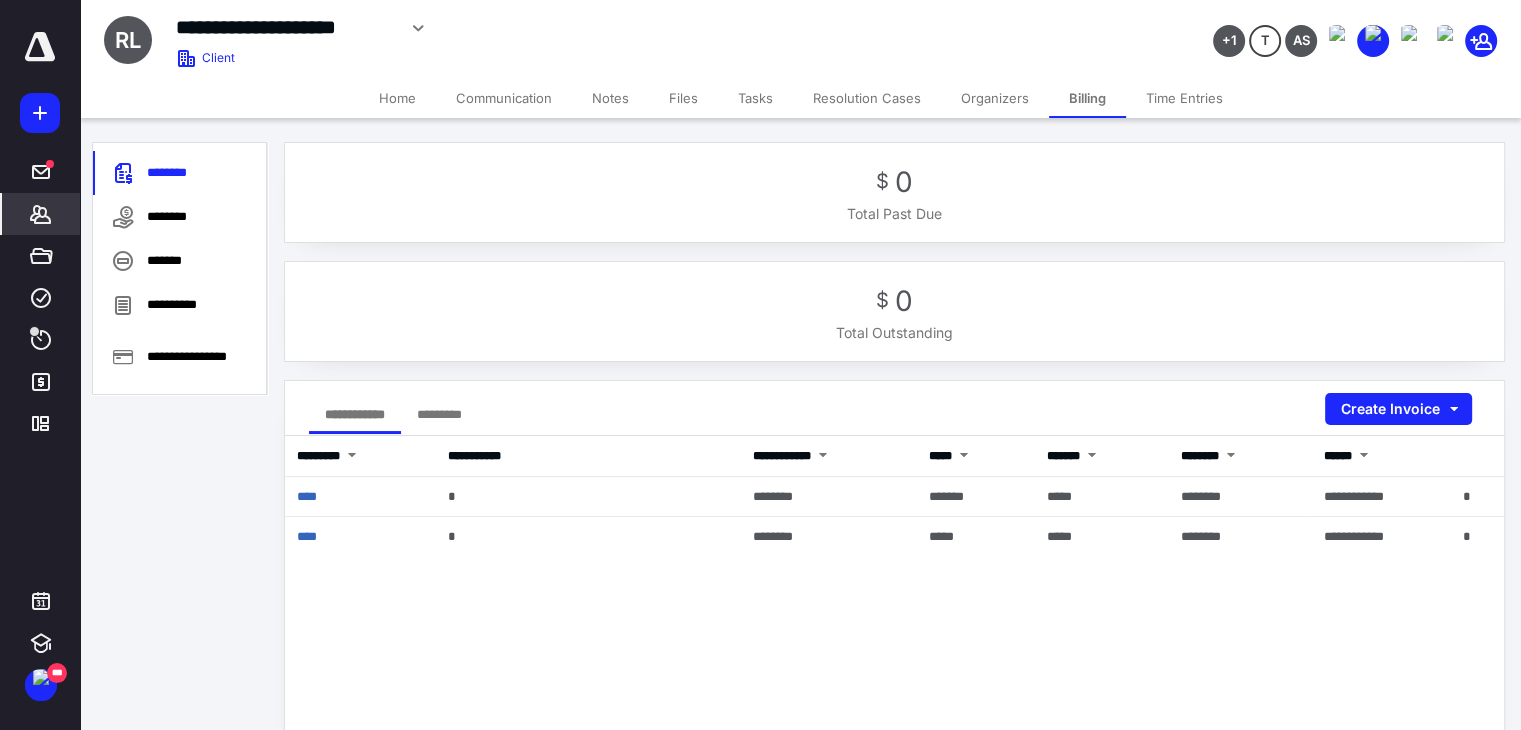 click on "Tasks" at bounding box center [755, 98] 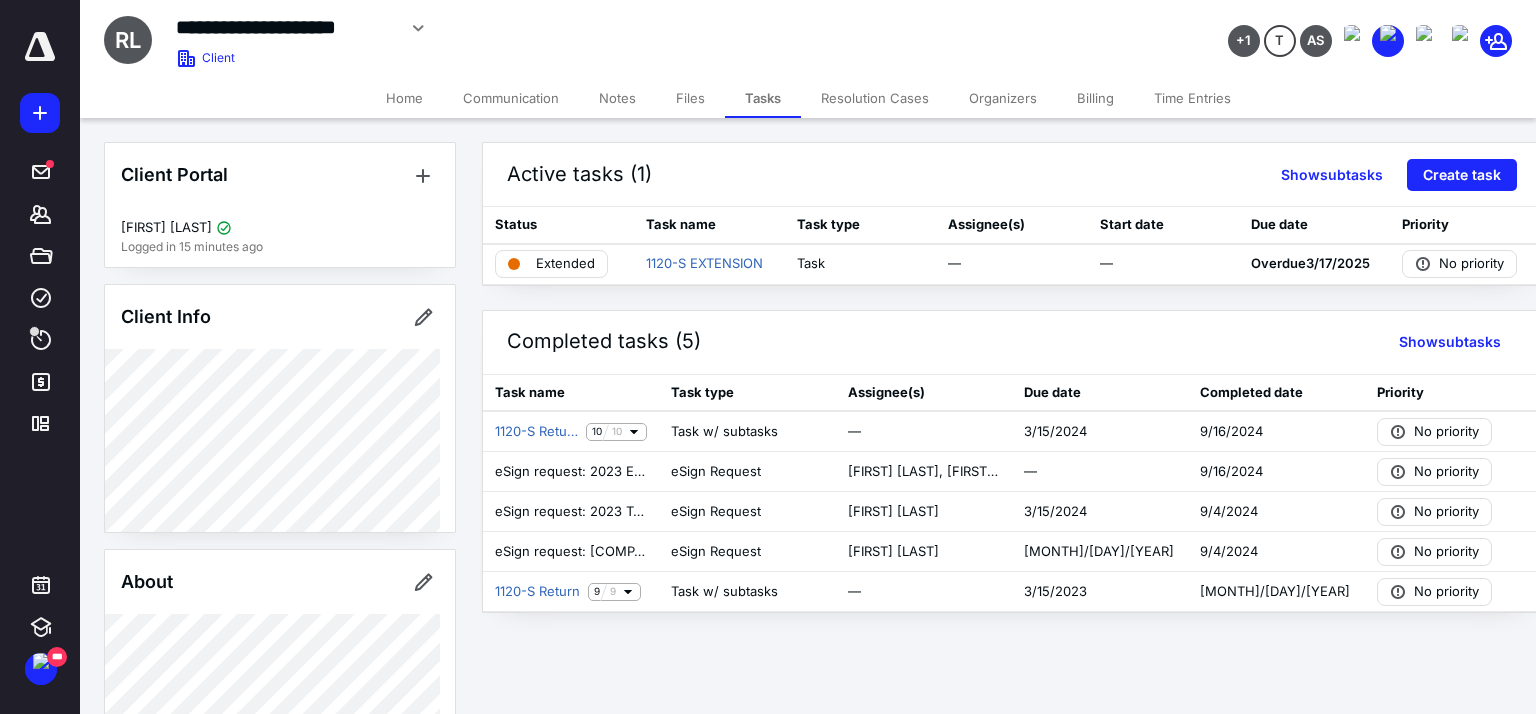 click on "Tasks" at bounding box center (763, 98) 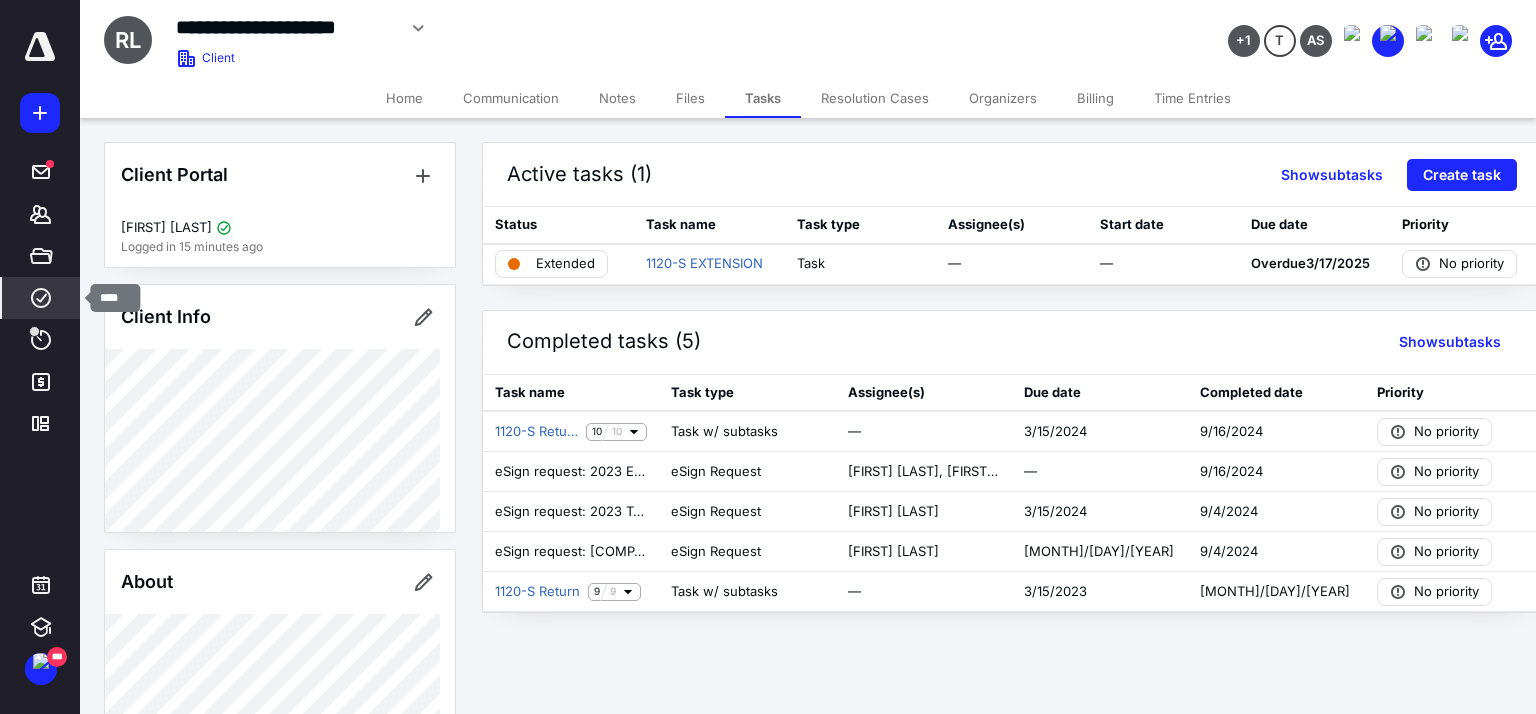 click 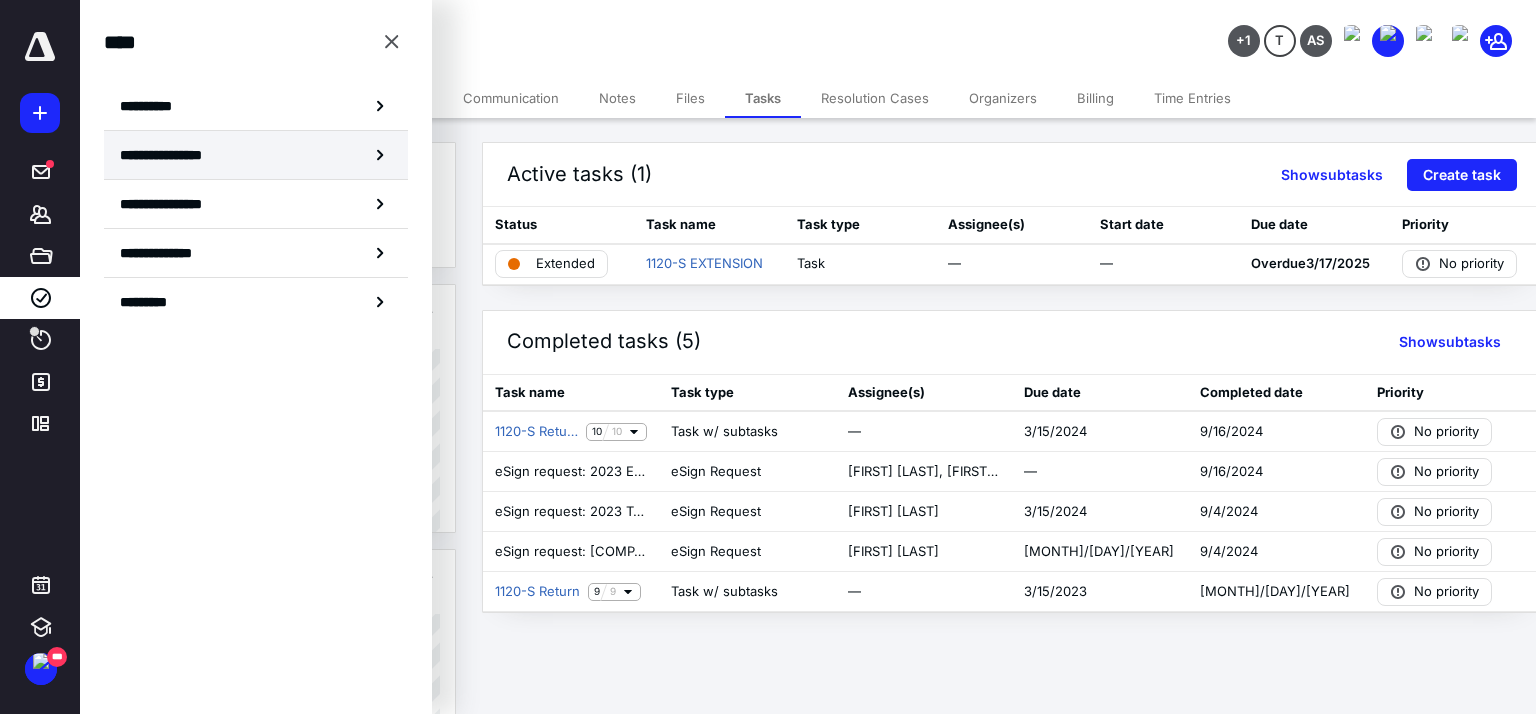 click 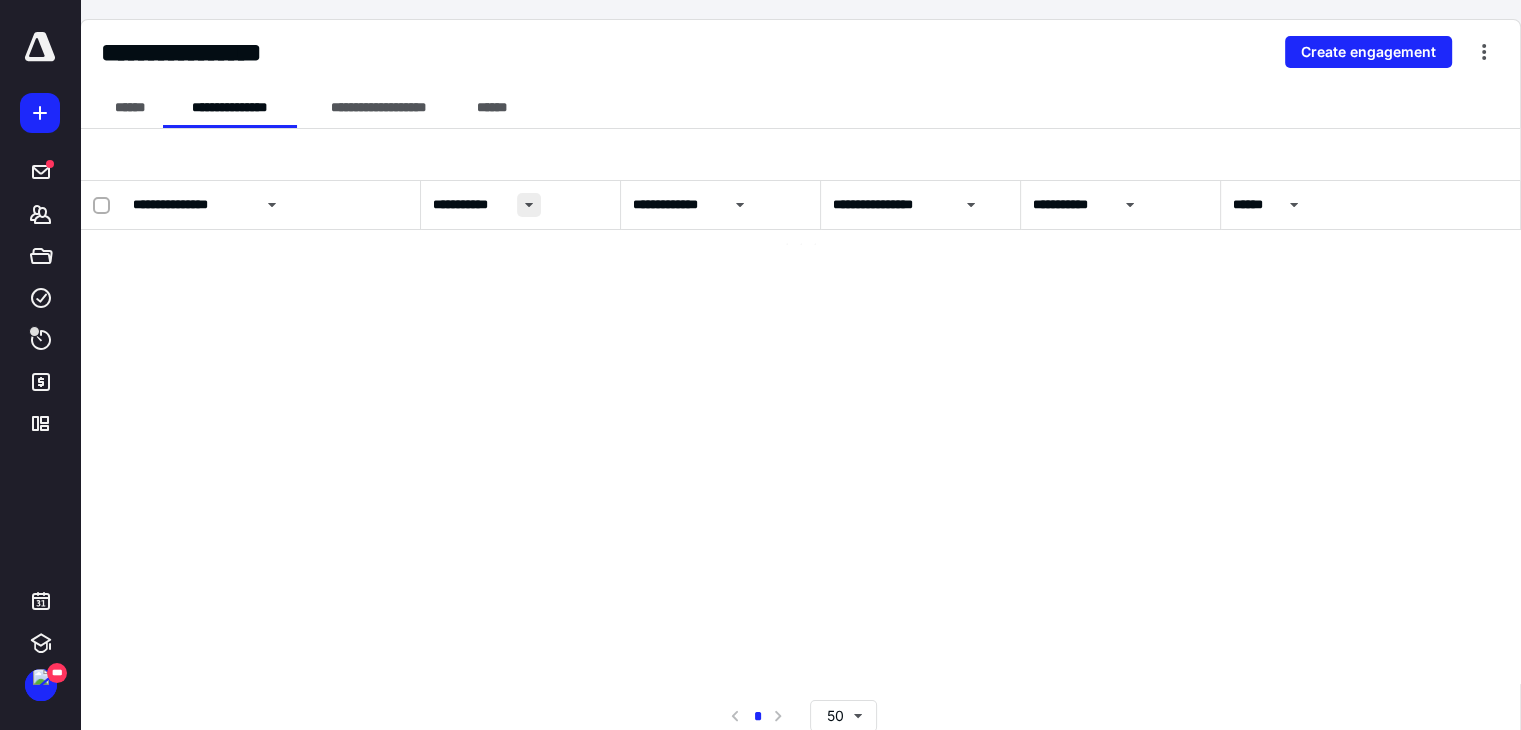 click at bounding box center (529, 205) 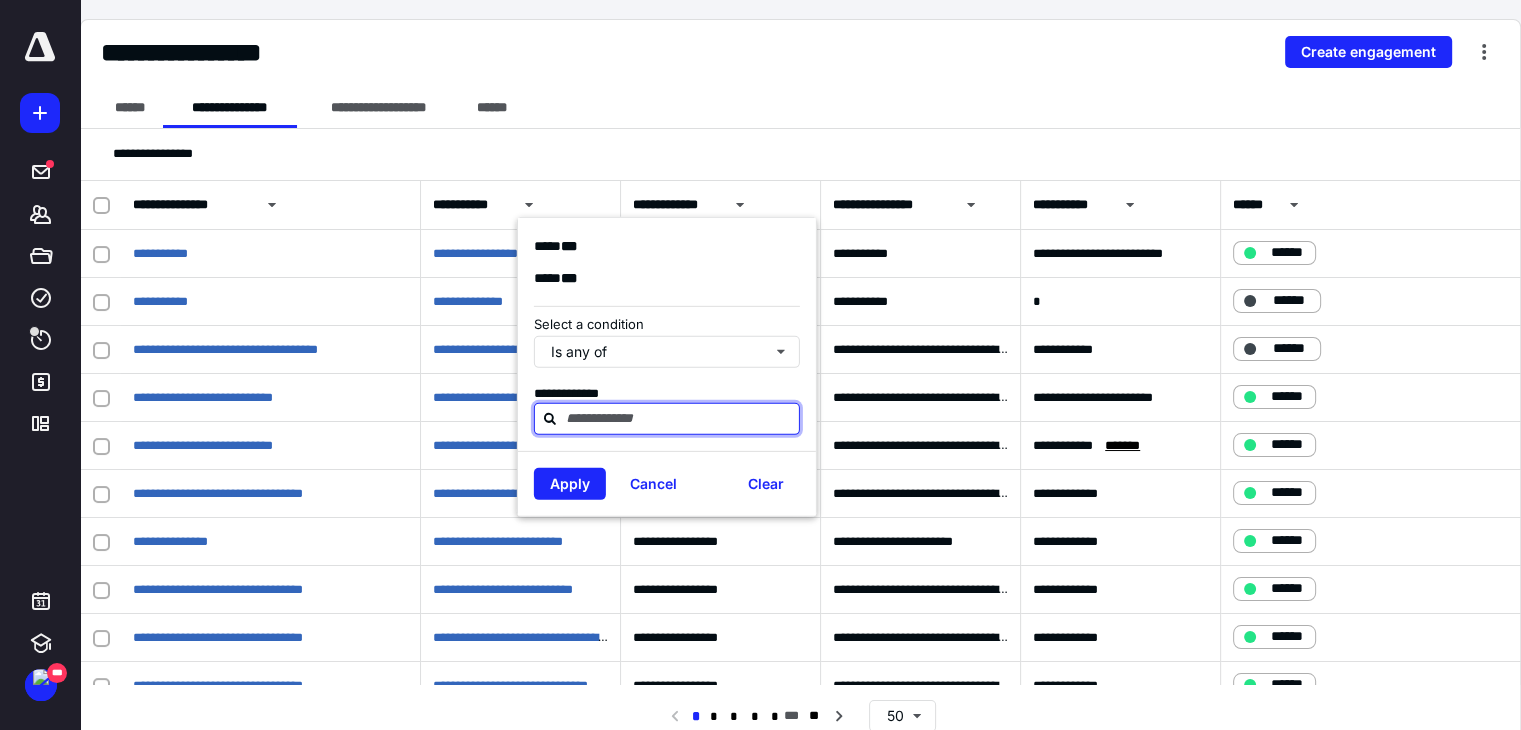 click at bounding box center (679, 418) 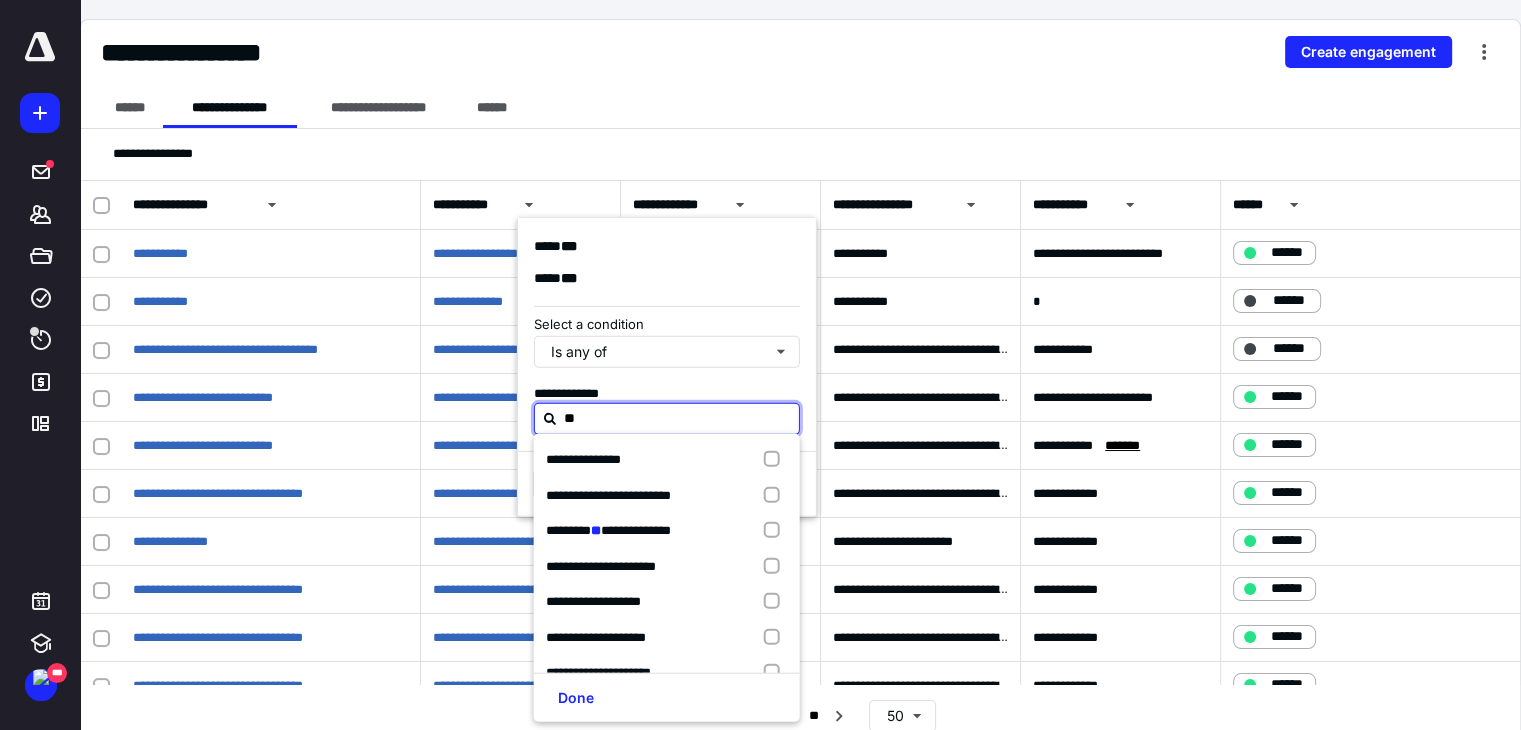 type on "***" 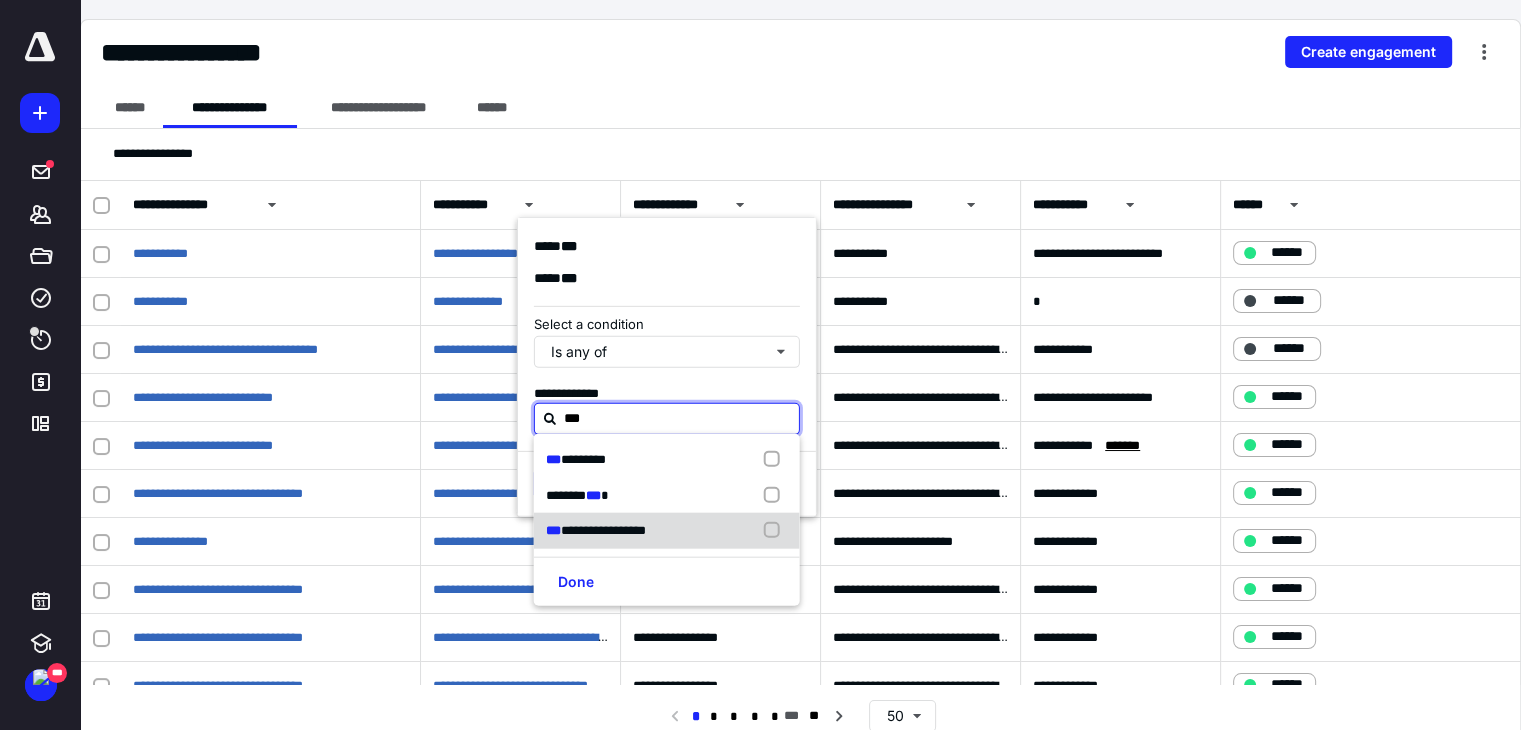 click at bounding box center (776, 531) 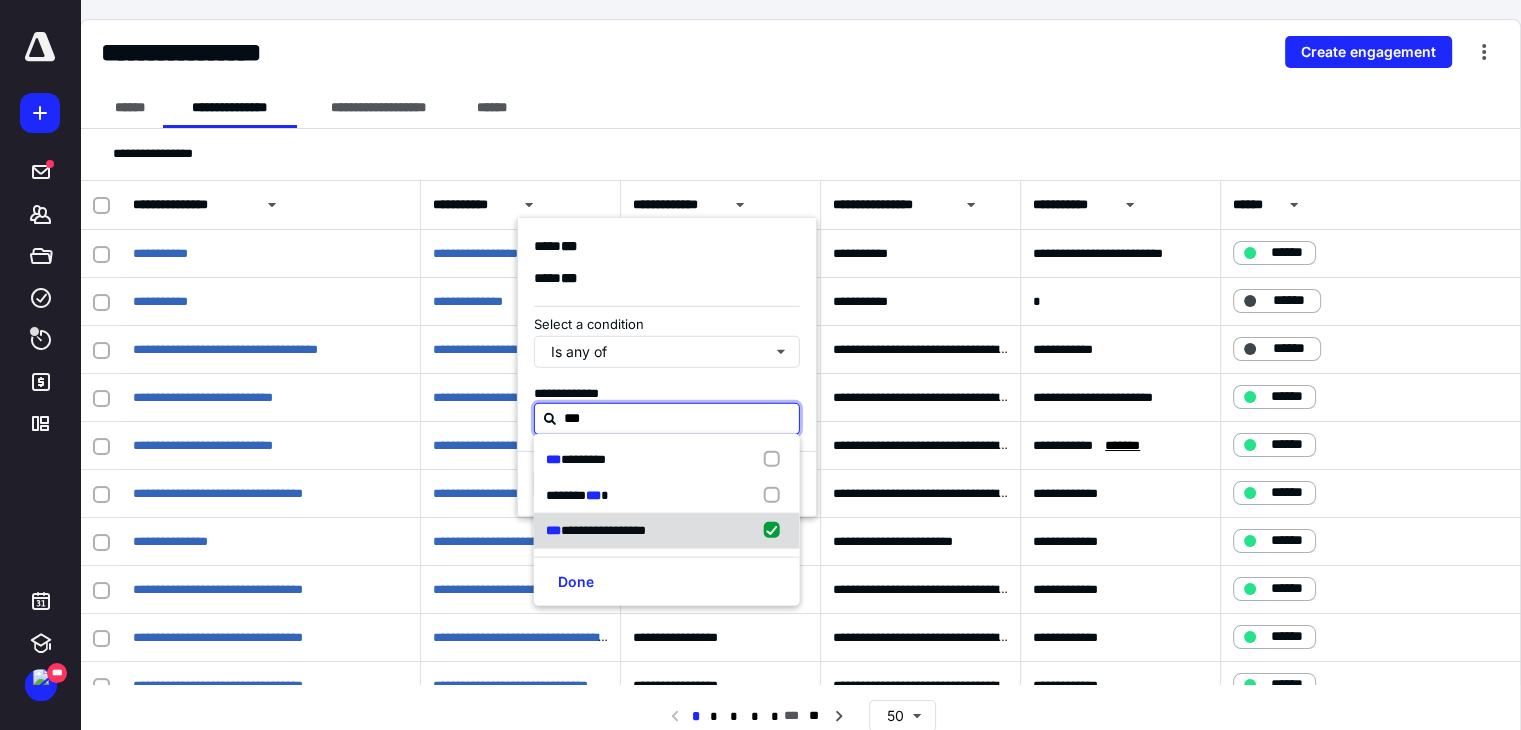 checkbox on "true" 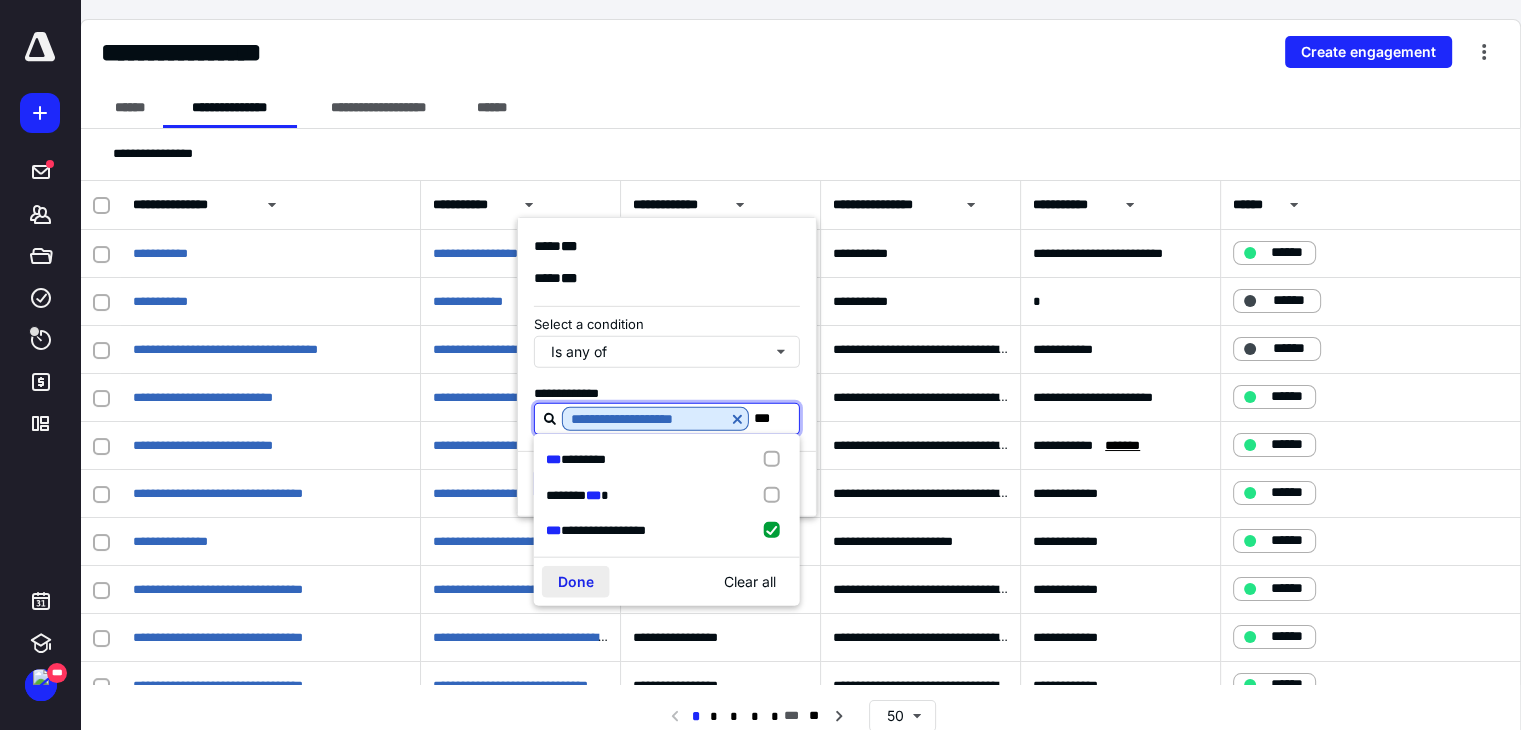 type on "***" 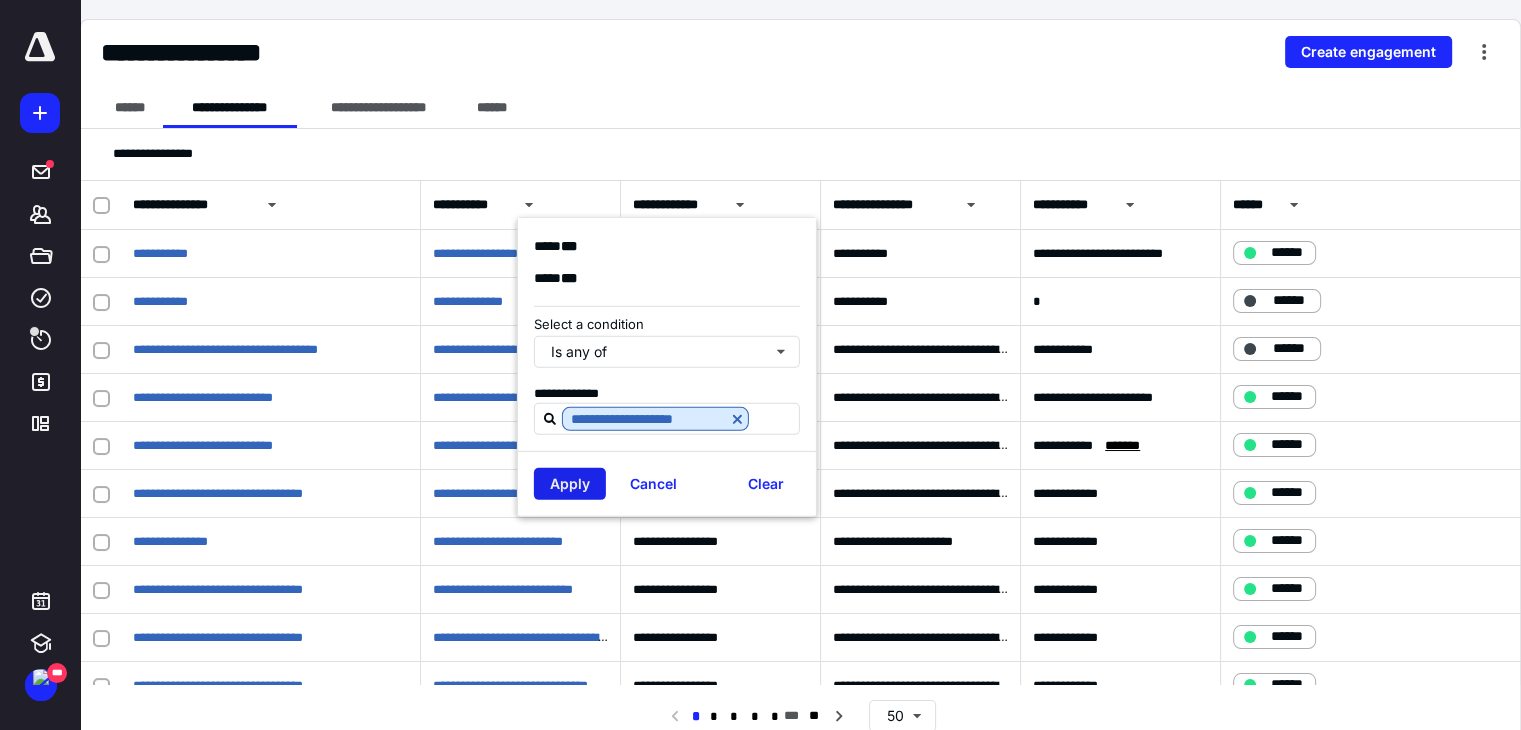 click on "Apply" at bounding box center (570, 484) 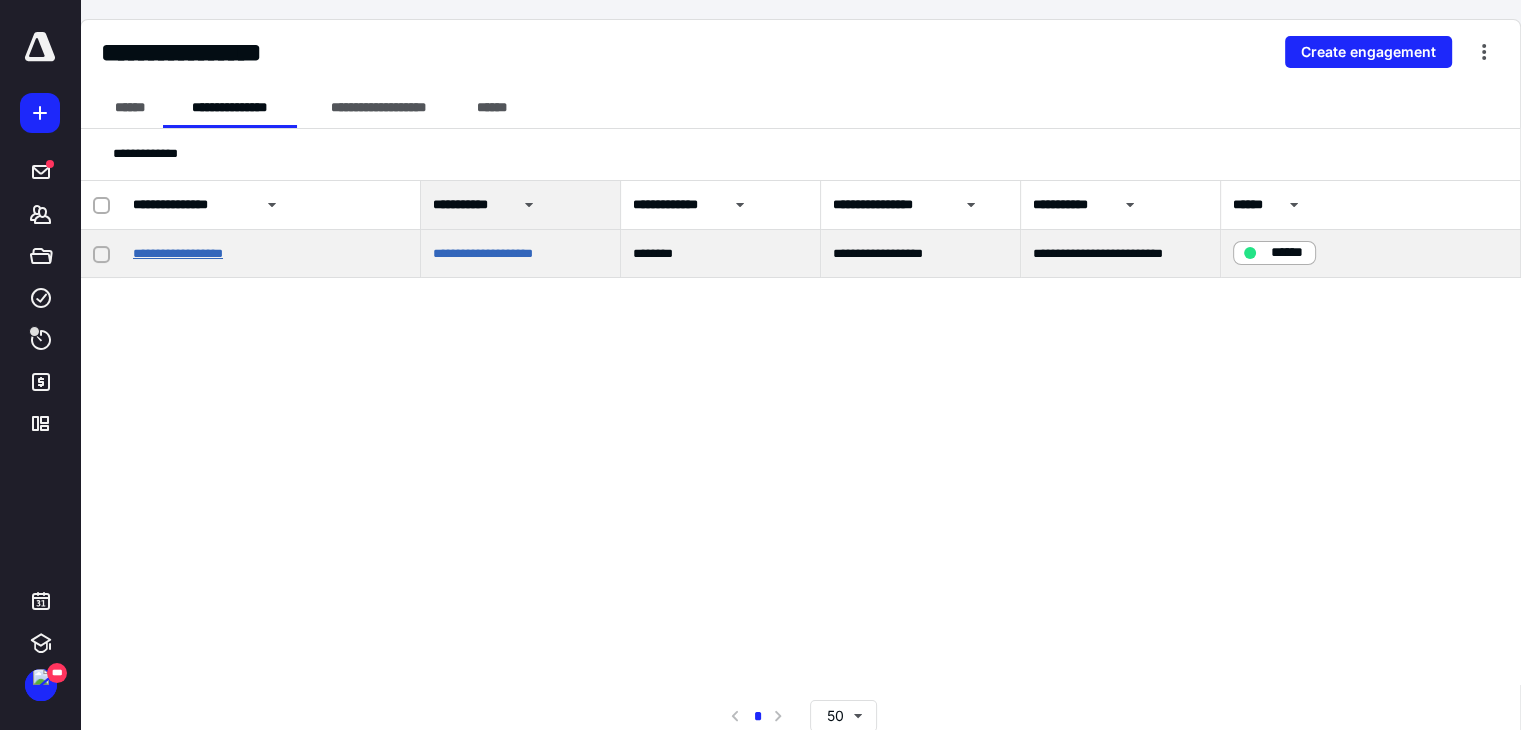 click on "**********" at bounding box center (178, 253) 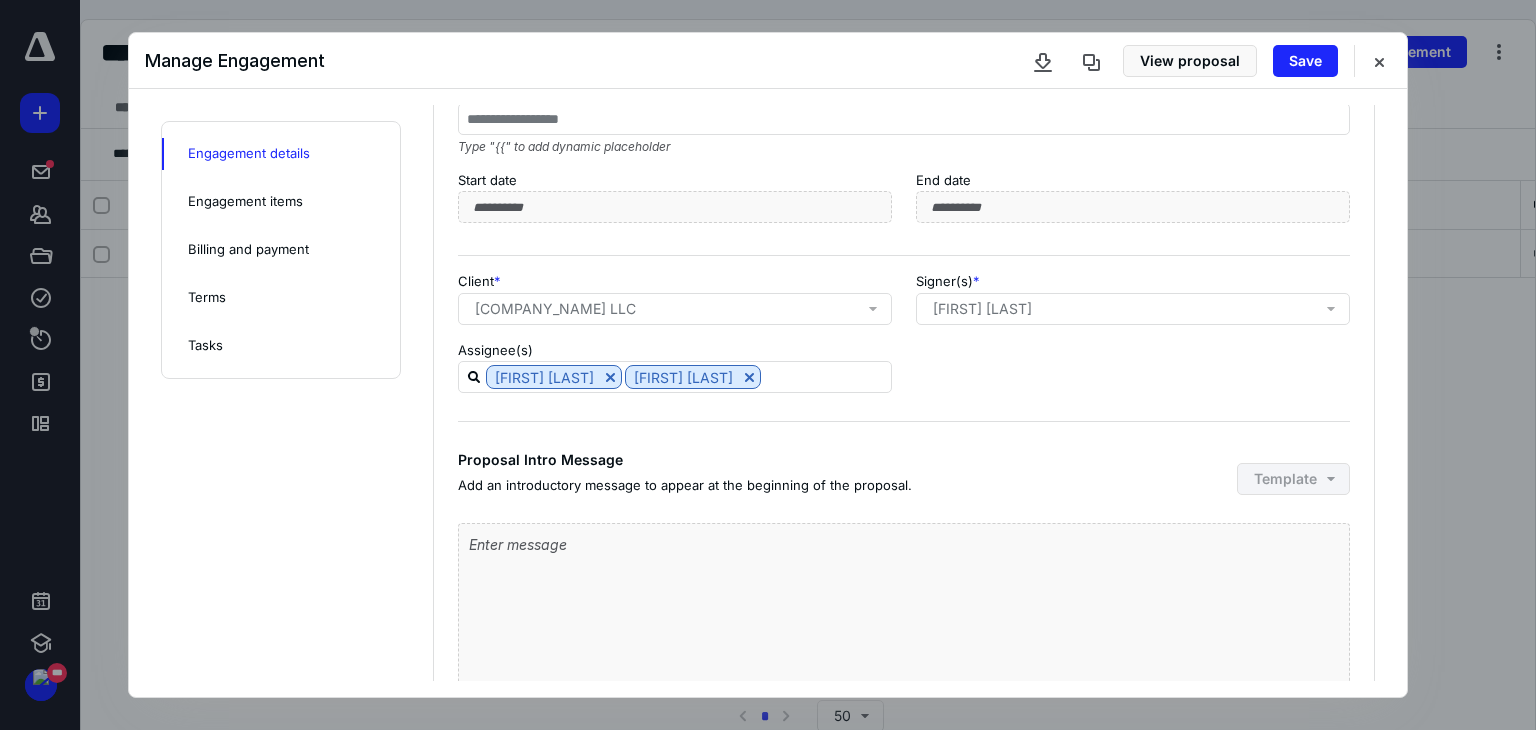 scroll, scrollTop: 100, scrollLeft: 0, axis: vertical 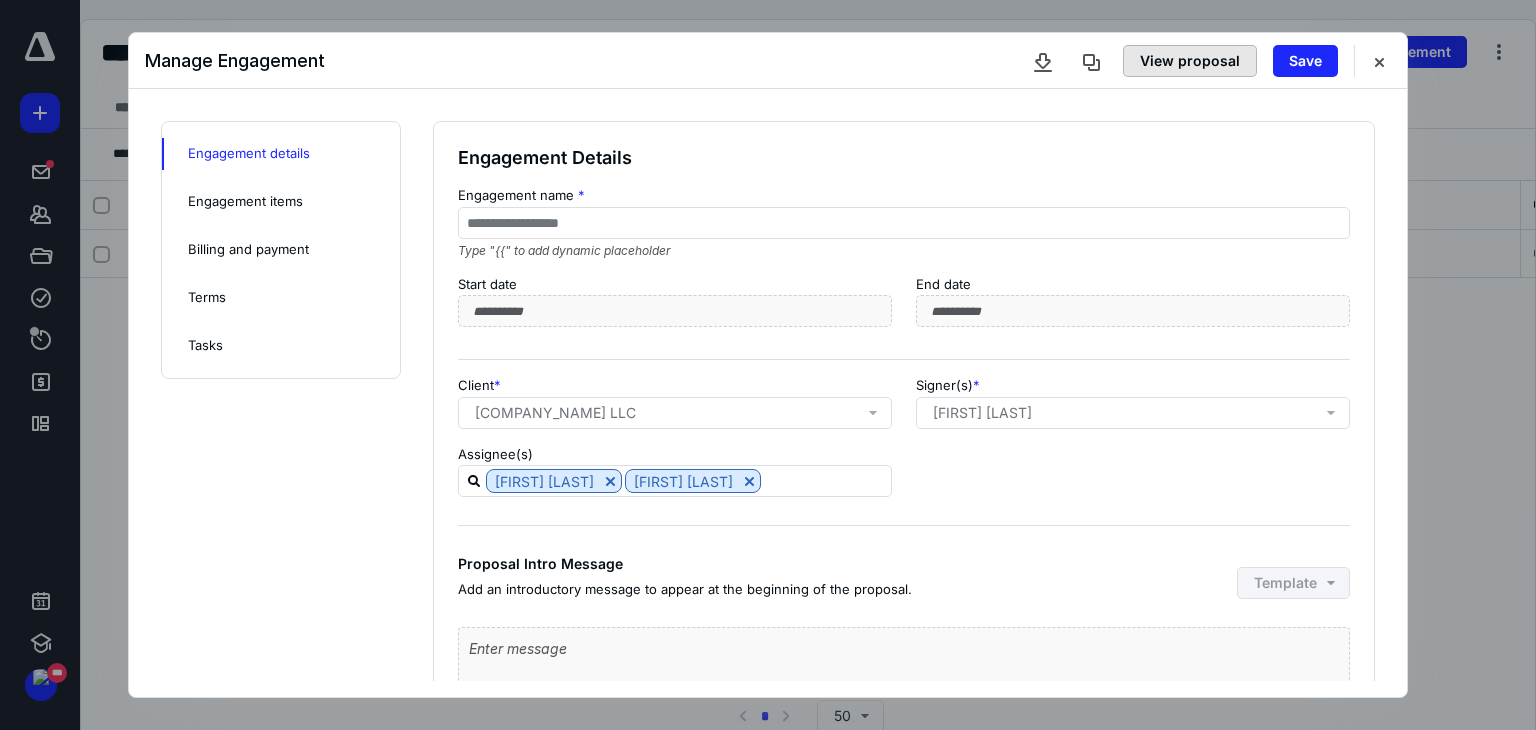 click on "View proposal" at bounding box center (1190, 61) 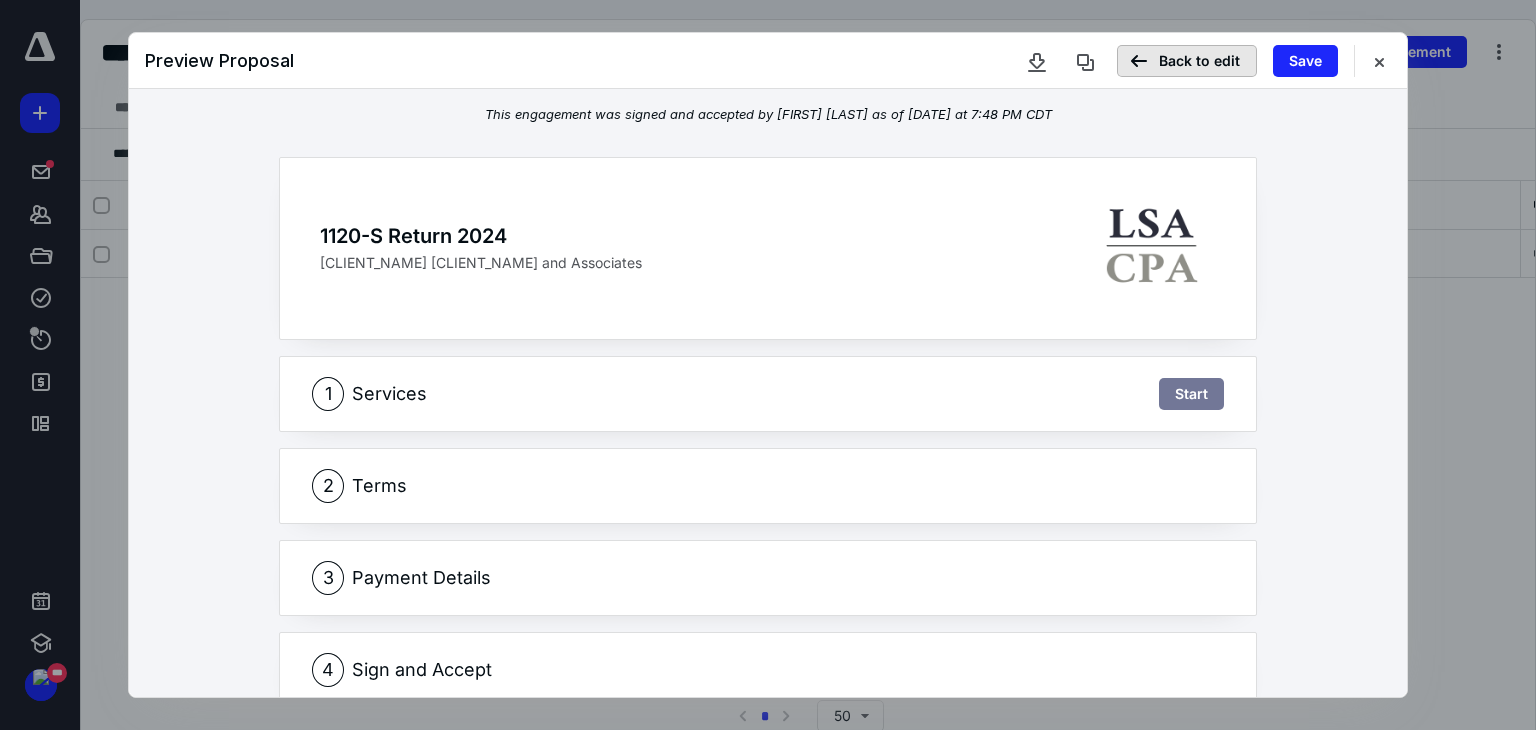 click on "Back to edit" at bounding box center [1187, 61] 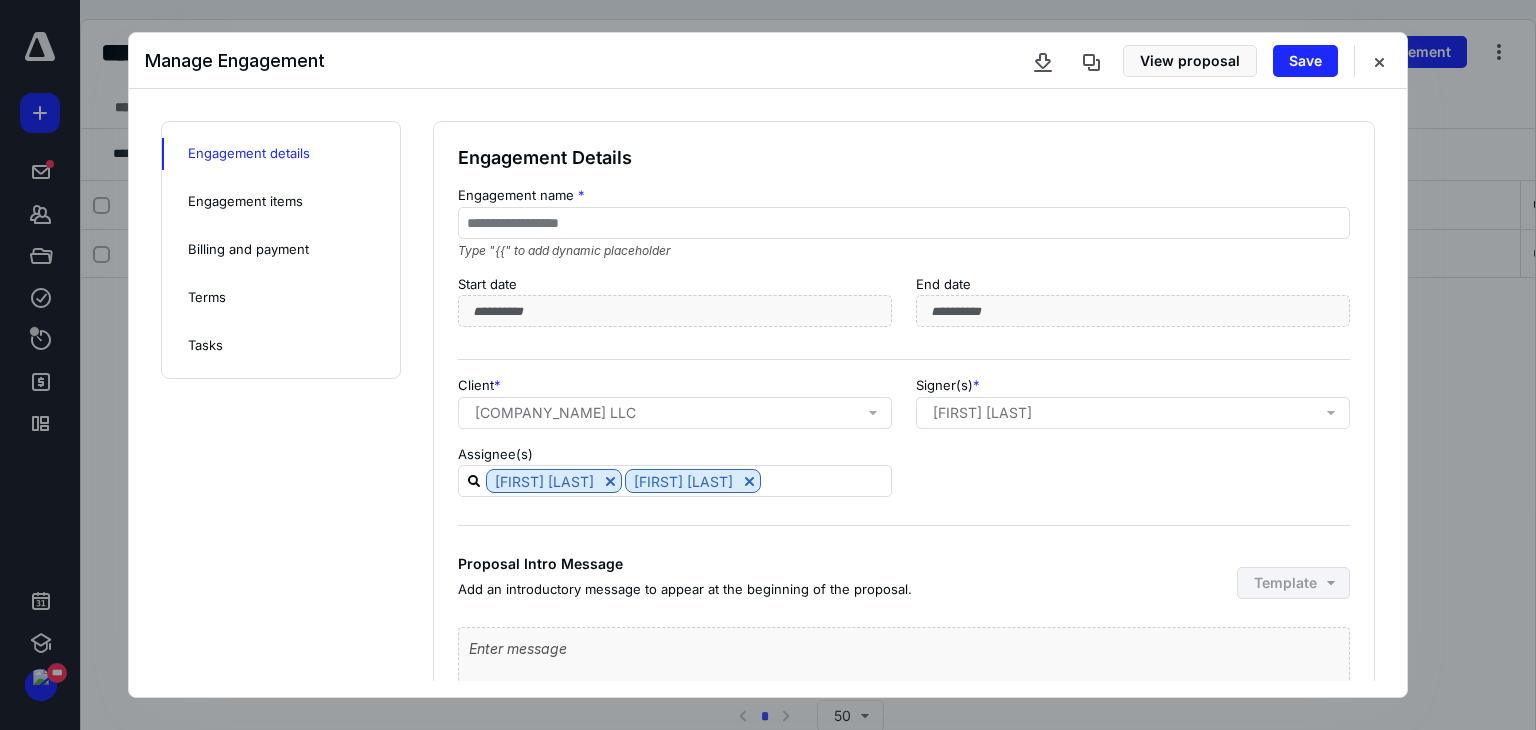 click on "Engagement items" at bounding box center (245, 202) 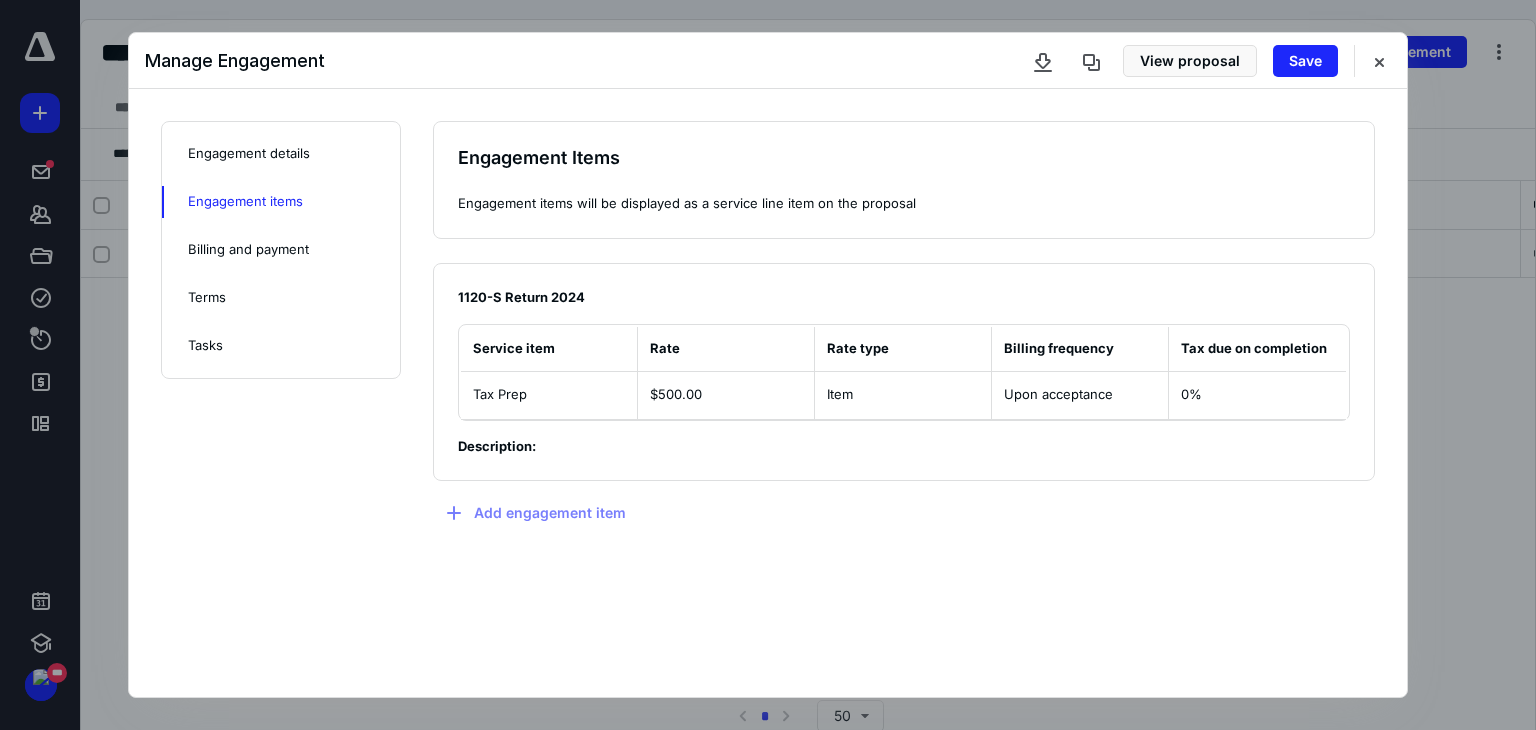 click on "Billing and payment" at bounding box center [248, 250] 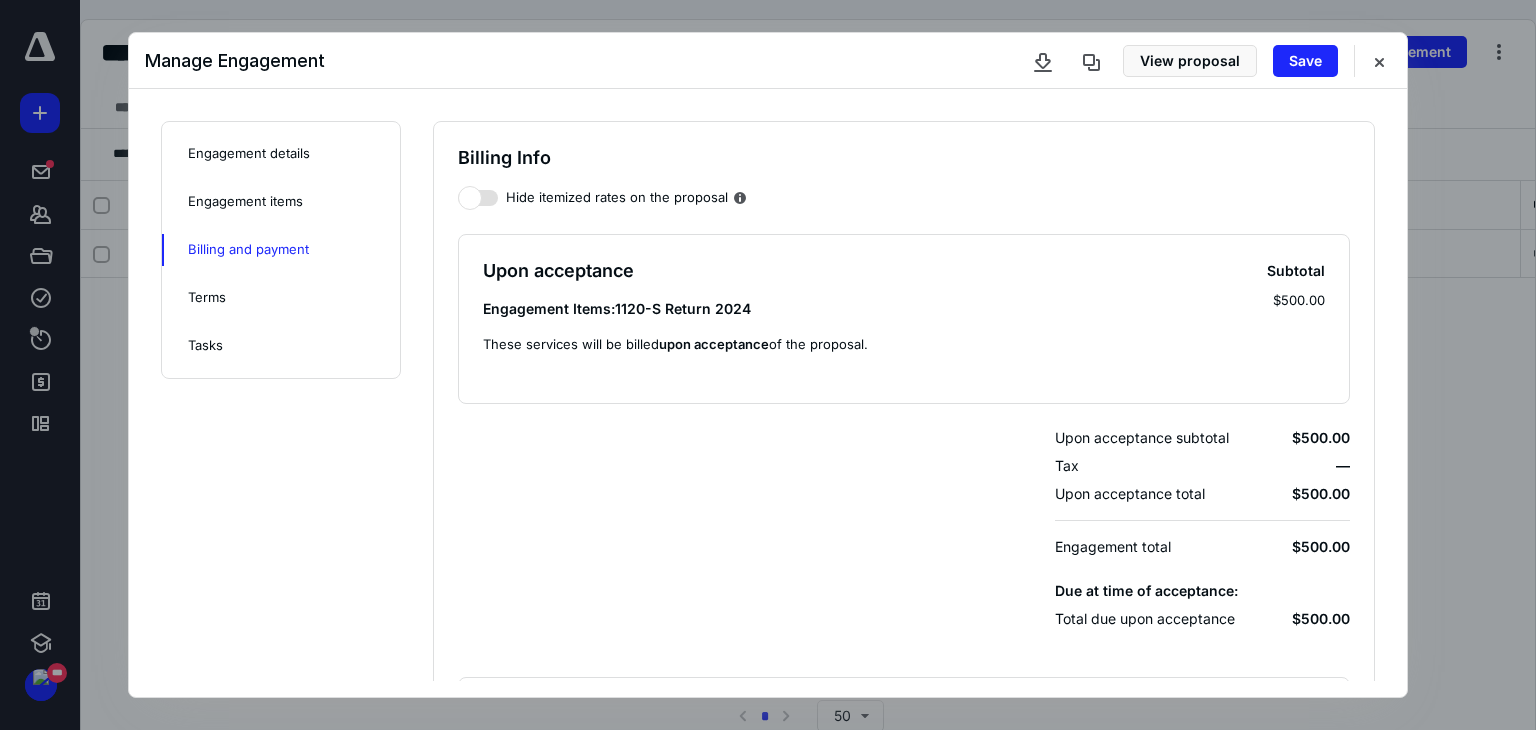 click on "Billing Info Hide itemized rates on the proposal Upon acceptance Subtotal Engagement Items: 1120-S Return 2024 $500.00 These services will be billed upon acceptance of the proposal. Upon acceptance subtotal $500.00 Tax — Upon acceptance total $500.00 Engagement total $500.00 Due at time of acceptance: Total due upon acceptance $500.00 Payment settings Require payment method to be shared for future payments Deposit payment * ***** Signer responsible for making payment * [FIRST] [LAST] ( [EMAIL] )" at bounding box center [904, 533] 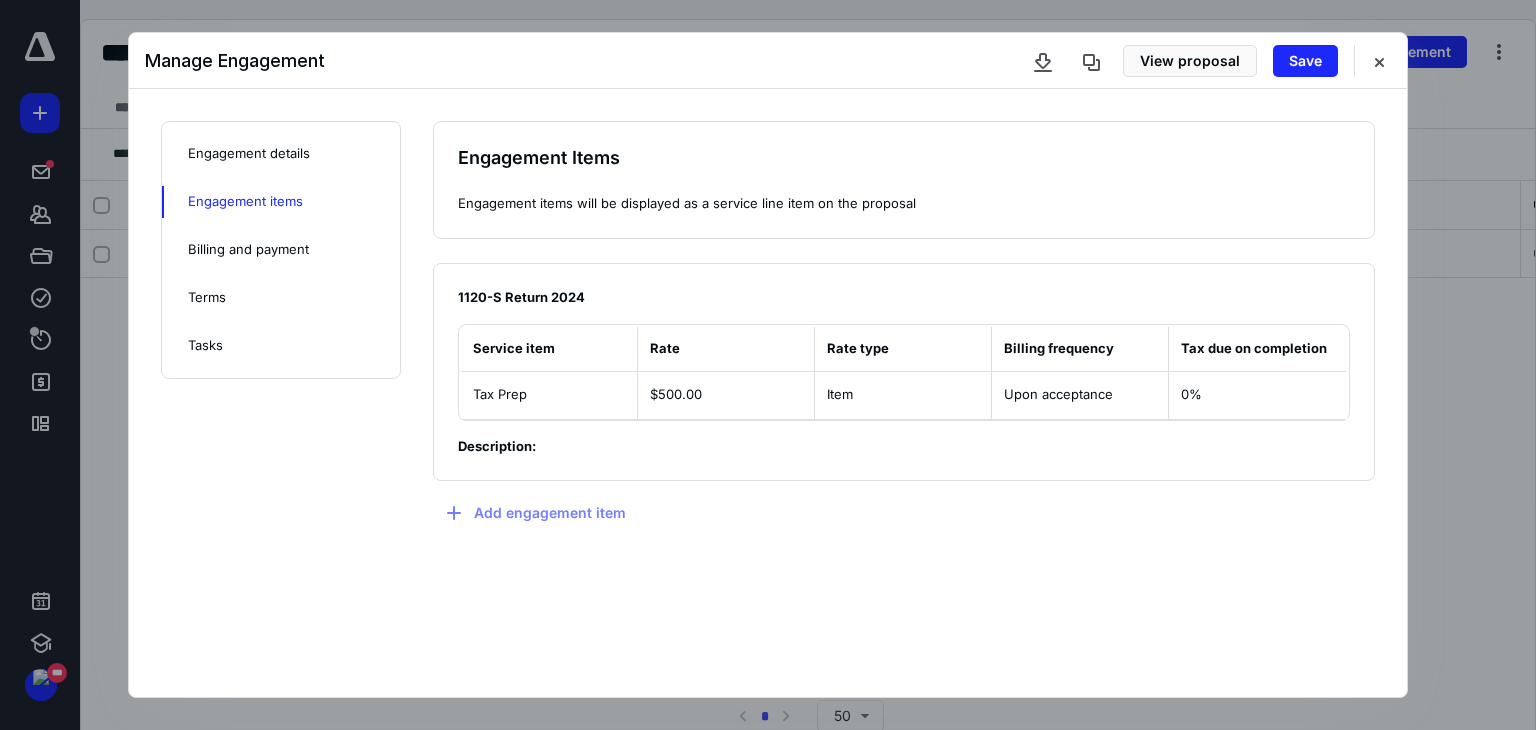 click on "Engagement details" at bounding box center (249, 154) 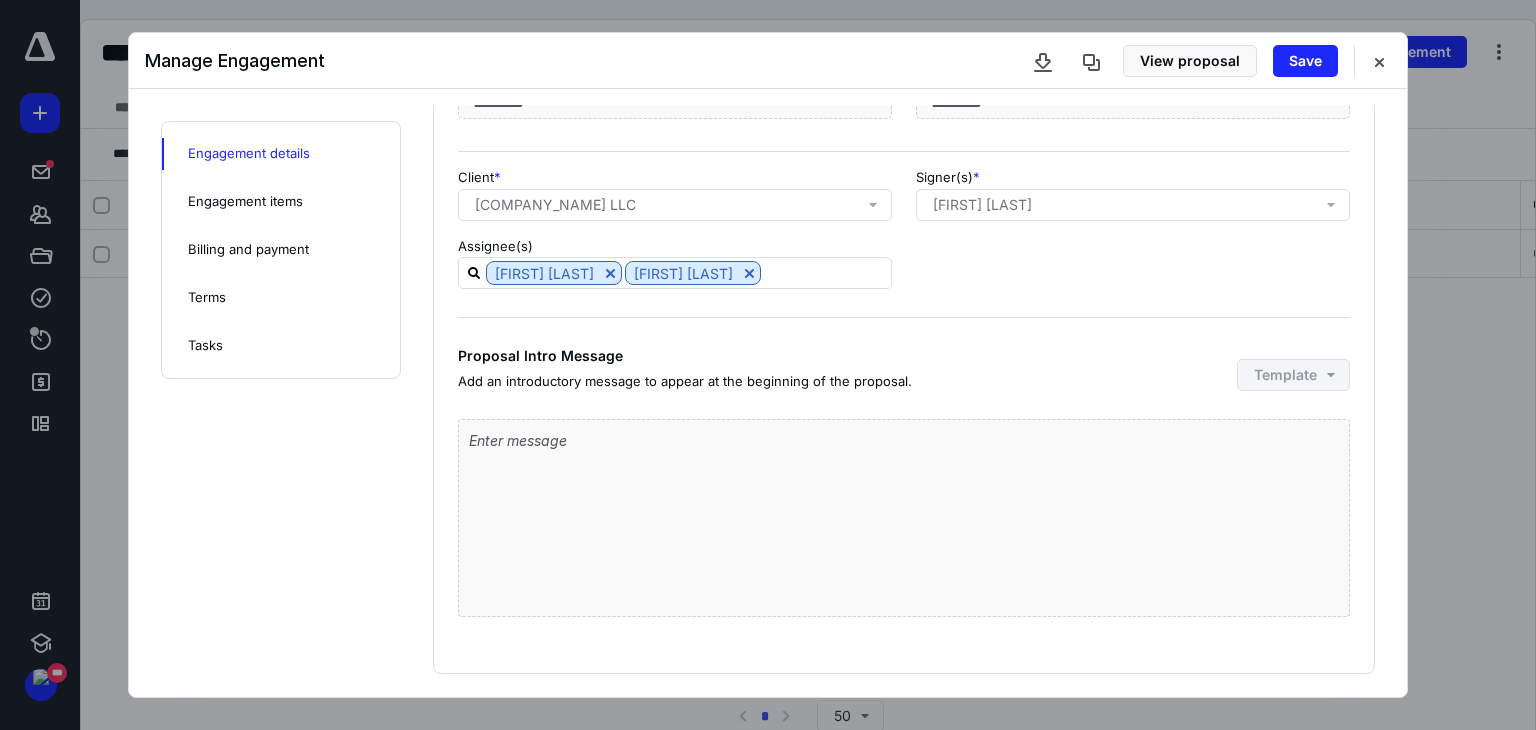 scroll, scrollTop: 216, scrollLeft: 0, axis: vertical 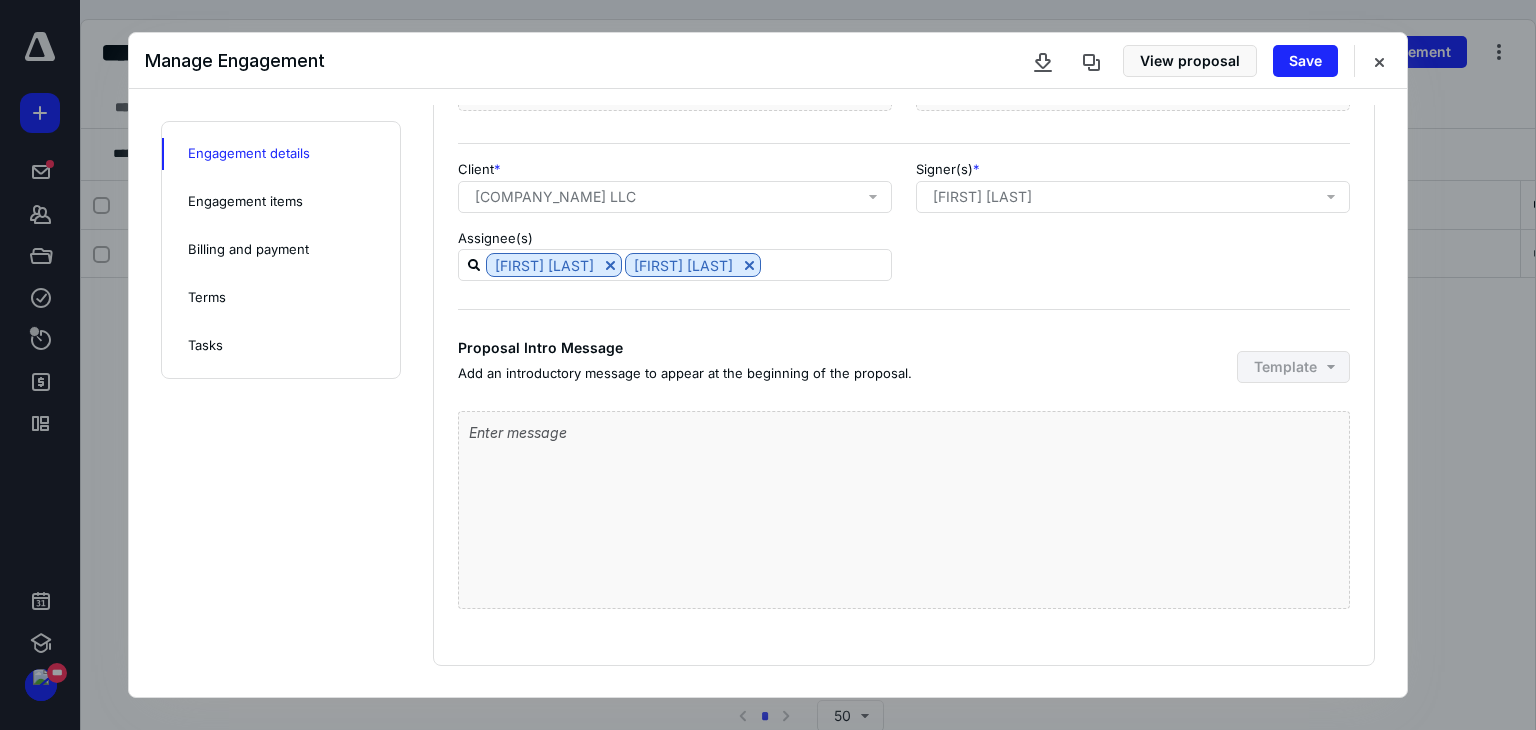 click on "Engagement items" at bounding box center (245, 202) 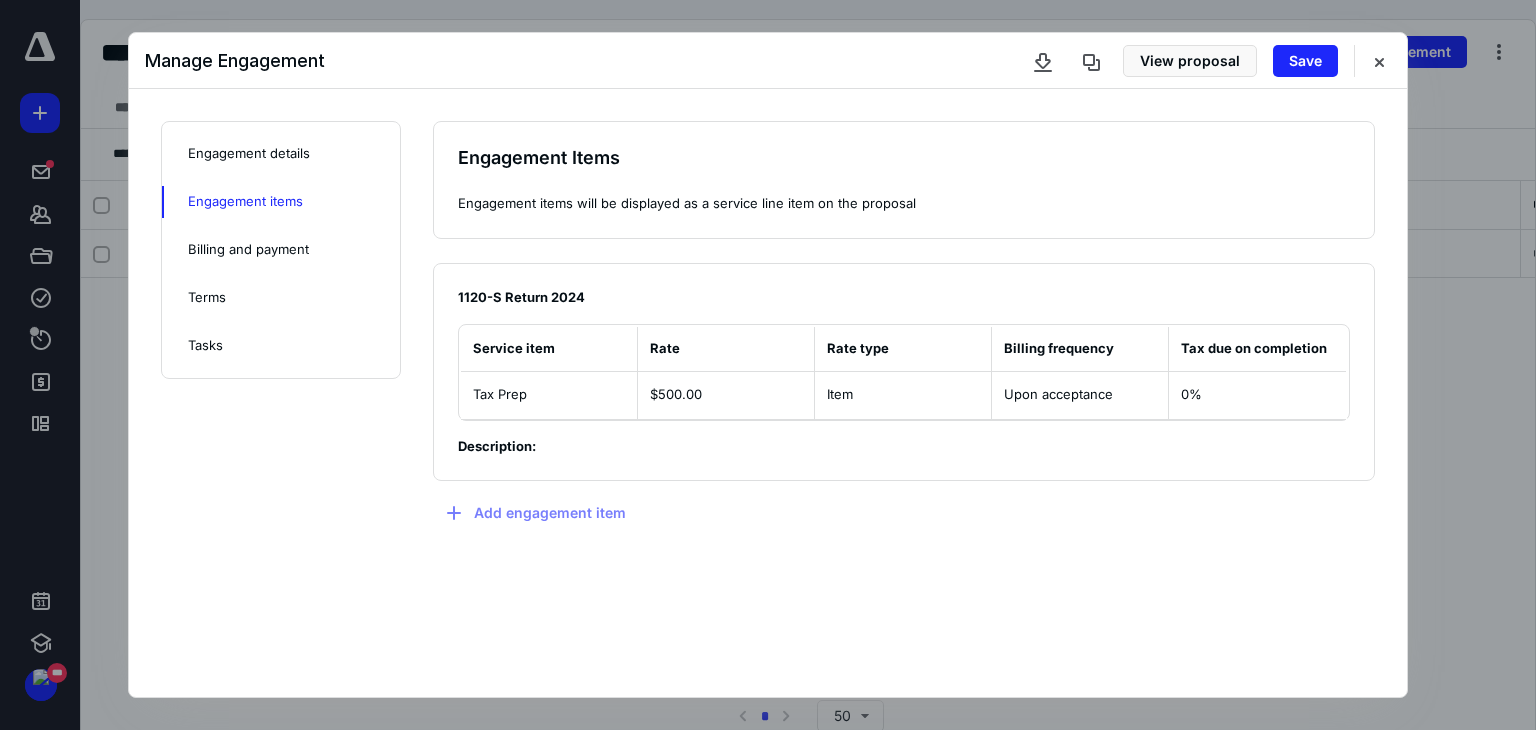 click on "Billing and payment" at bounding box center [248, 250] 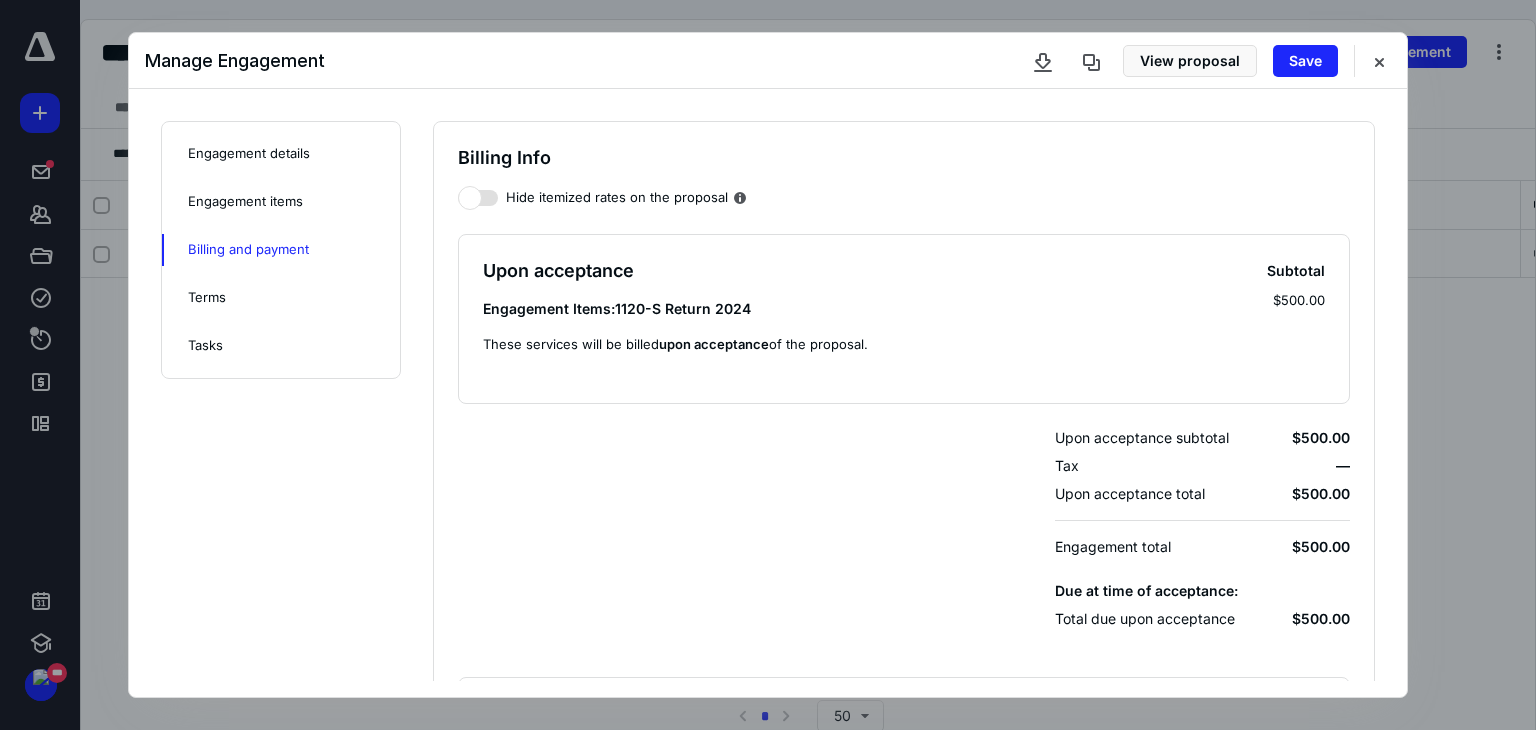 click on "Terms" at bounding box center (207, 298) 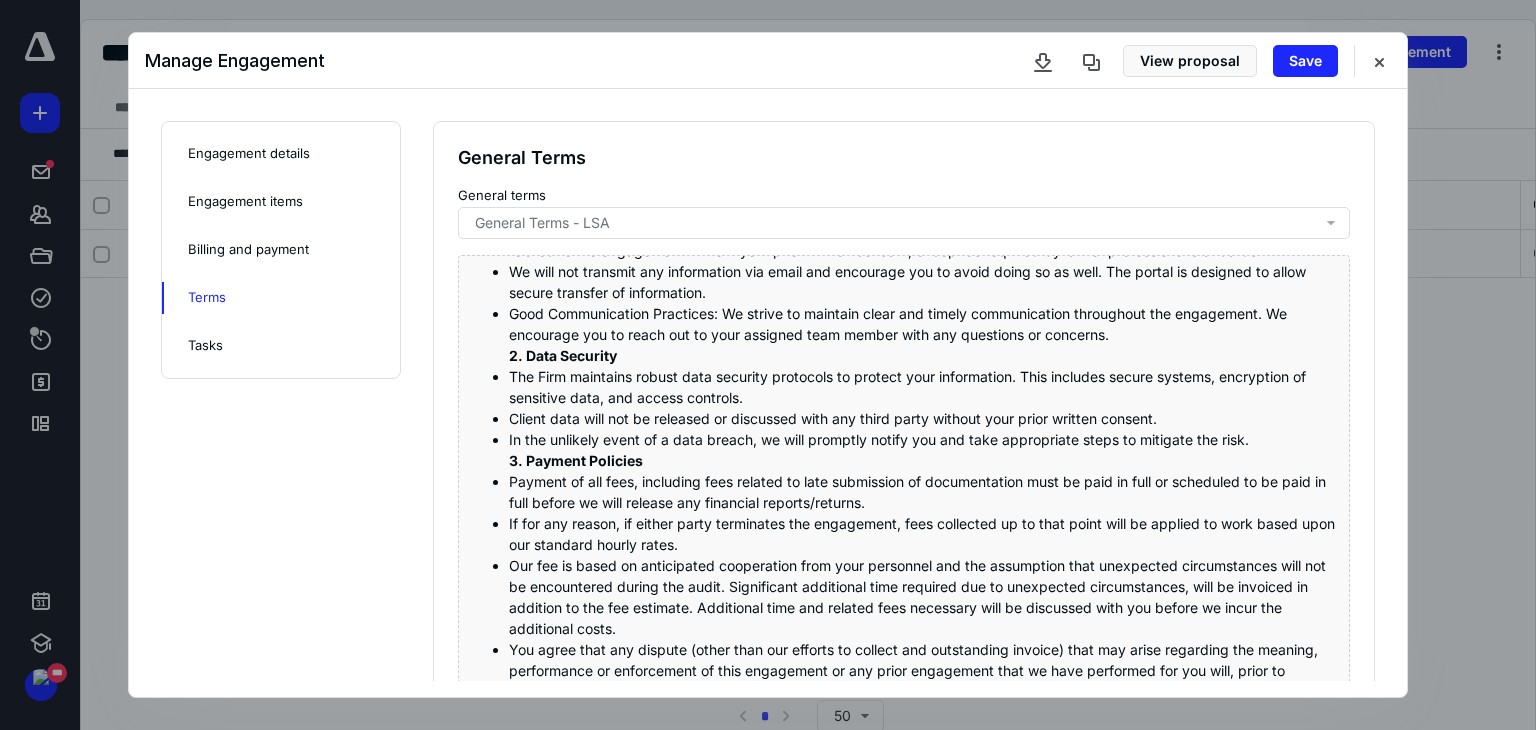 scroll, scrollTop: 0, scrollLeft: 0, axis: both 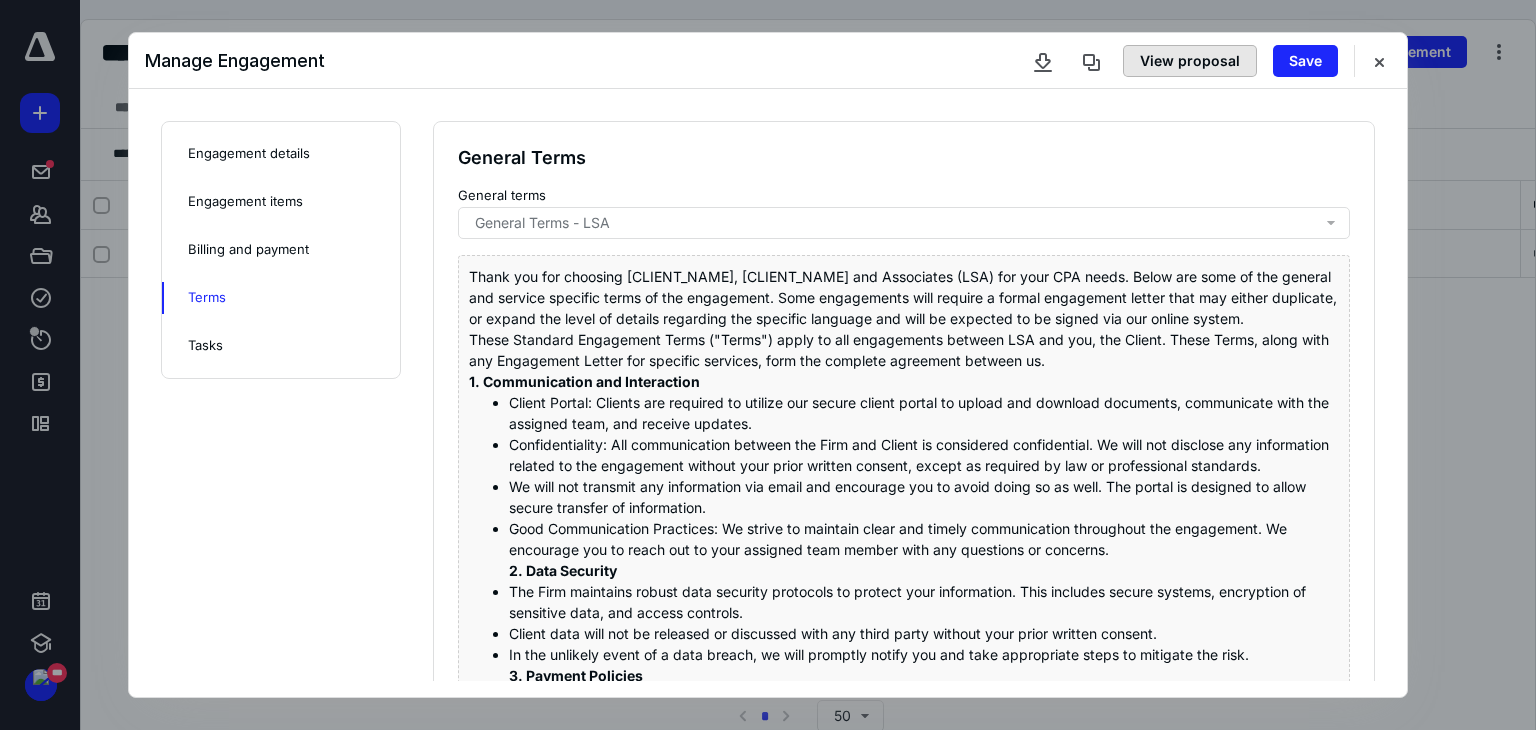 click on "View proposal" at bounding box center [1190, 61] 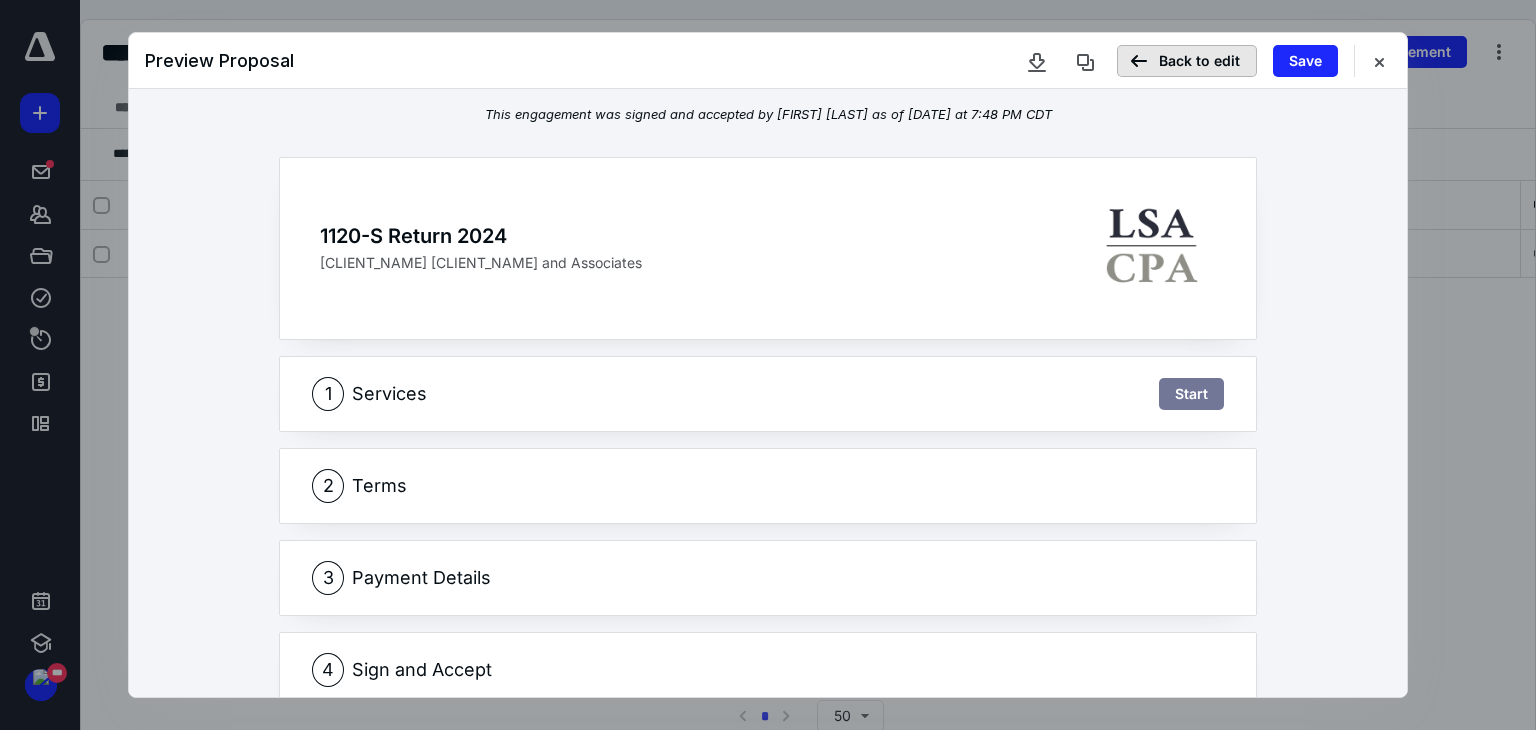 click on "Back to edit" at bounding box center (1187, 61) 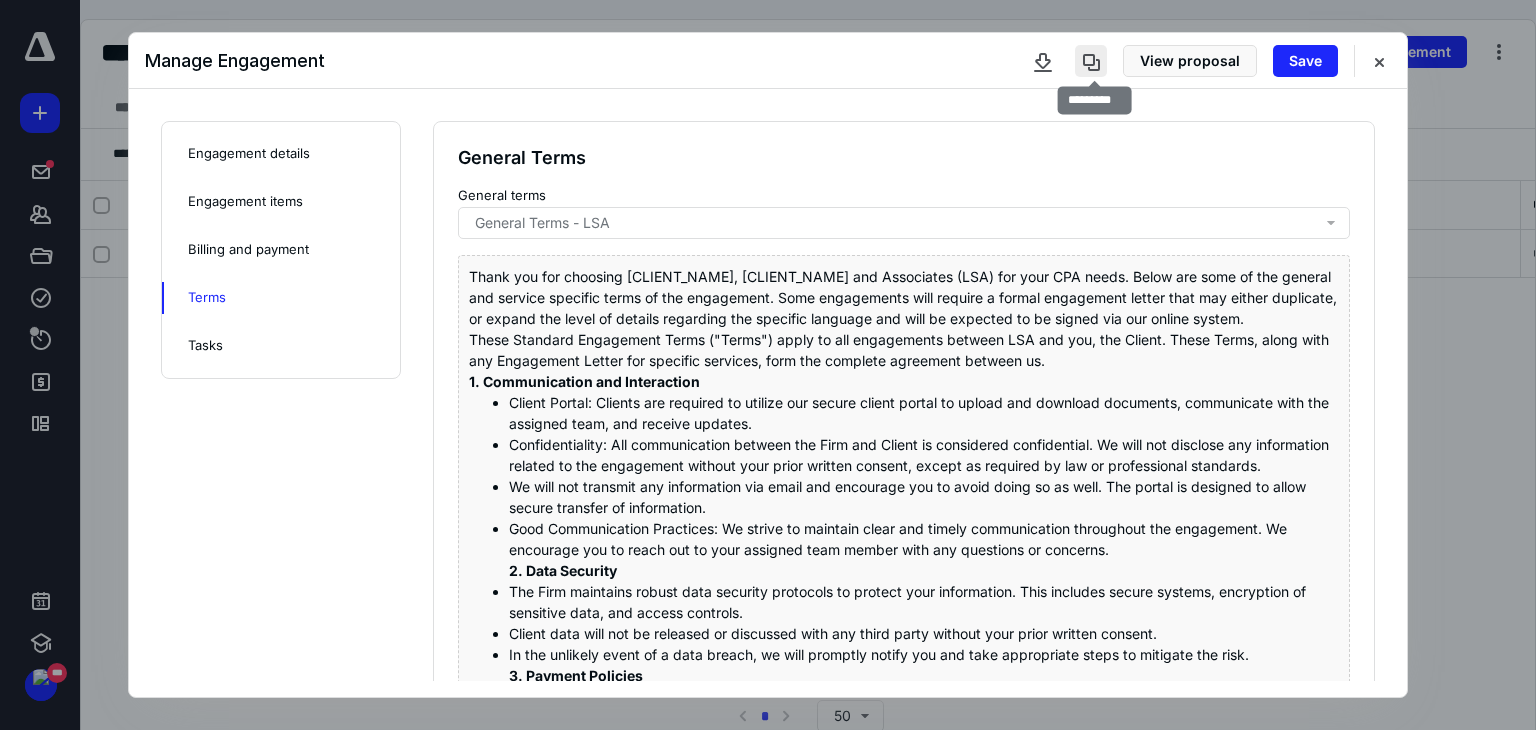 click at bounding box center (1091, 61) 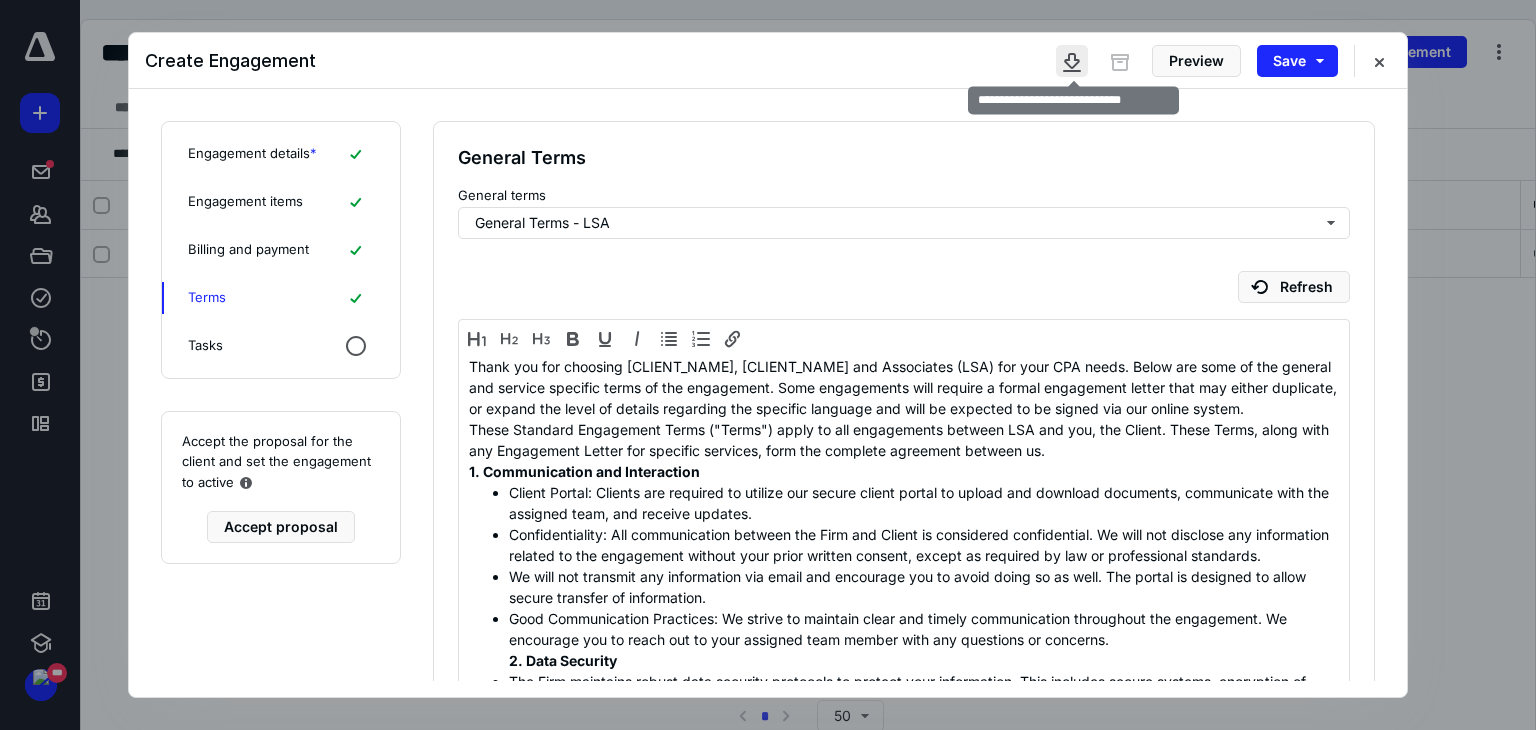 click at bounding box center [1072, 61] 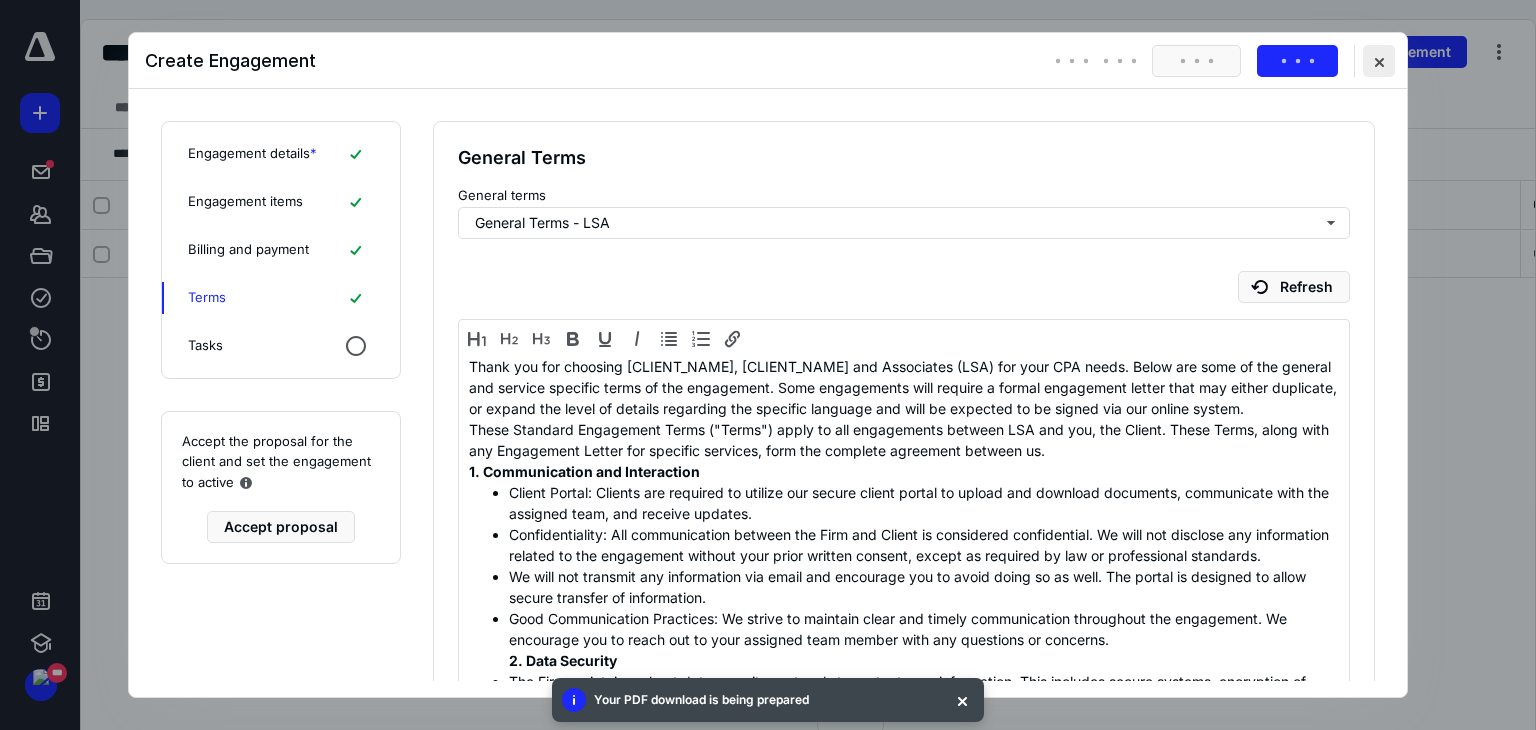 click at bounding box center [1379, 61] 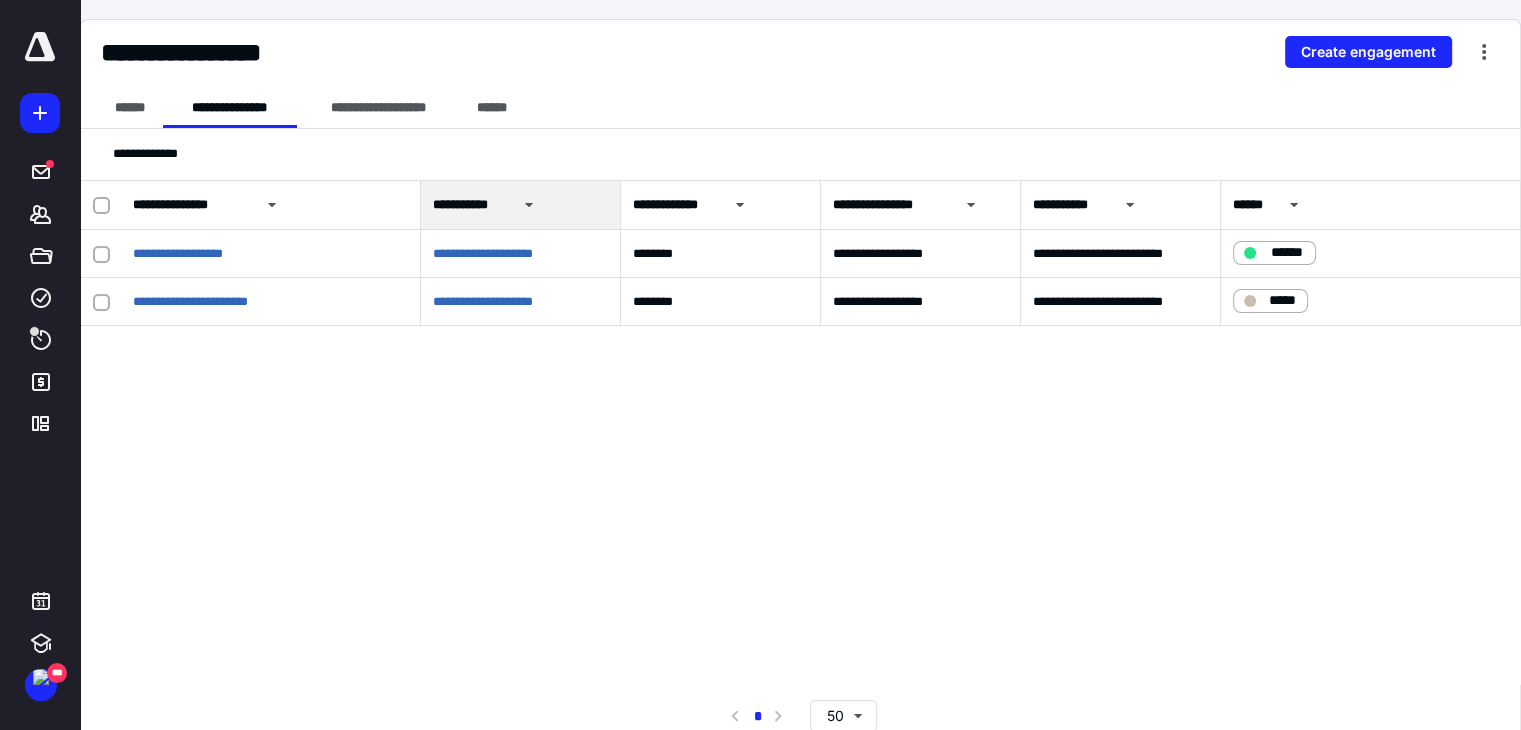 drag, startPoint x: 96, startPoint y: 301, endPoint x: 677, endPoint y: 397, distance: 588.87775 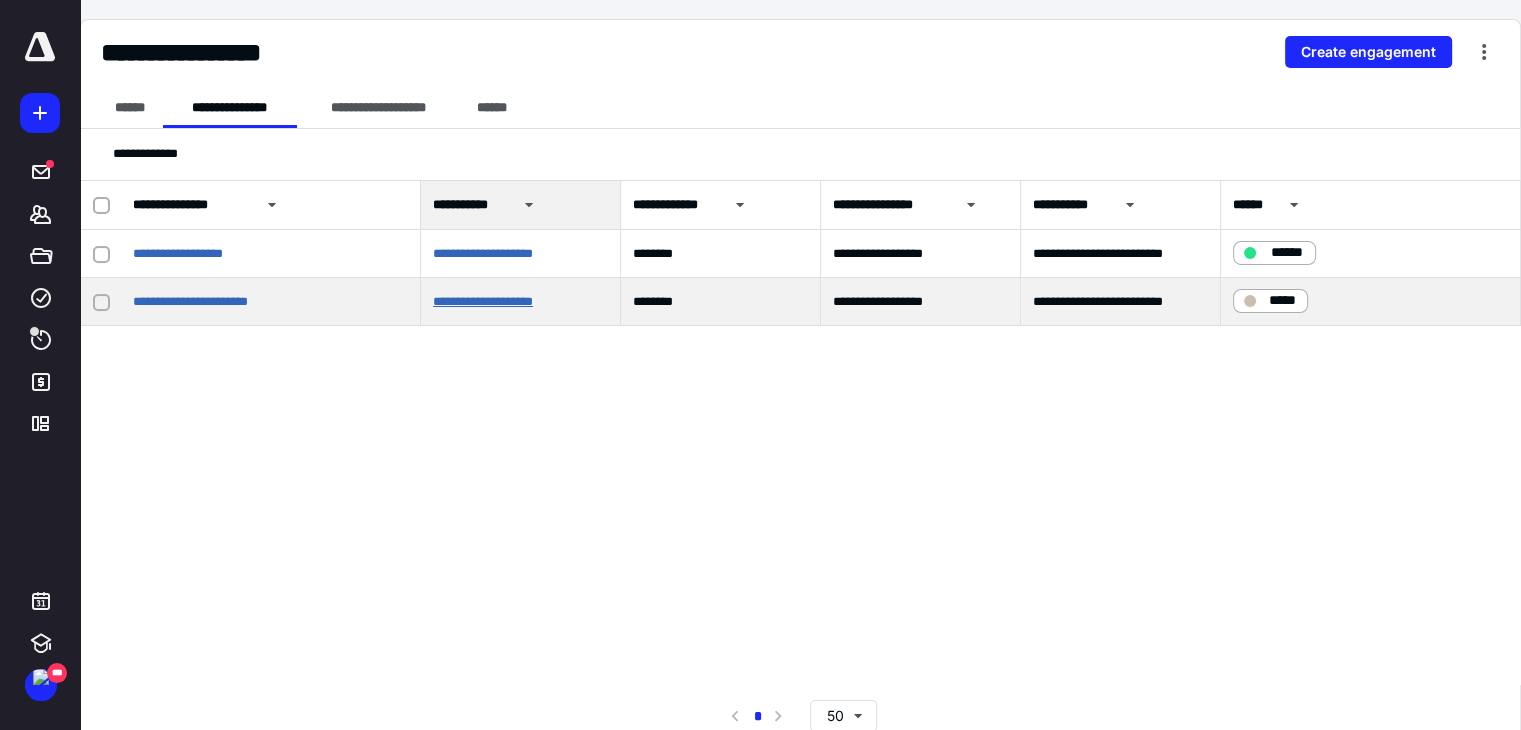 click on "**********" at bounding box center [483, 301] 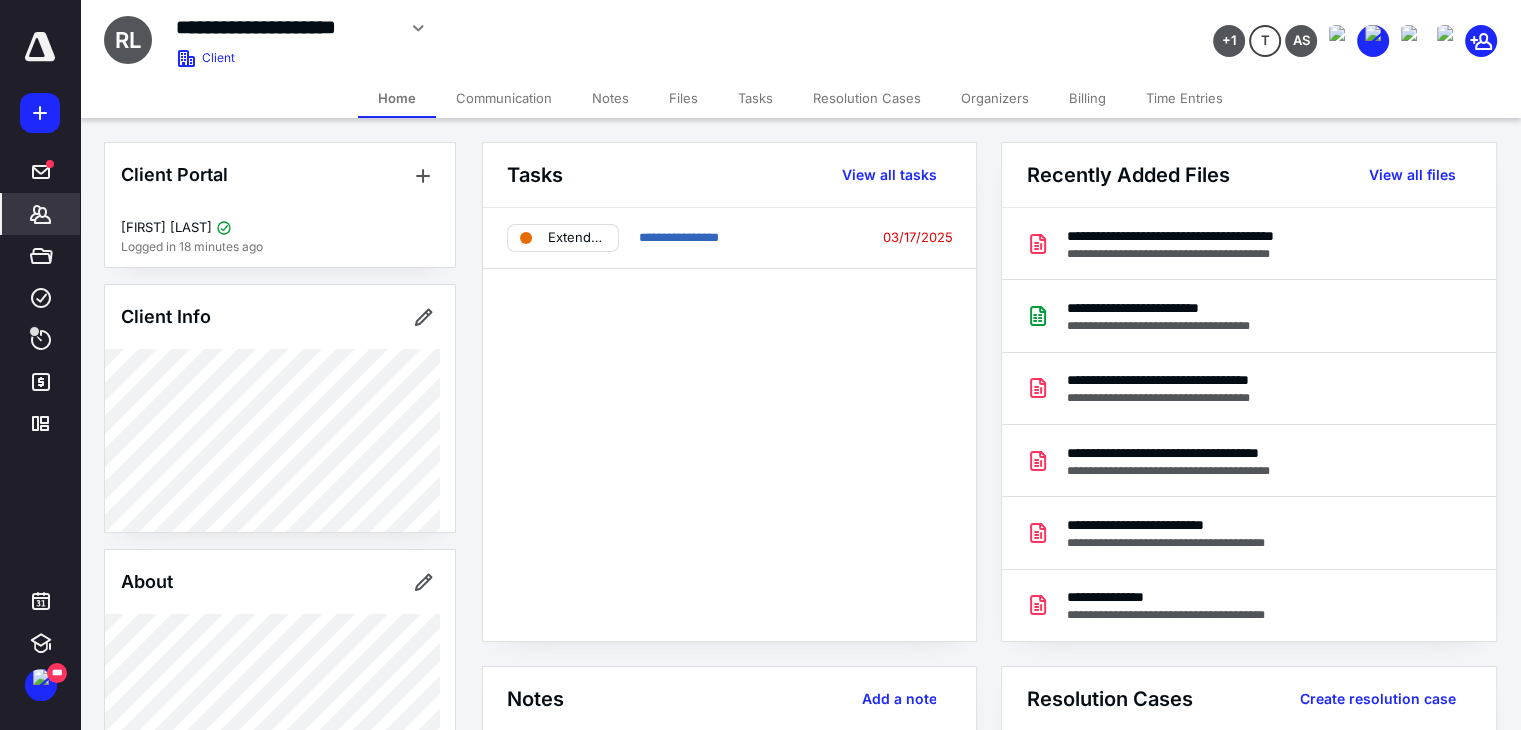 click on "Billing" at bounding box center [1087, 98] 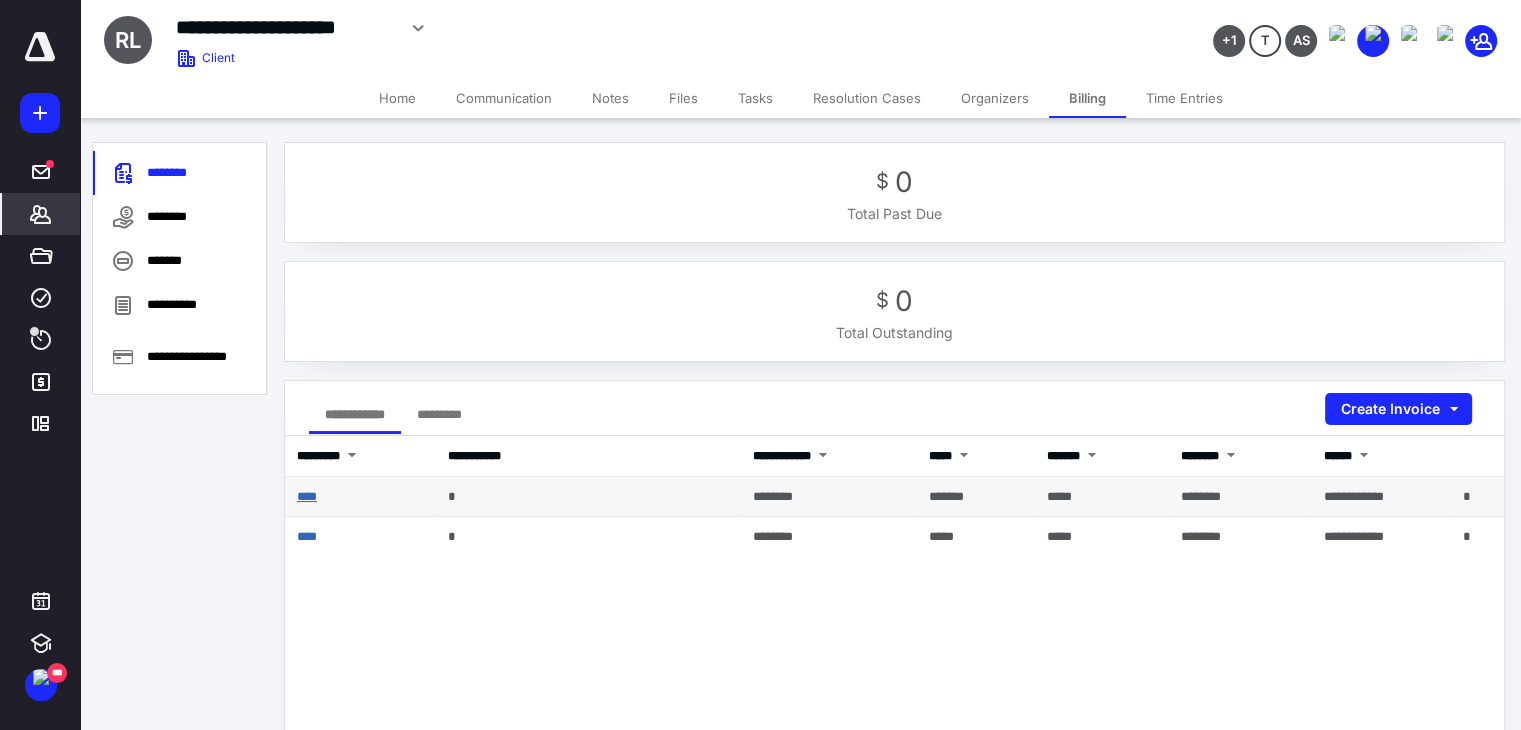 click on "****" at bounding box center [307, 496] 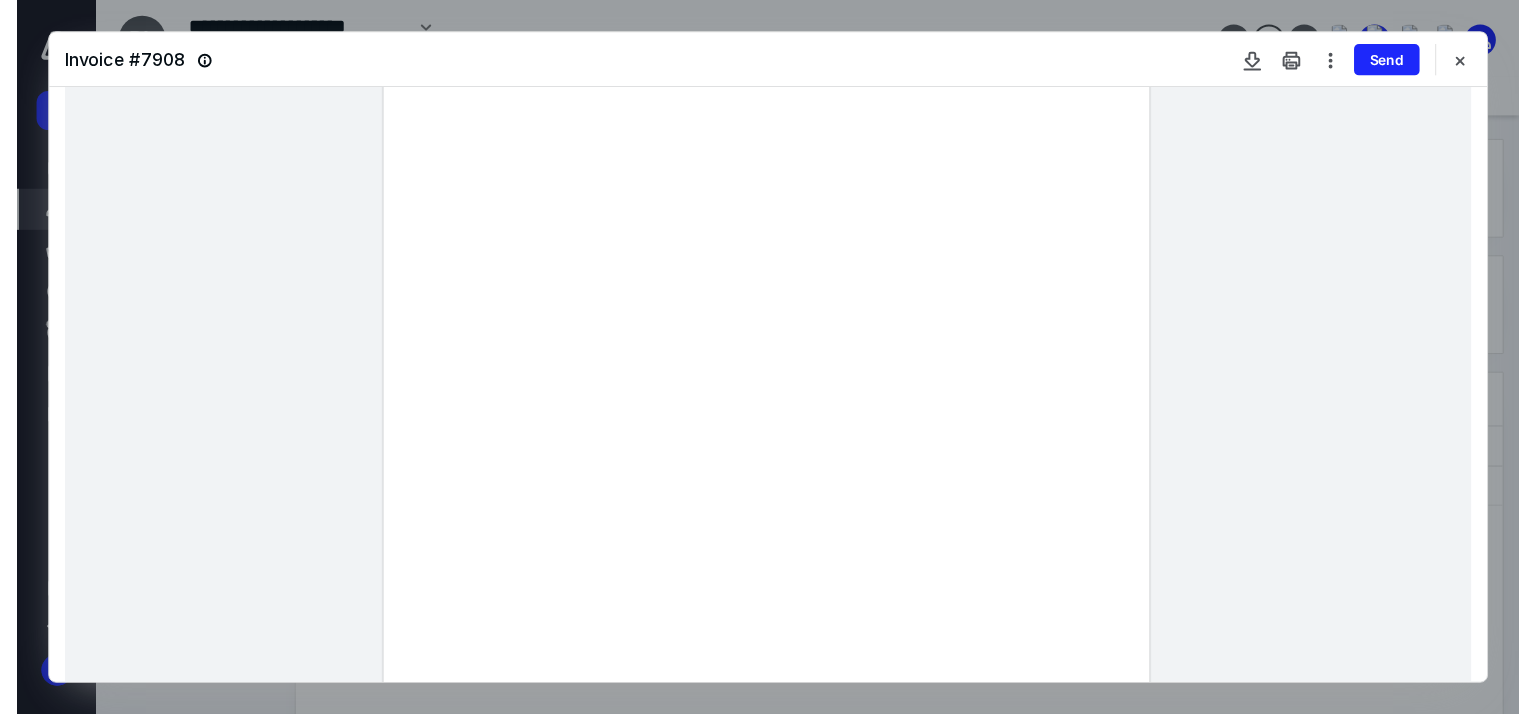 scroll, scrollTop: 0, scrollLeft: 0, axis: both 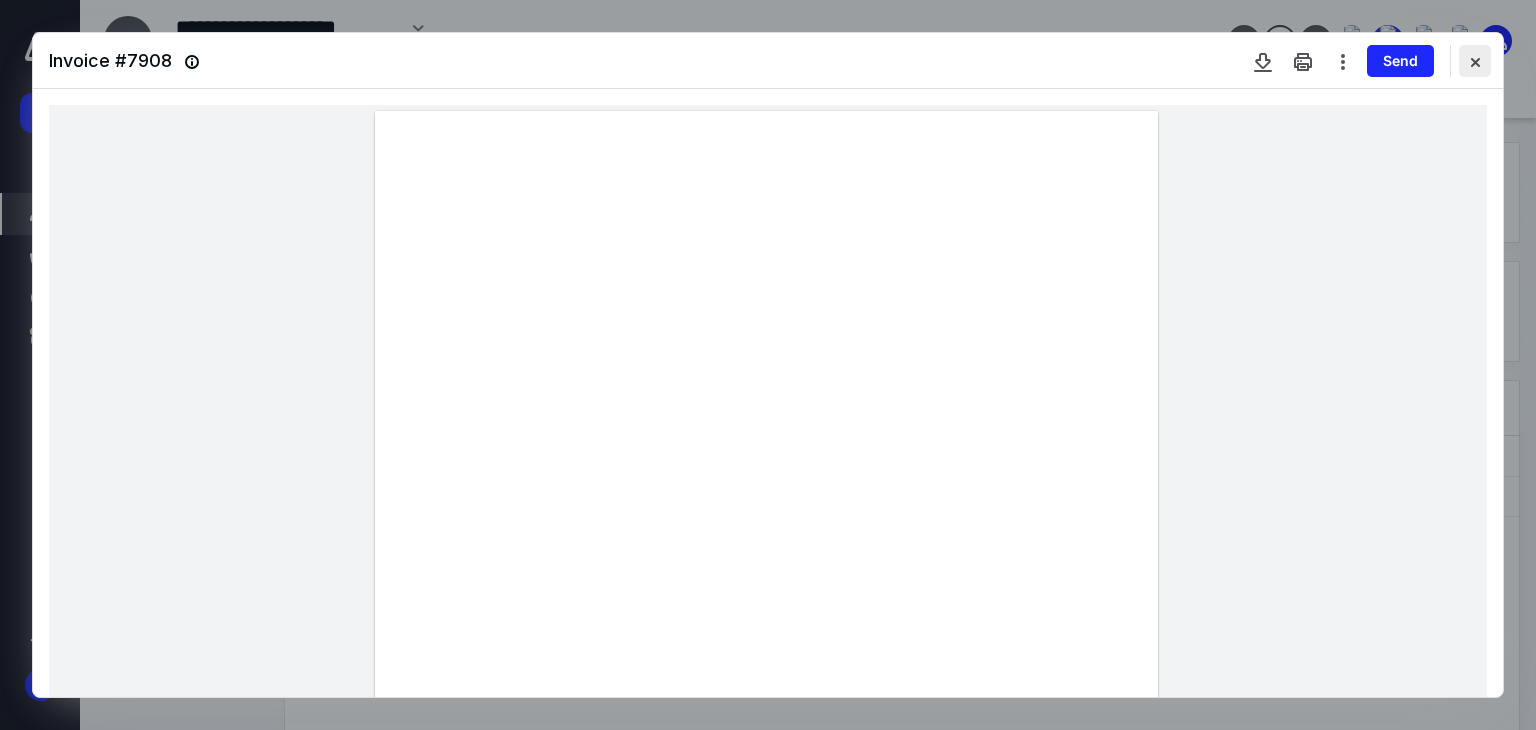 click at bounding box center (1475, 61) 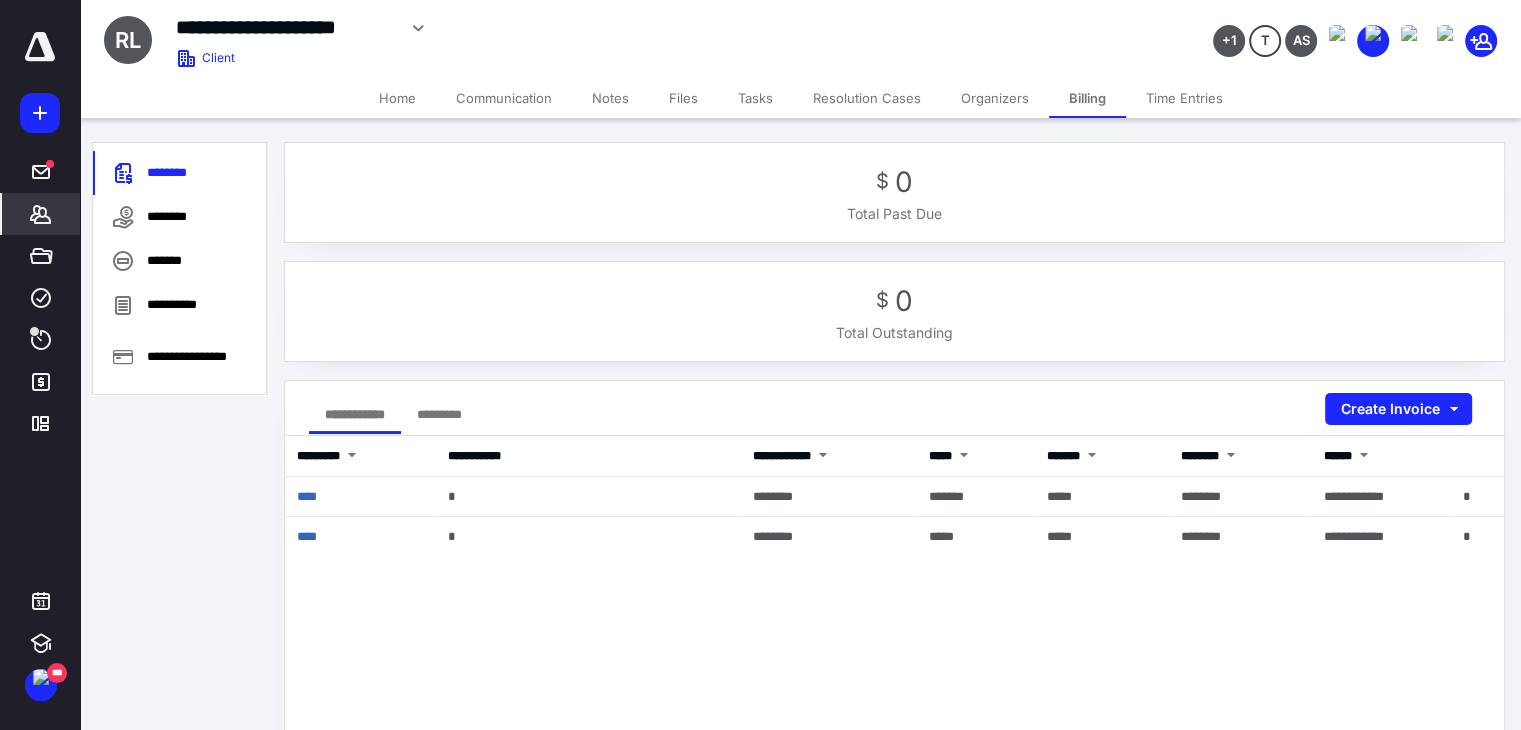 click on "Tasks" at bounding box center [755, 98] 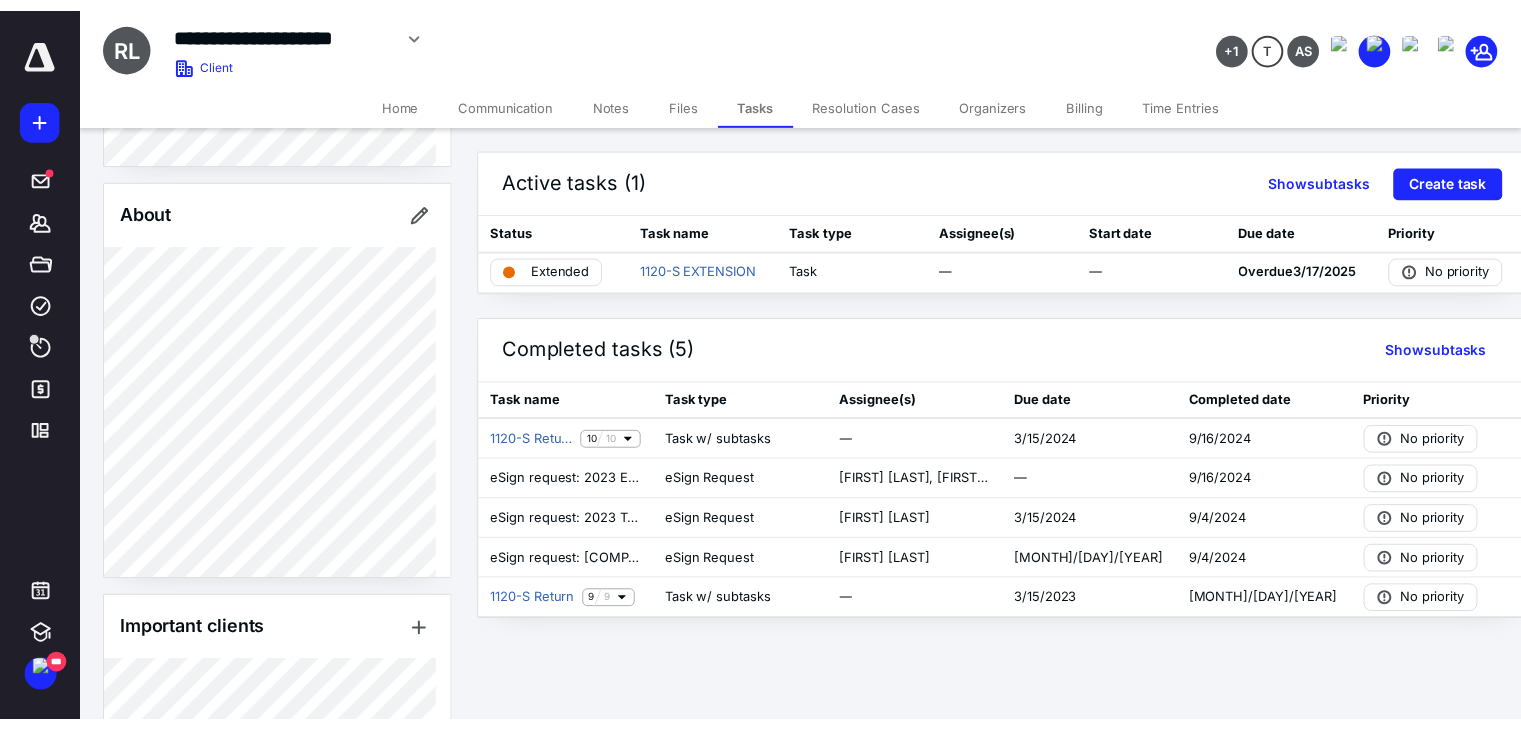 scroll, scrollTop: 547, scrollLeft: 0, axis: vertical 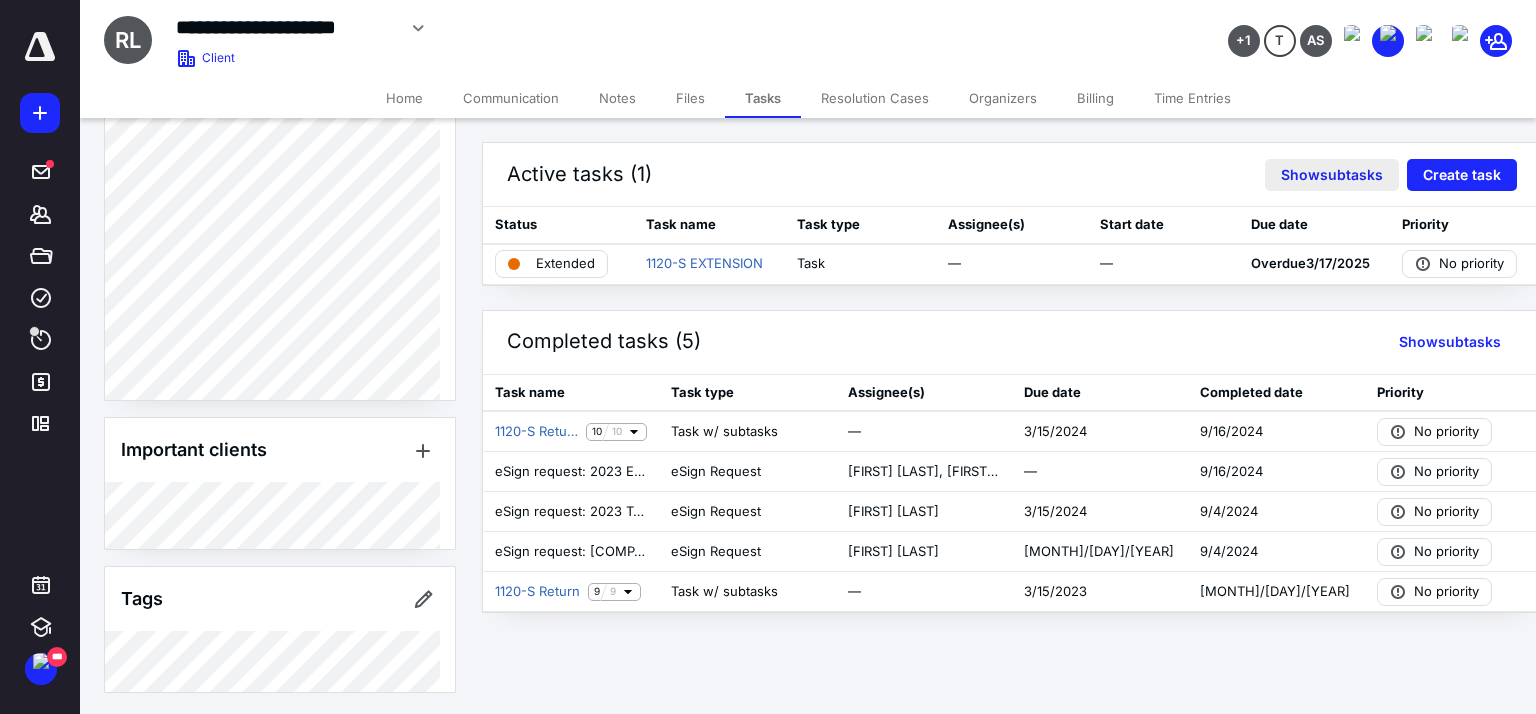 click on "Show  subtasks" at bounding box center [1332, 175] 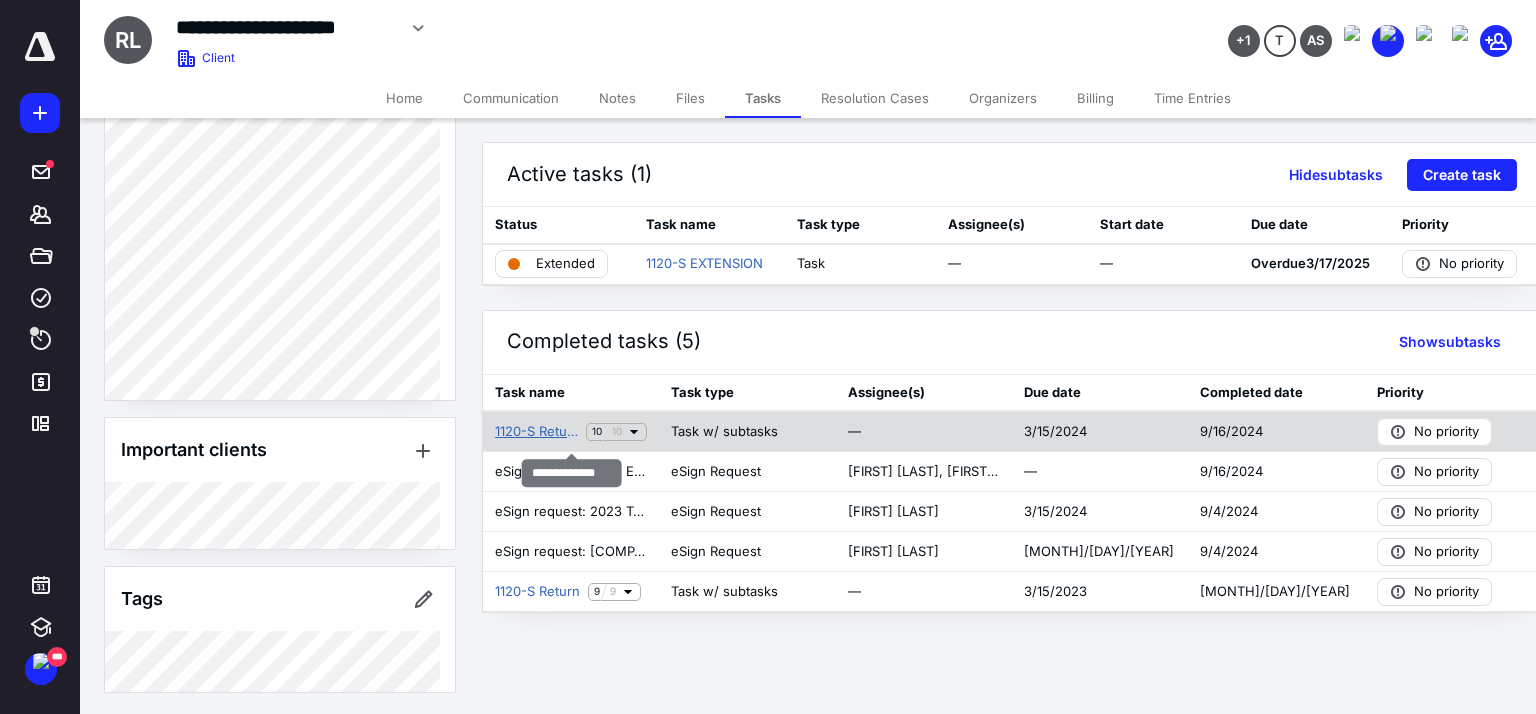 click on "1120-S Return" at bounding box center (536, 432) 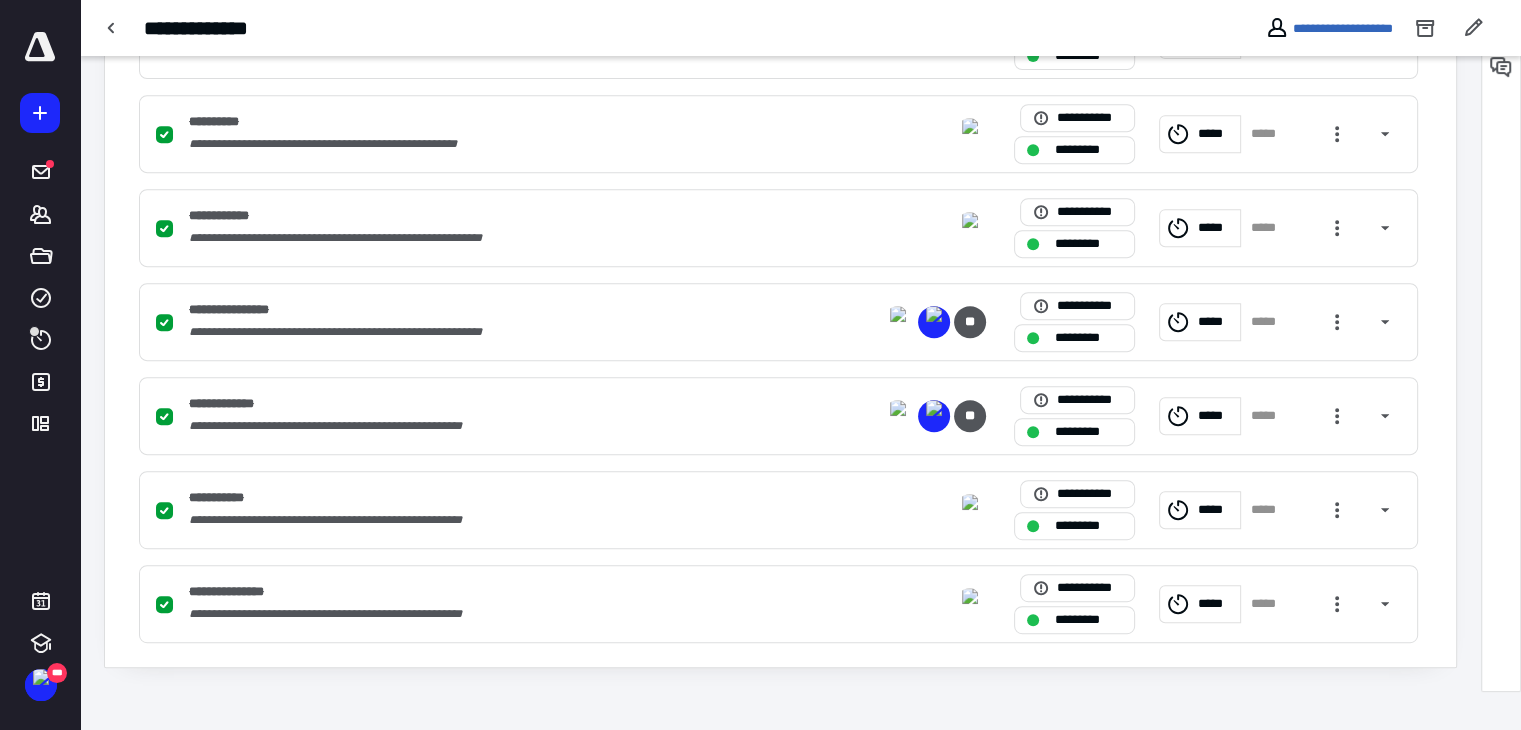 scroll, scrollTop: 860, scrollLeft: 0, axis: vertical 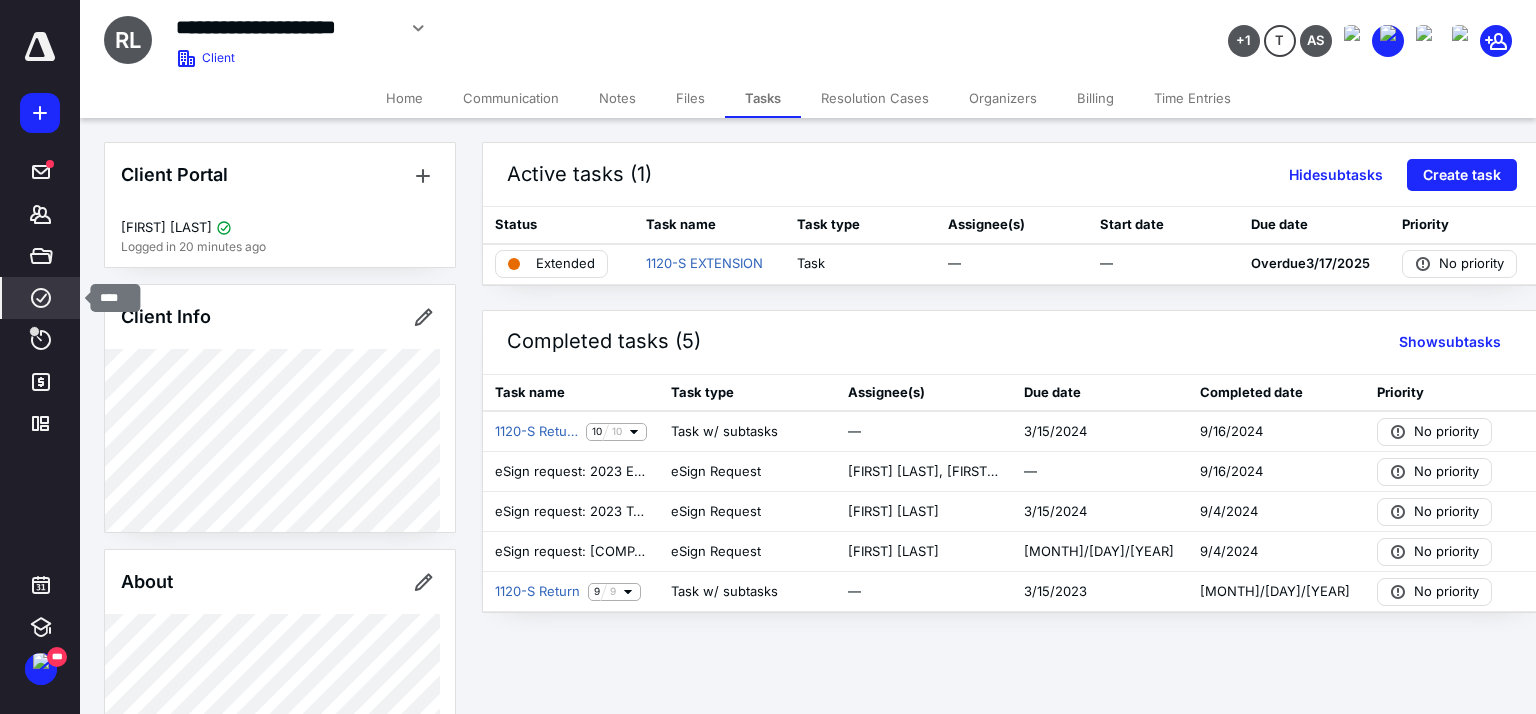click 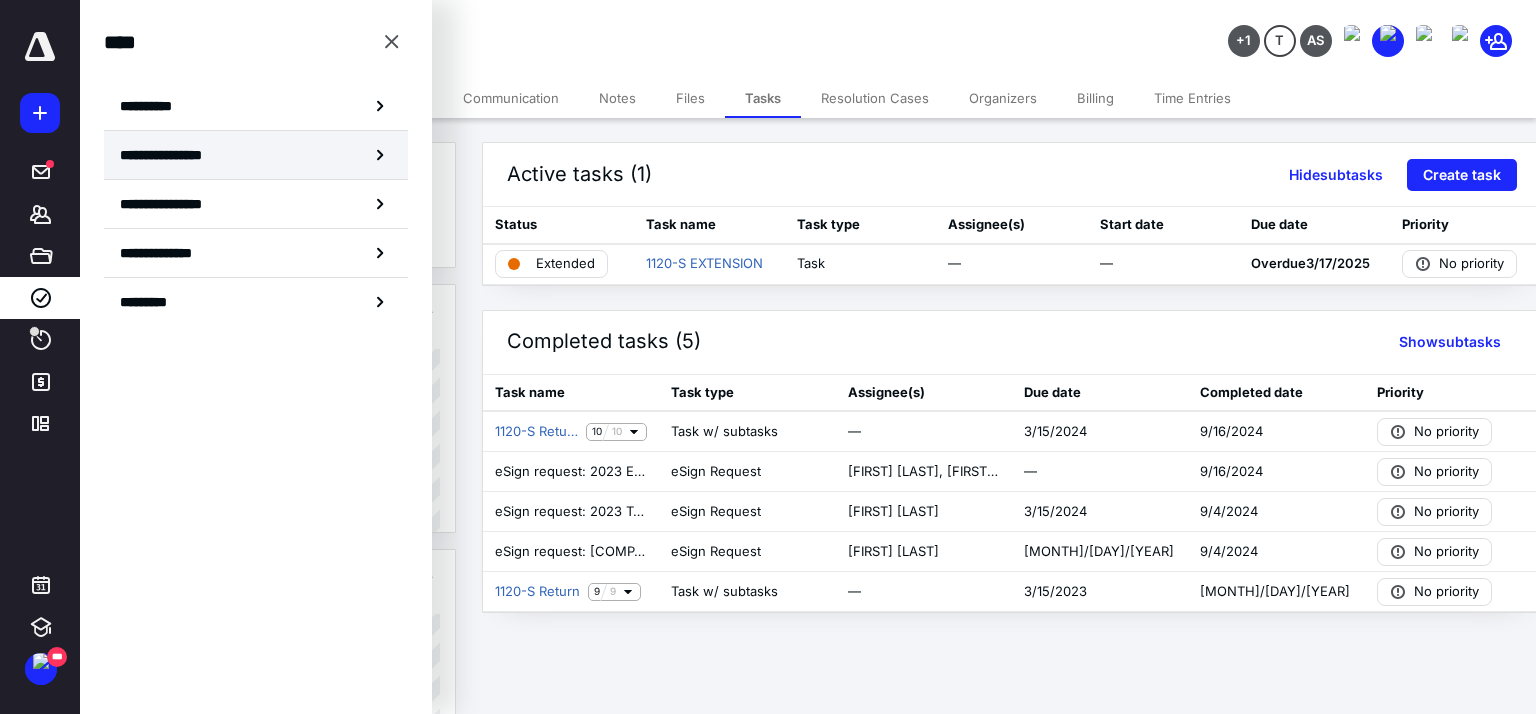 click 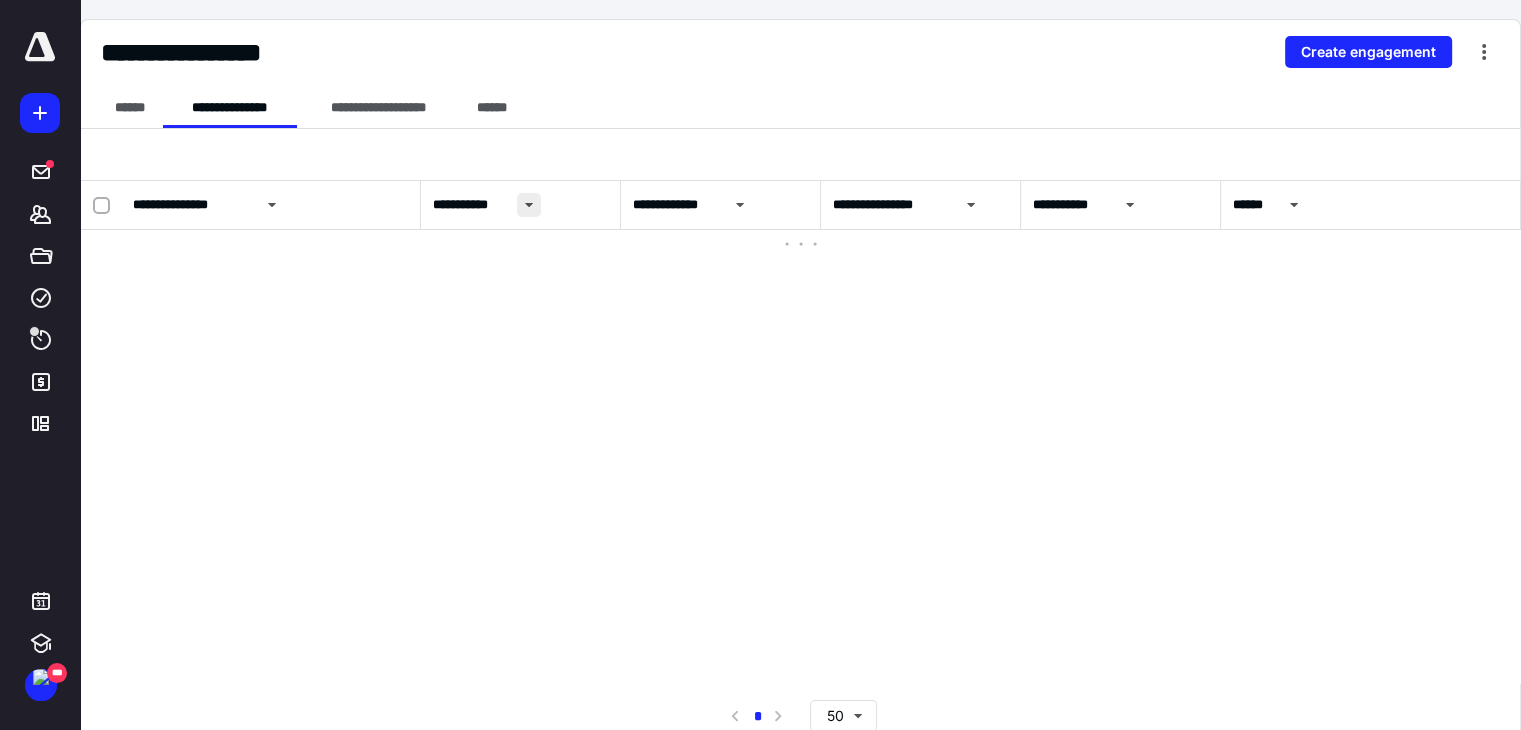 click at bounding box center [529, 205] 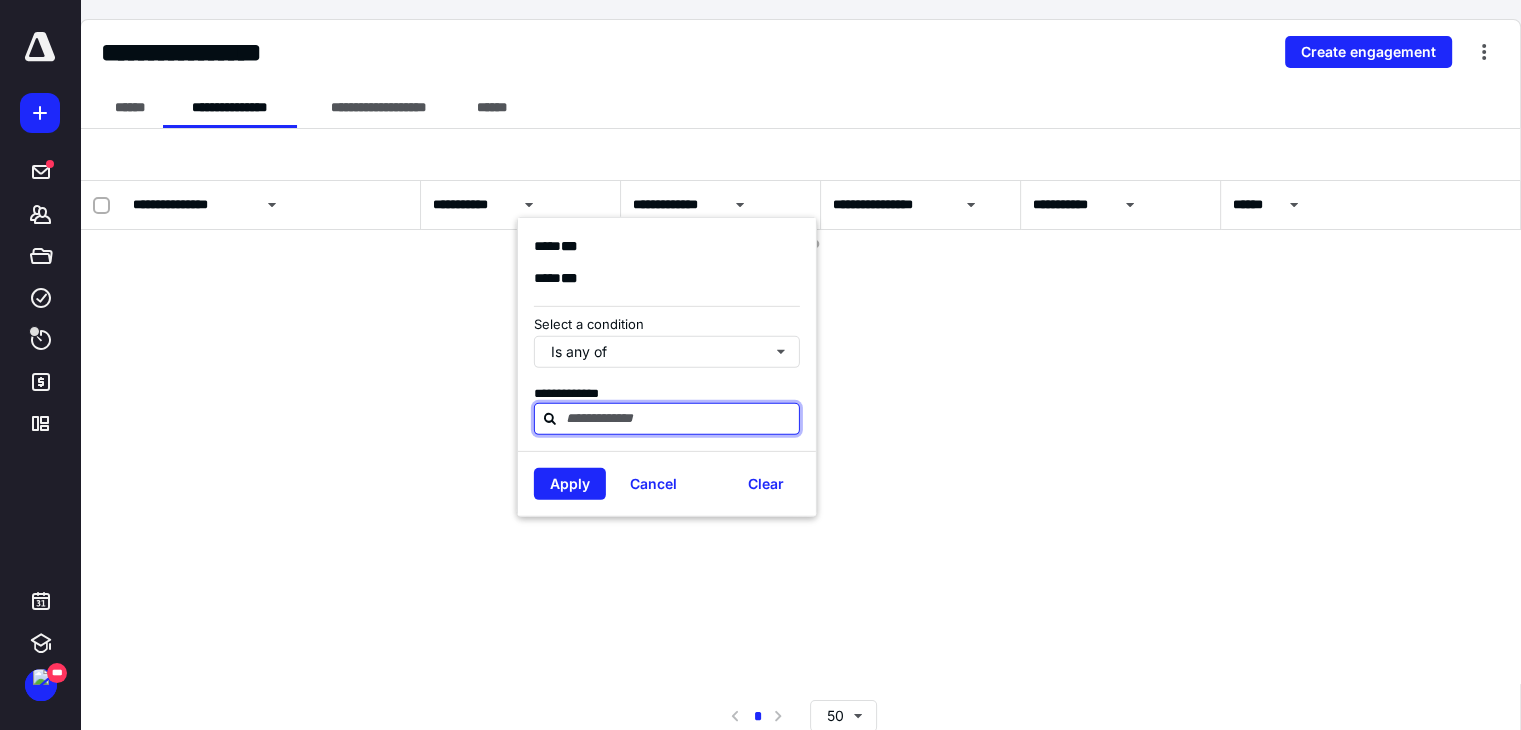 click at bounding box center (679, 418) 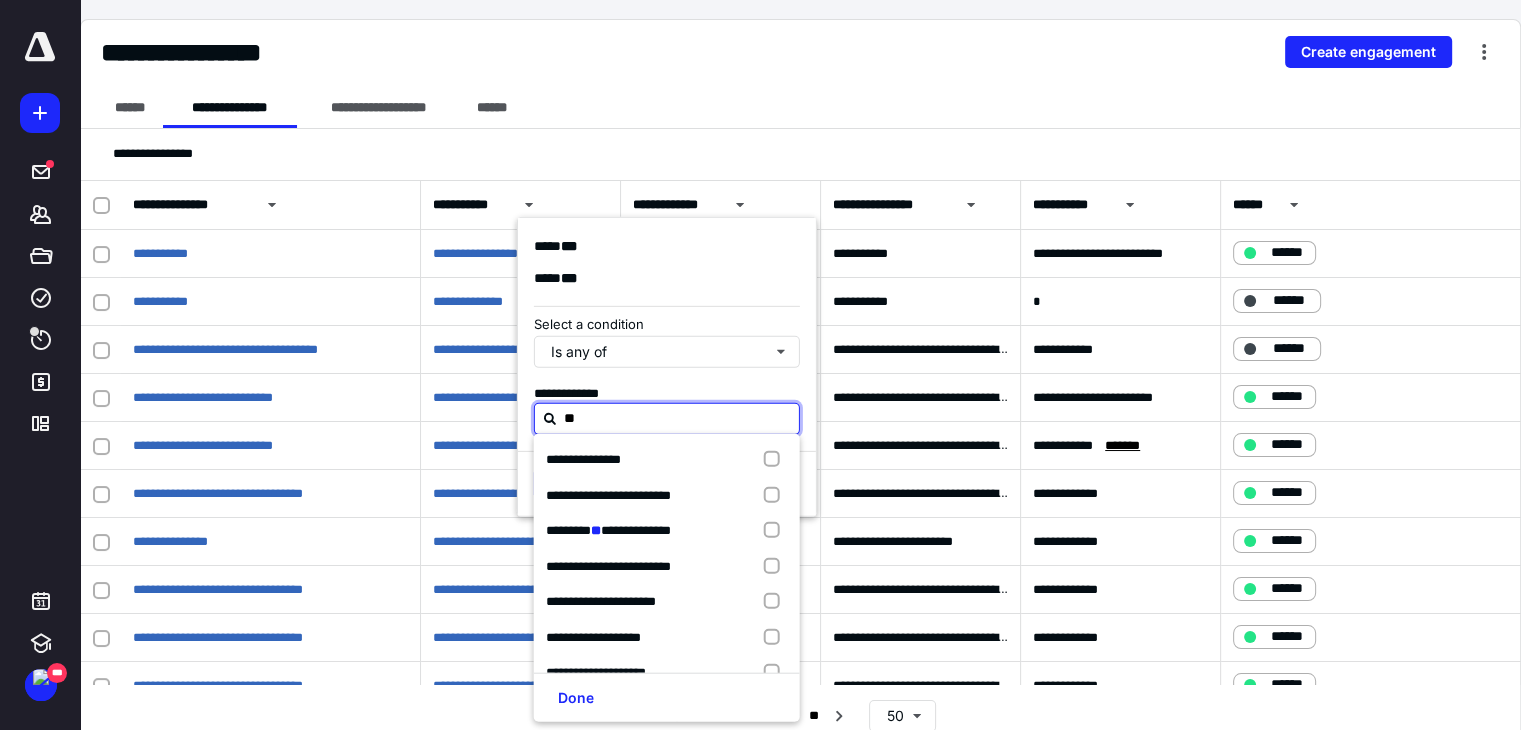 type on "***" 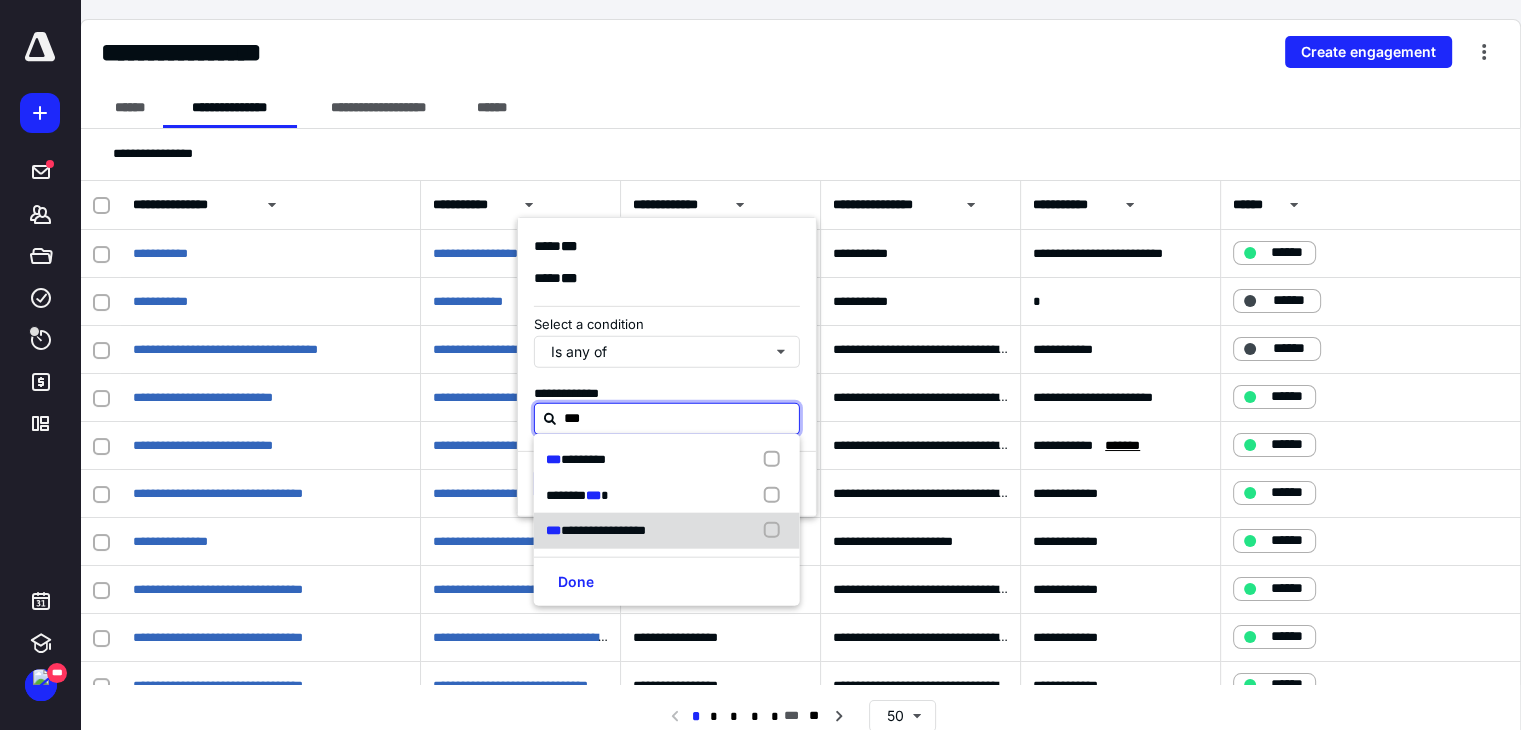 click at bounding box center [776, 531] 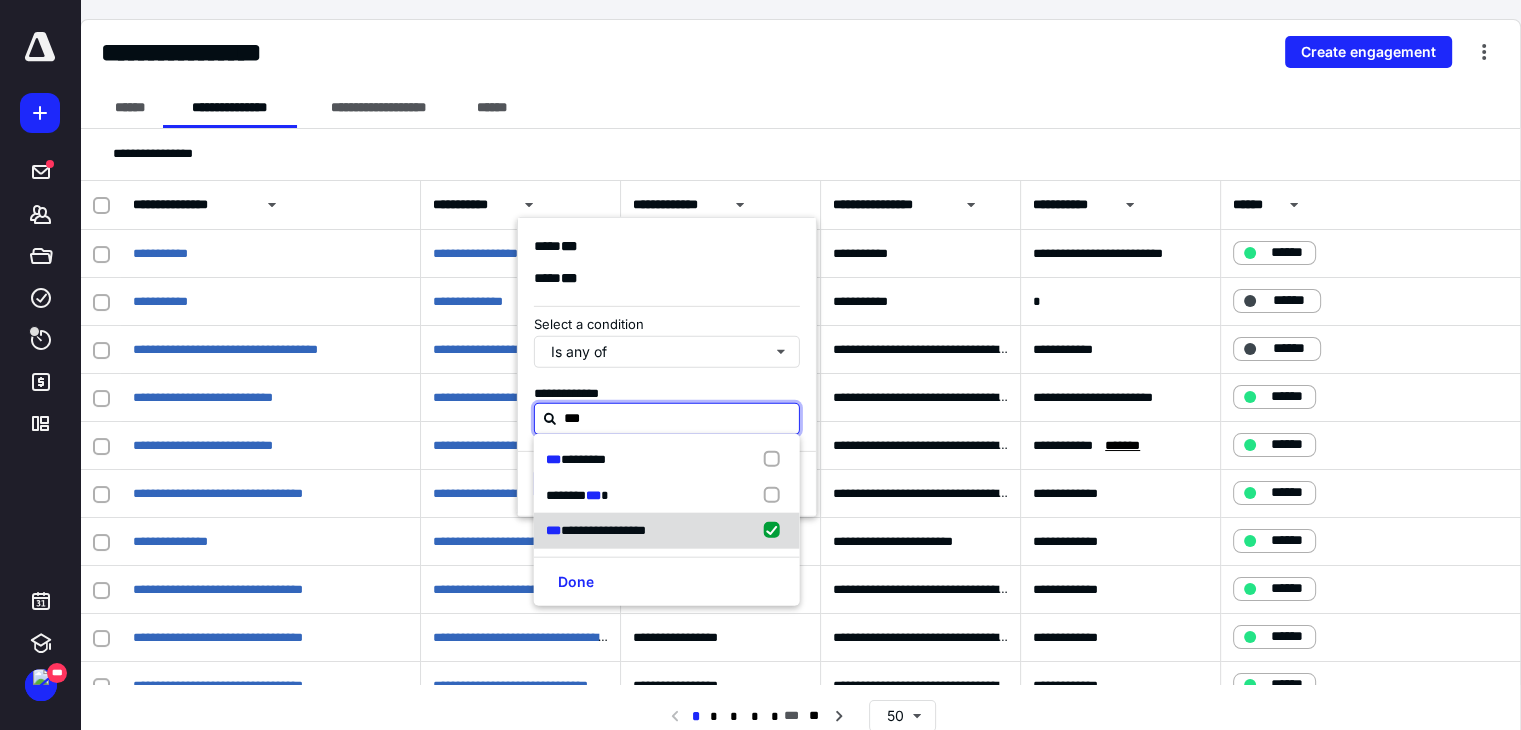 checkbox on "true" 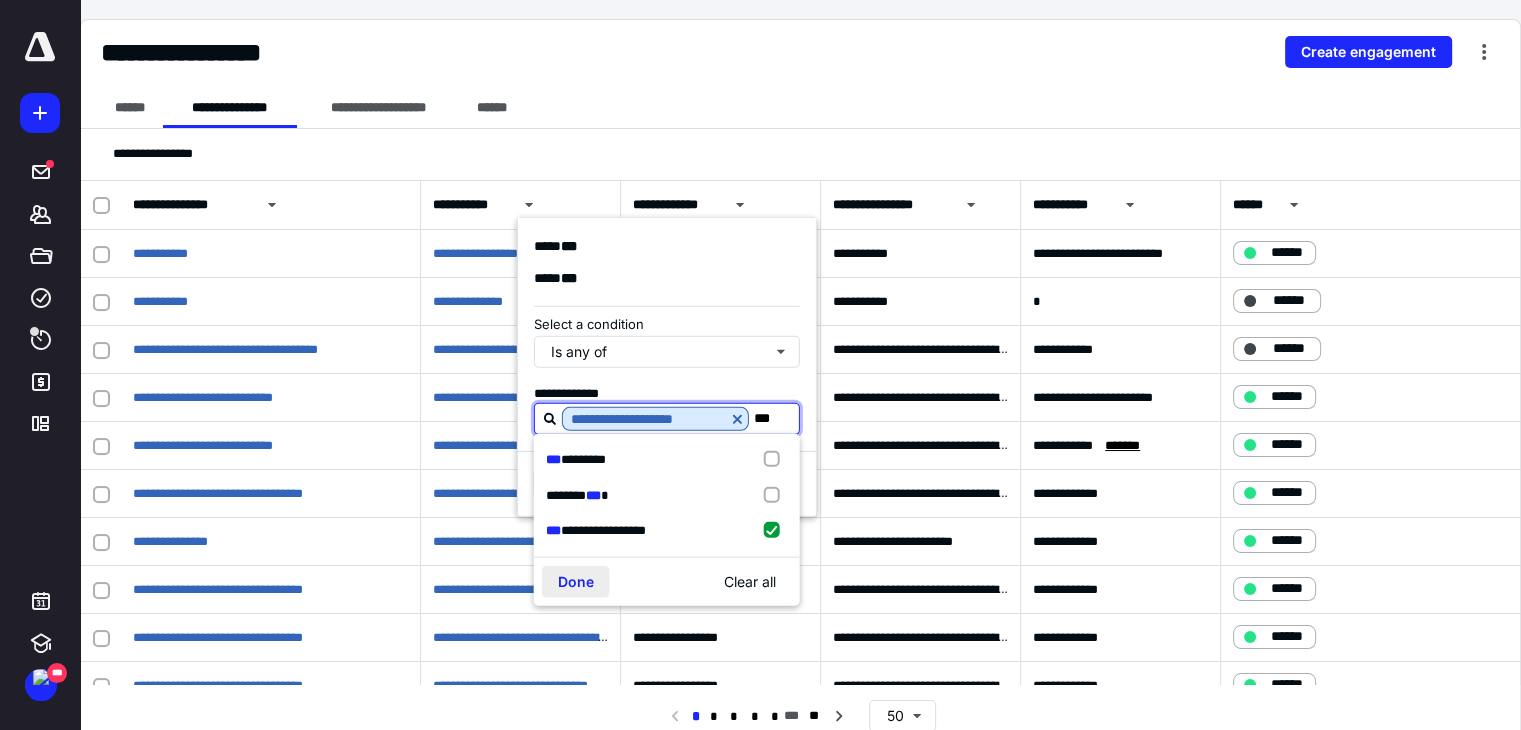 type on "***" 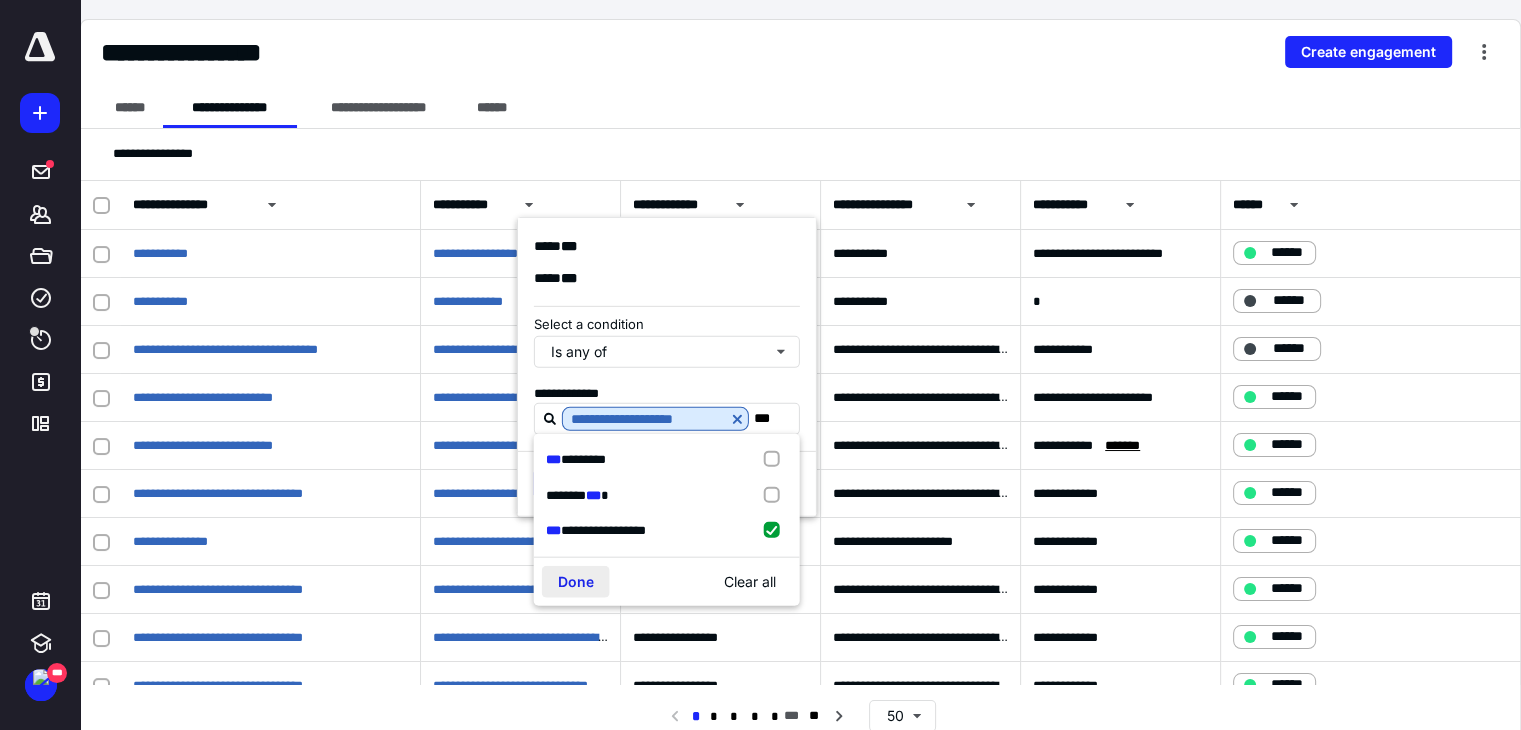 click on "Done" at bounding box center [576, 581] 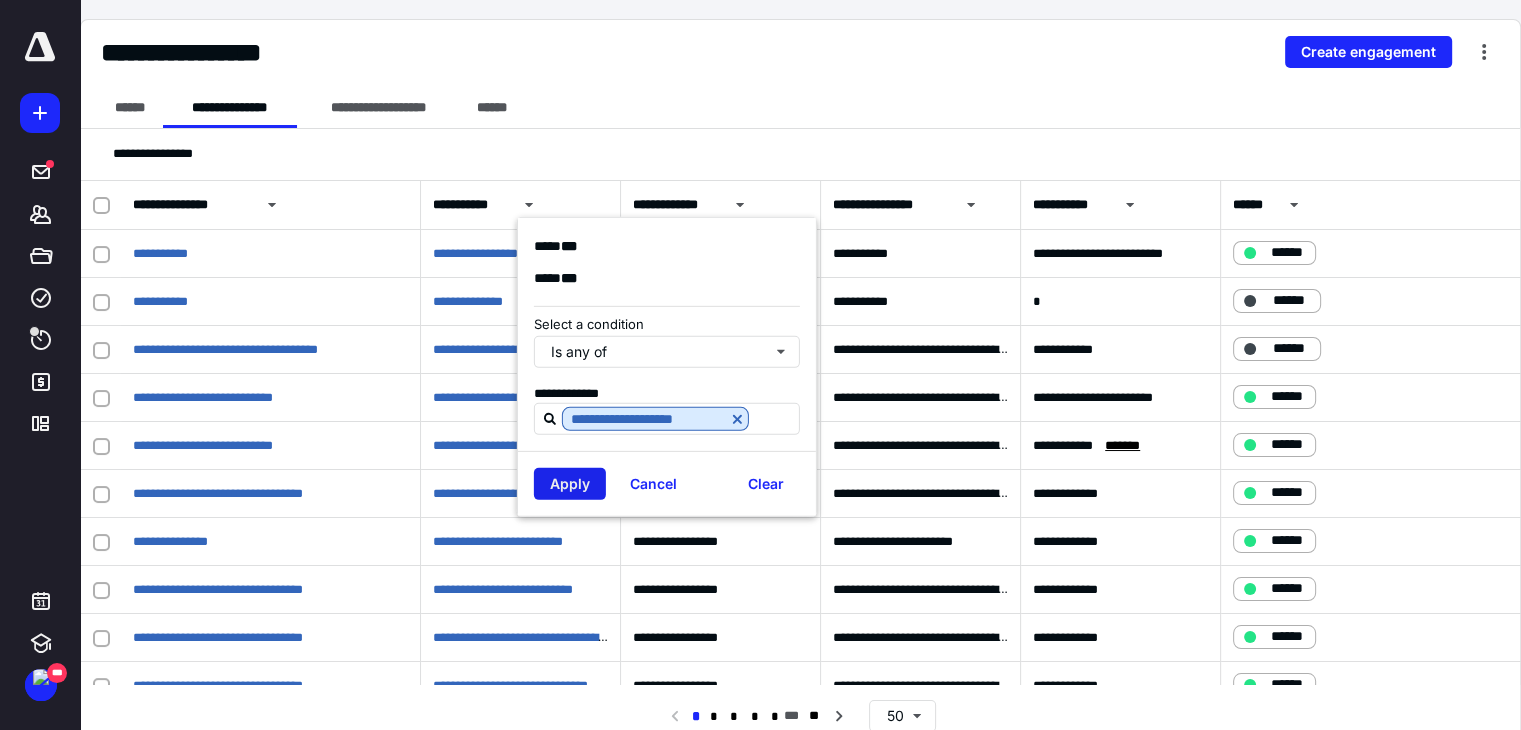 click on "Apply" at bounding box center [570, 484] 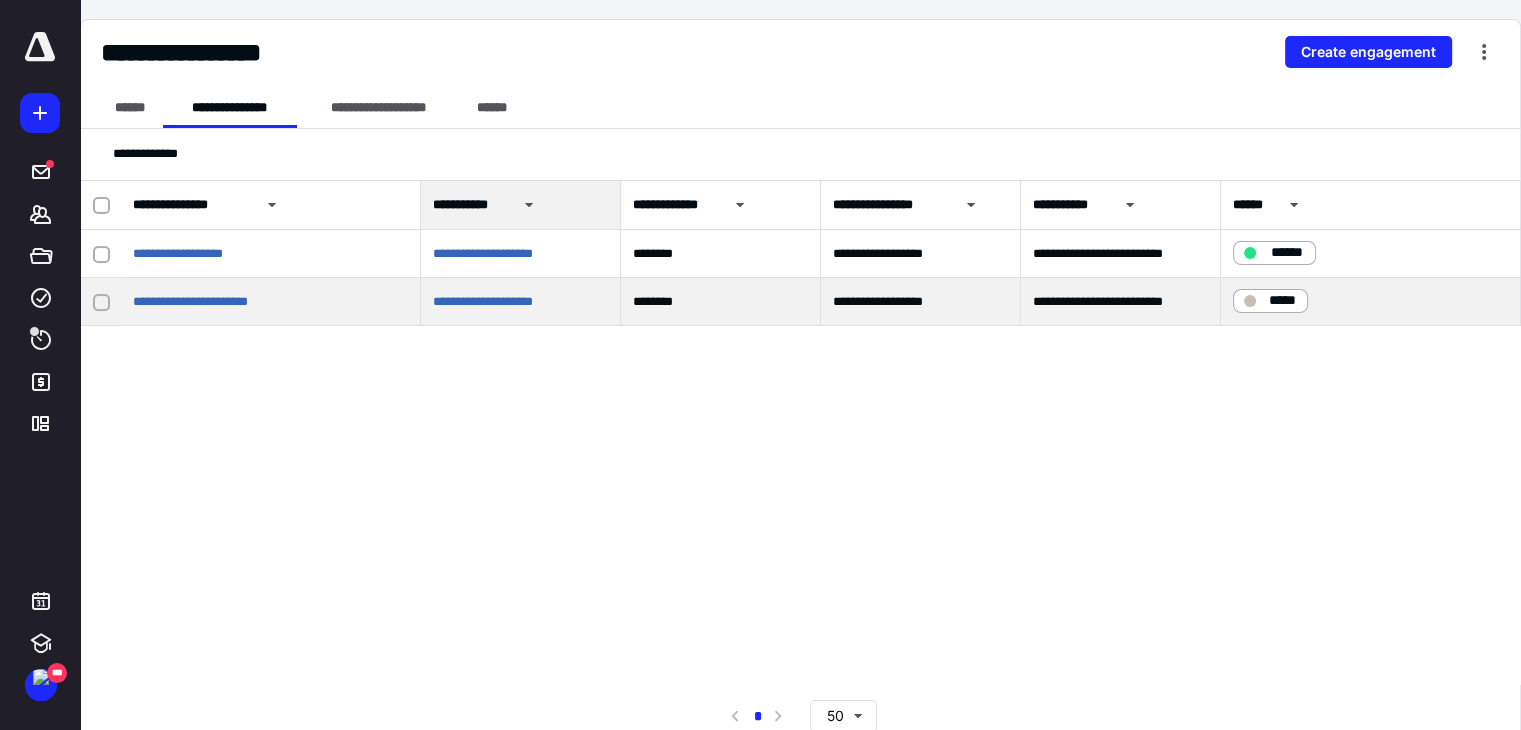 drag, startPoint x: 1278, startPoint y: 303, endPoint x: 1392, endPoint y: 313, distance: 114.43776 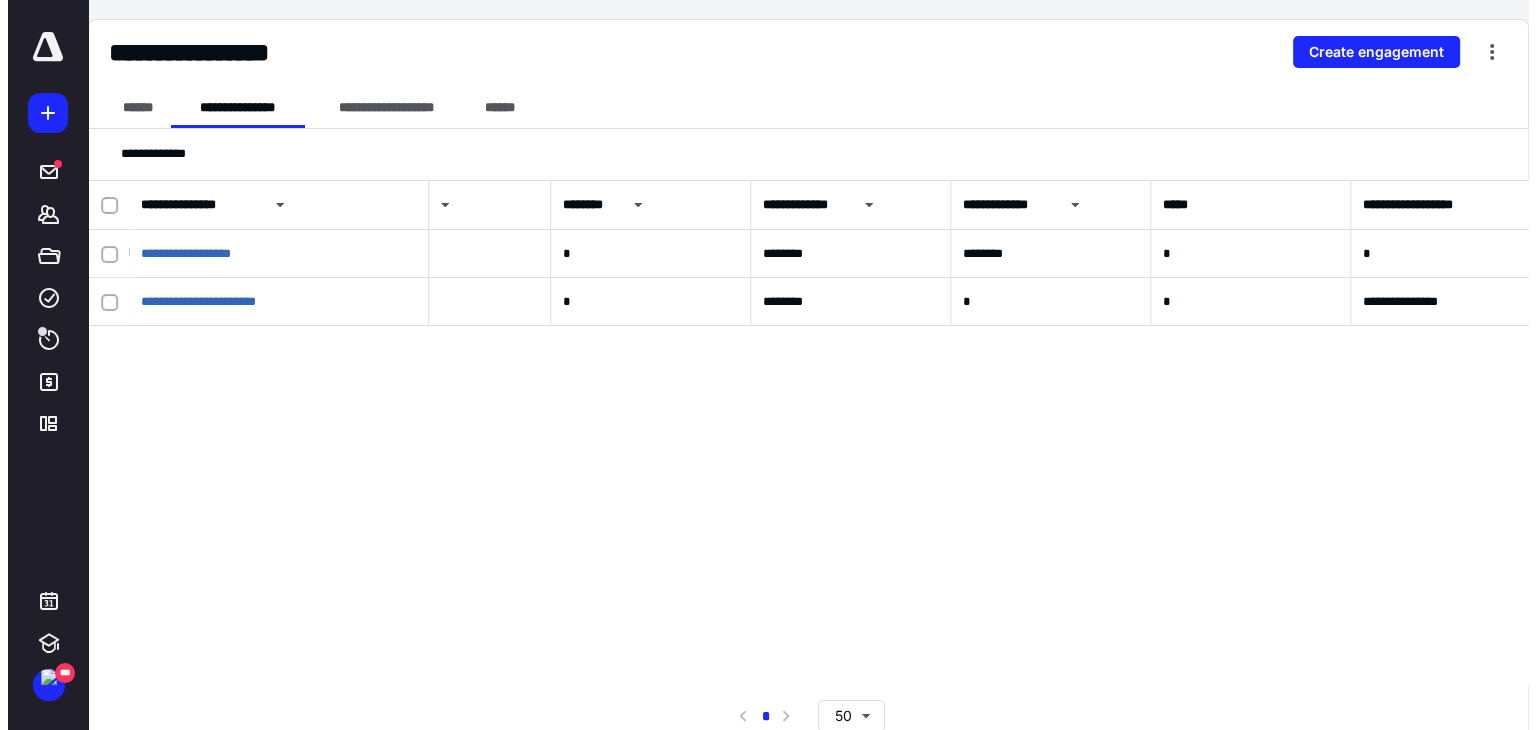 scroll, scrollTop: 0, scrollLeft: 1200, axis: horizontal 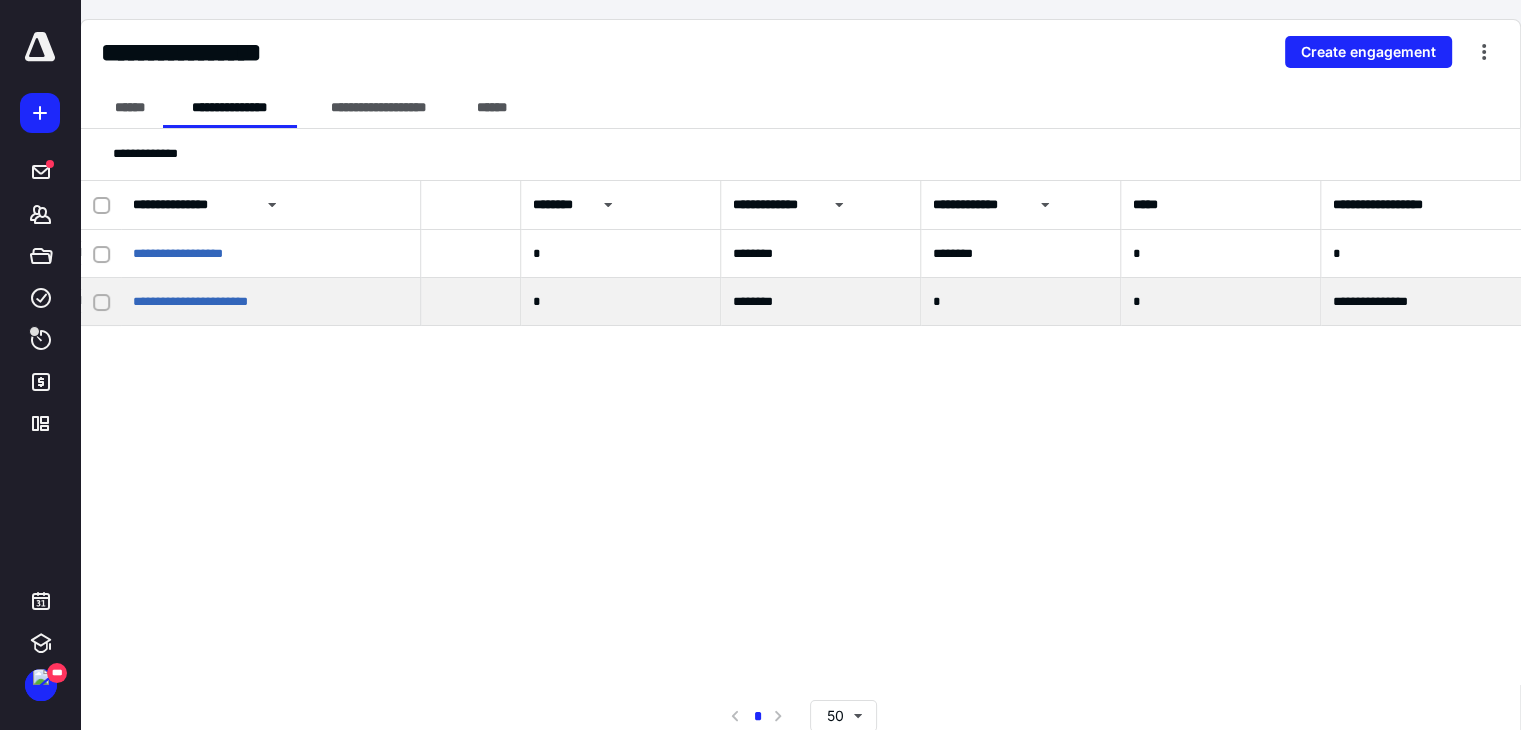 click at bounding box center (101, 302) 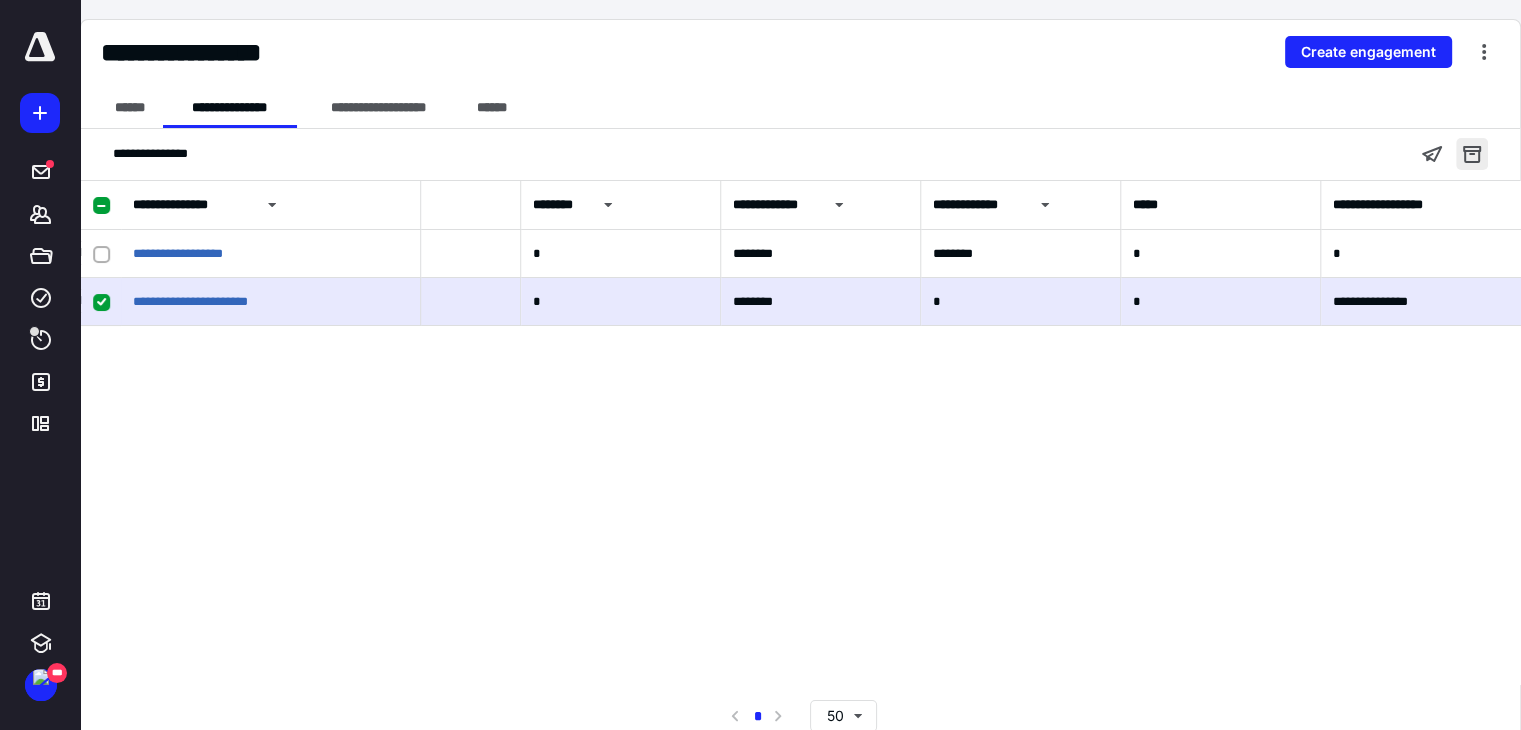 click at bounding box center (1472, 154) 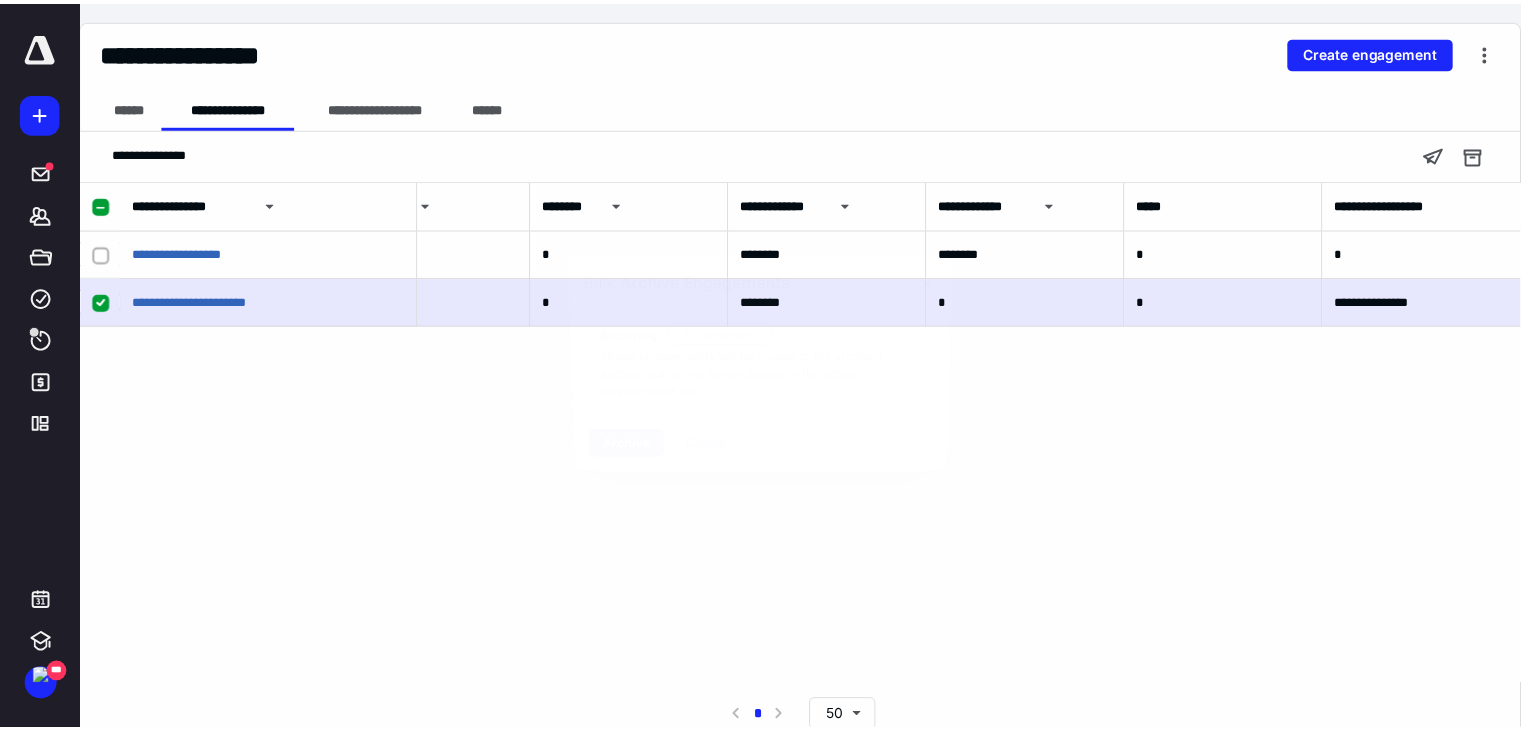scroll, scrollTop: 0, scrollLeft: 1185, axis: horizontal 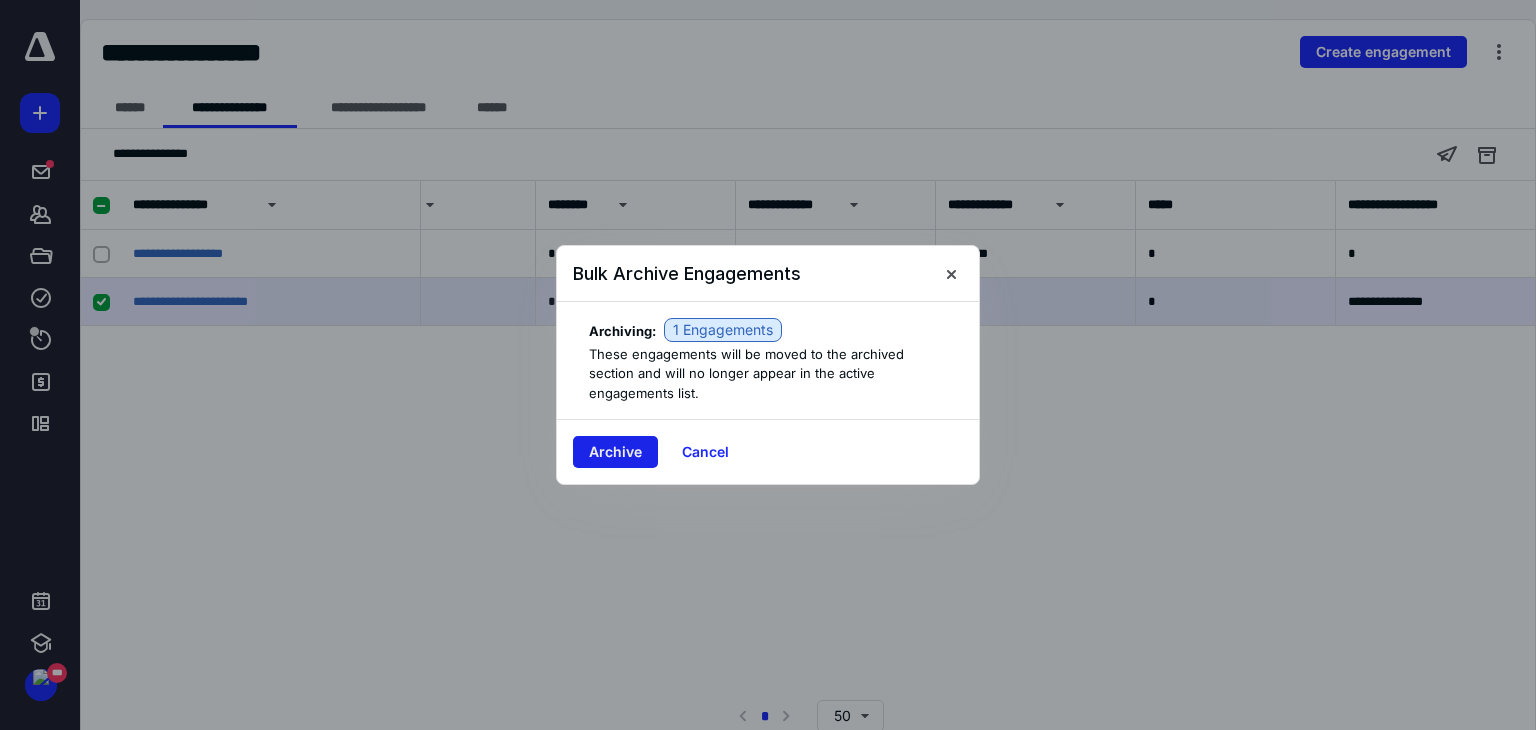 click on "Archive" at bounding box center [615, 452] 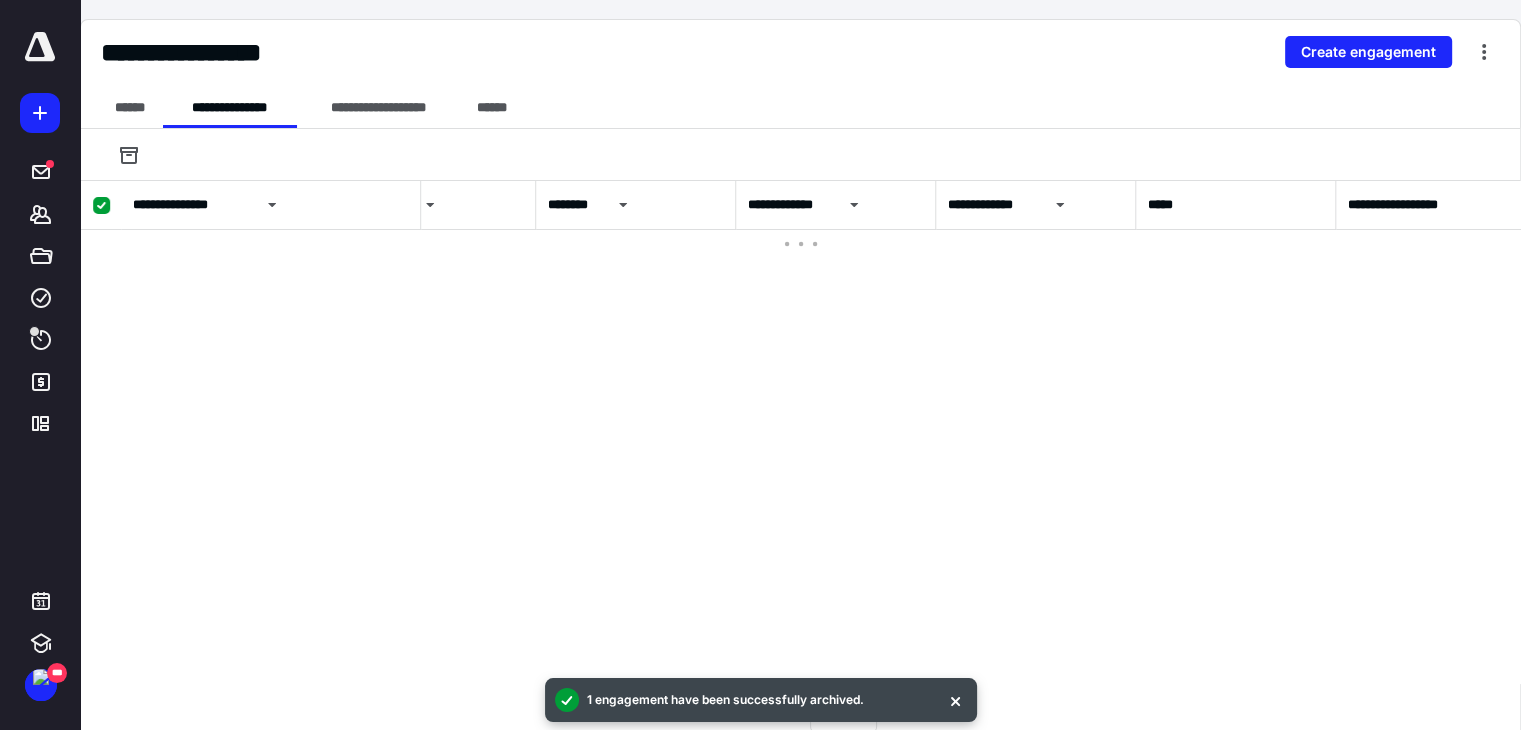 checkbox on "false" 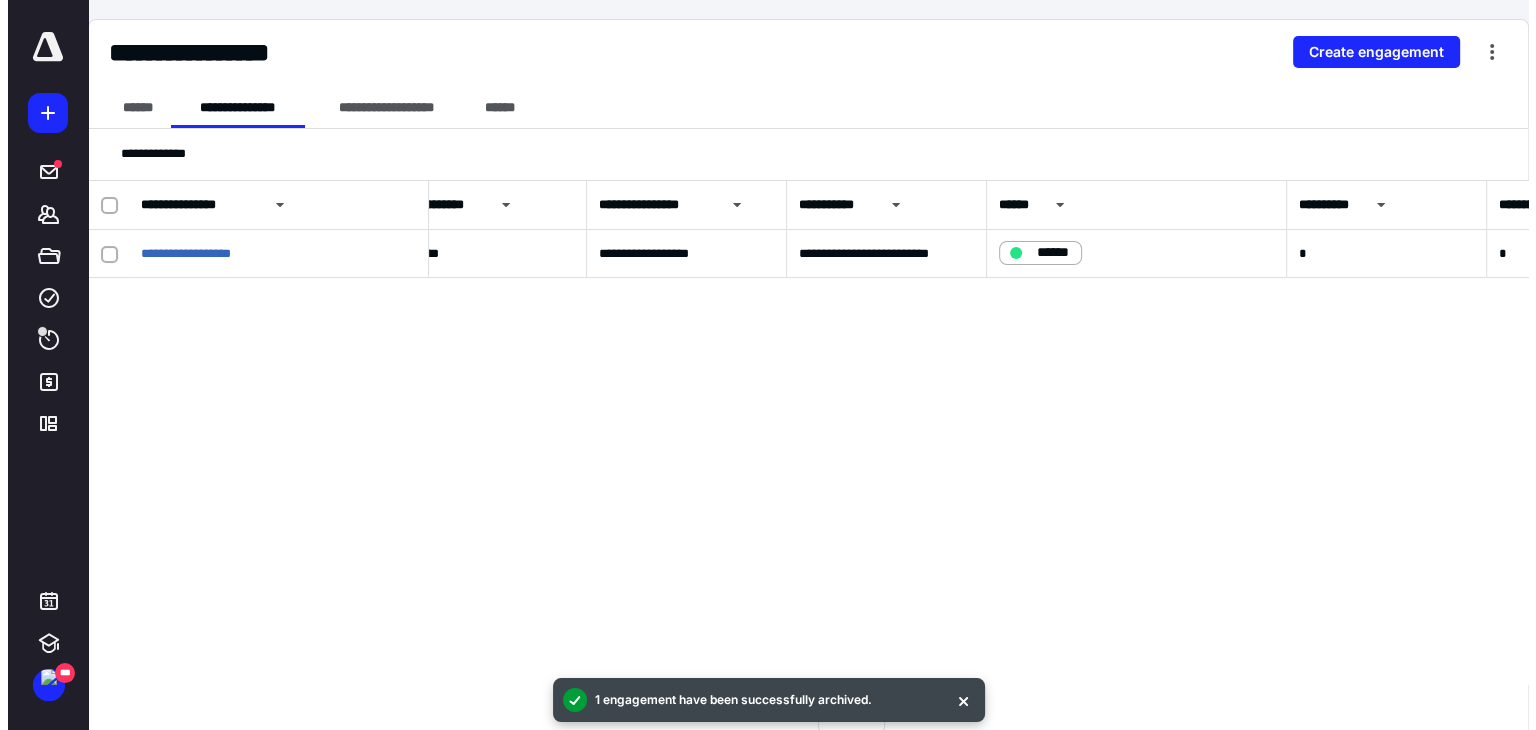 scroll, scrollTop: 0, scrollLeft: 0, axis: both 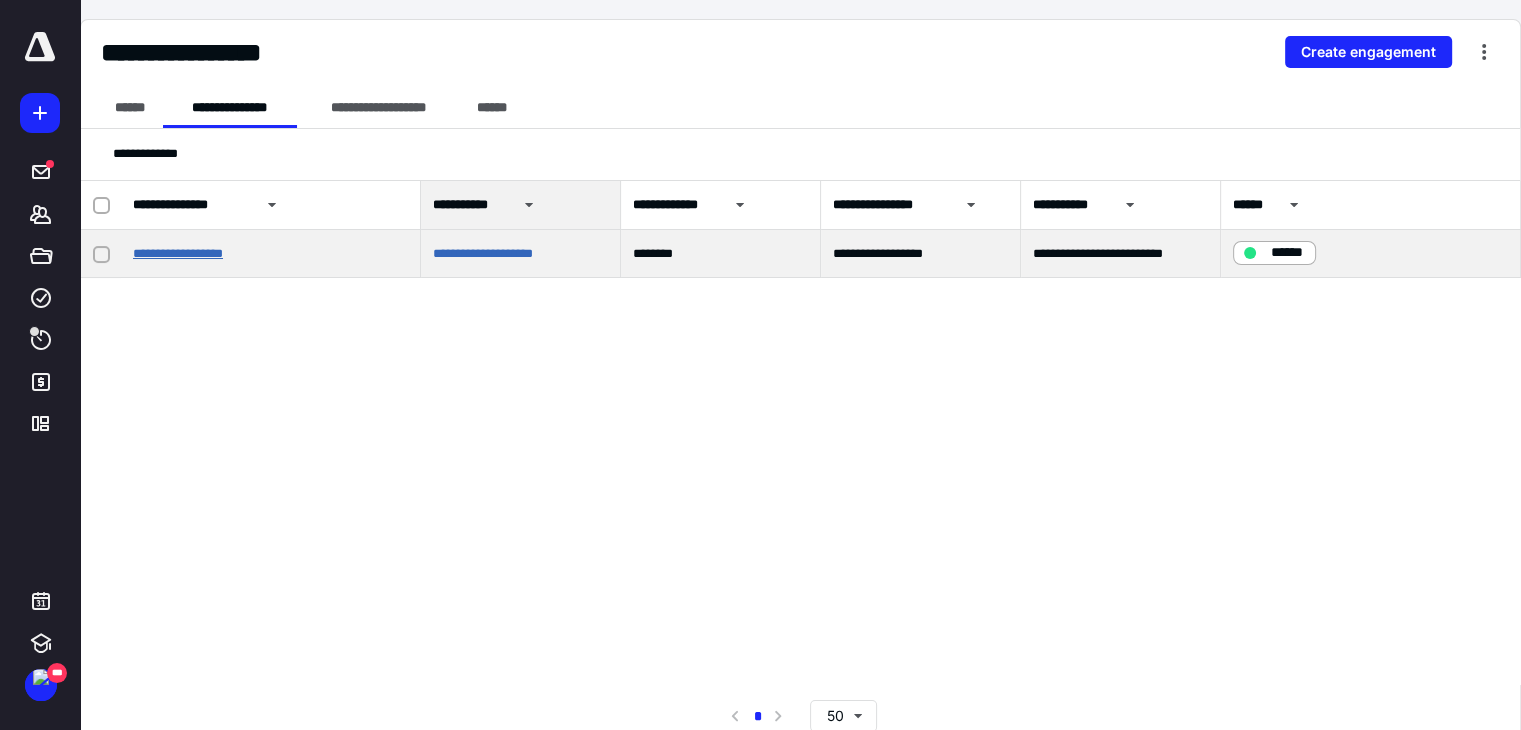 click on "**********" at bounding box center [178, 253] 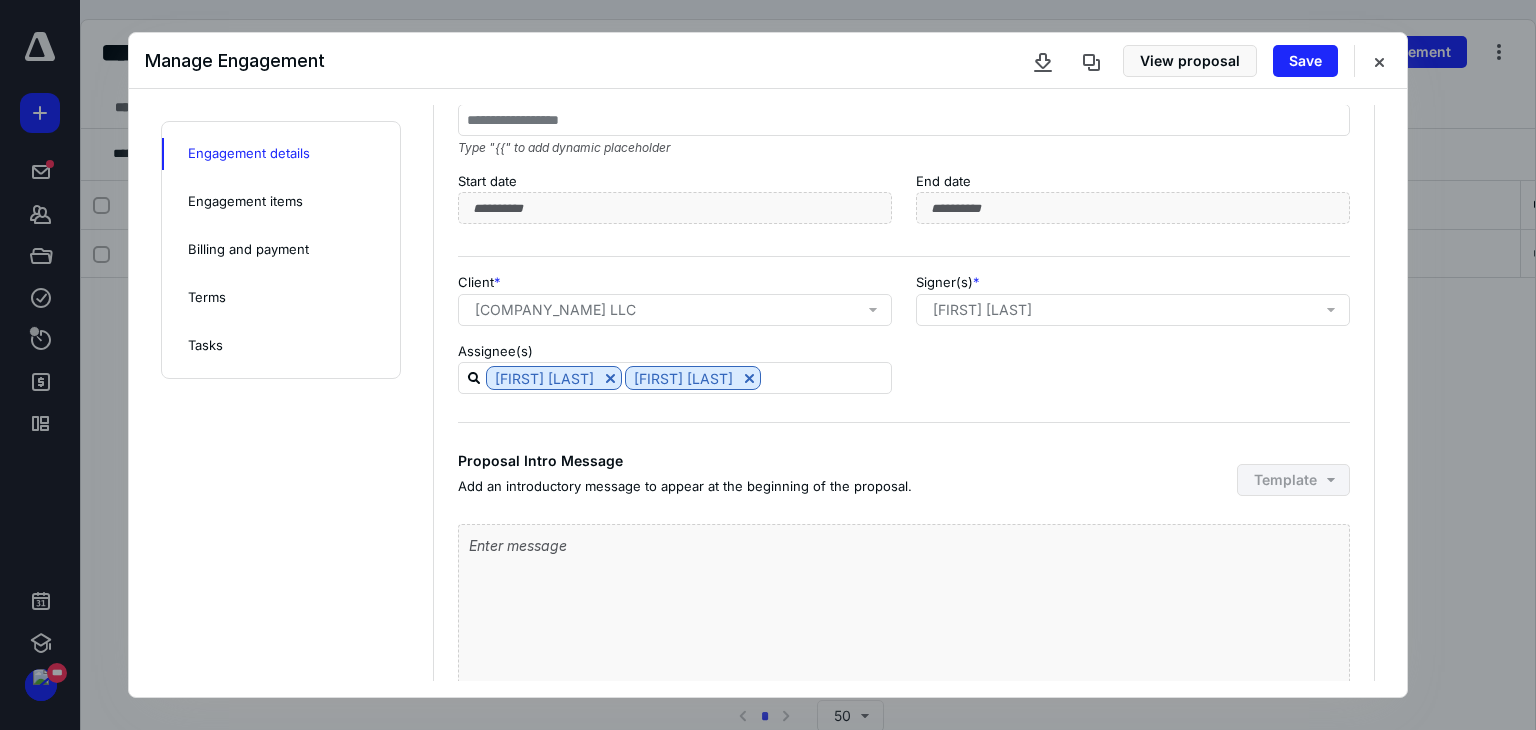 scroll, scrollTop: 0, scrollLeft: 0, axis: both 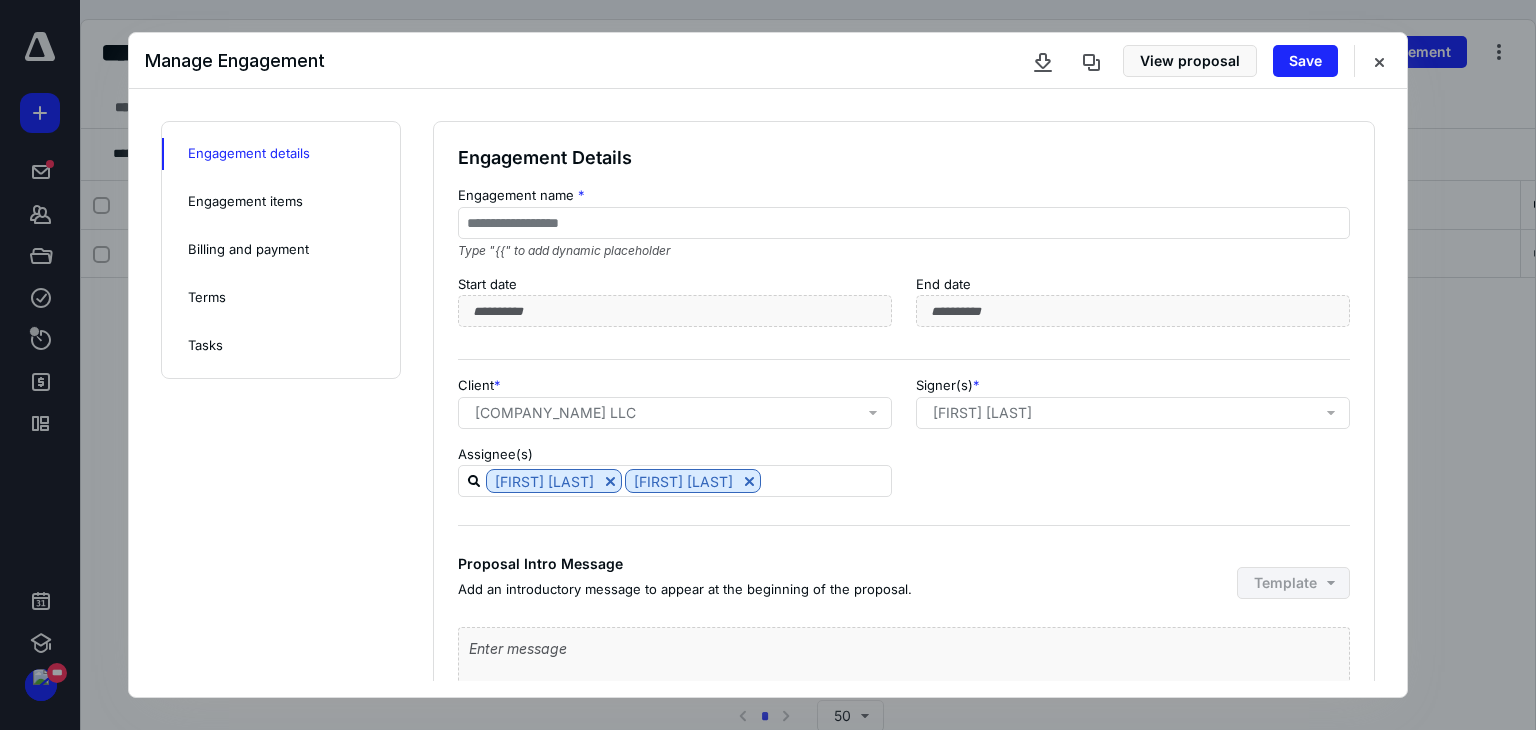 click on "Engagement items" at bounding box center (245, 202) 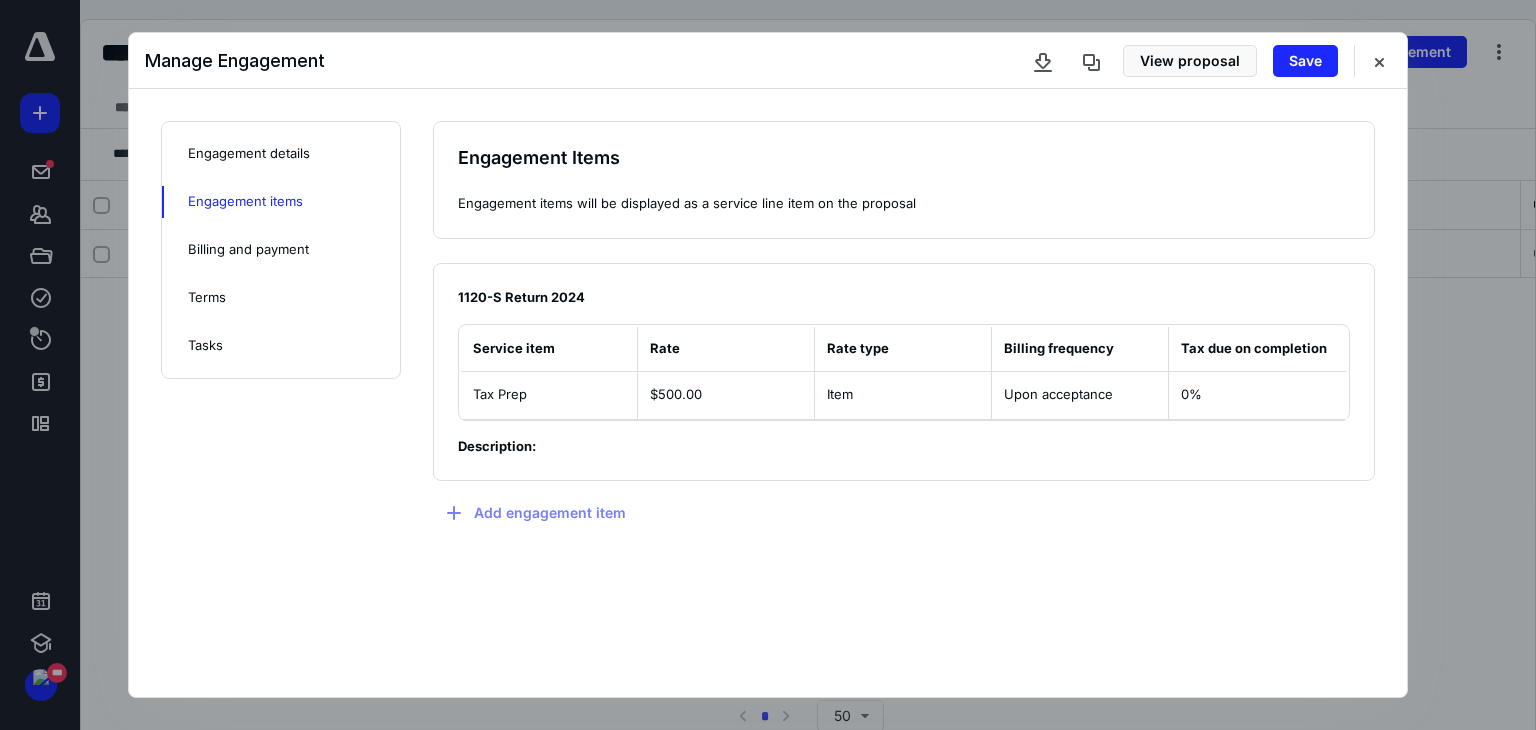click on "Engagement details" at bounding box center [249, 154] 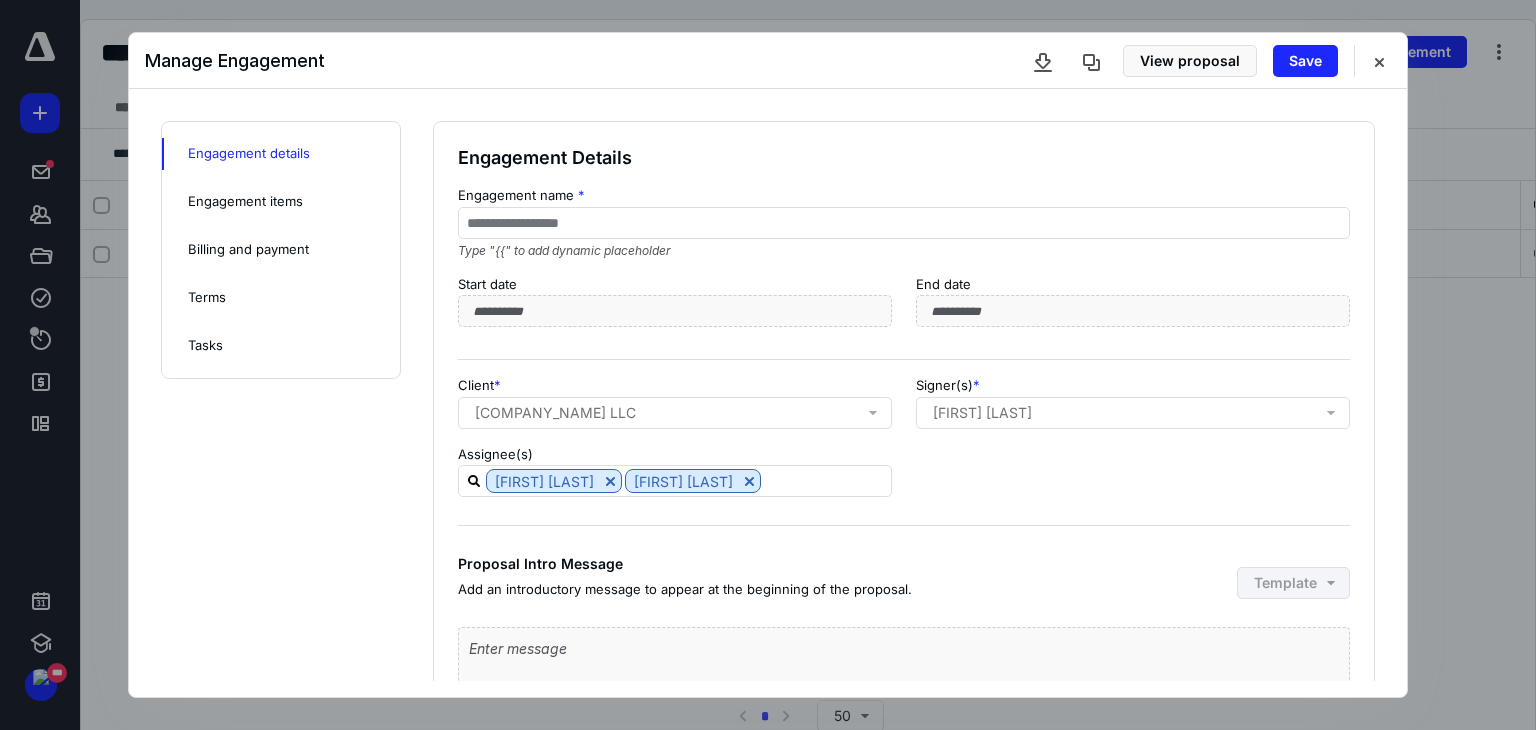 click on "Engagement items" at bounding box center [245, 202] 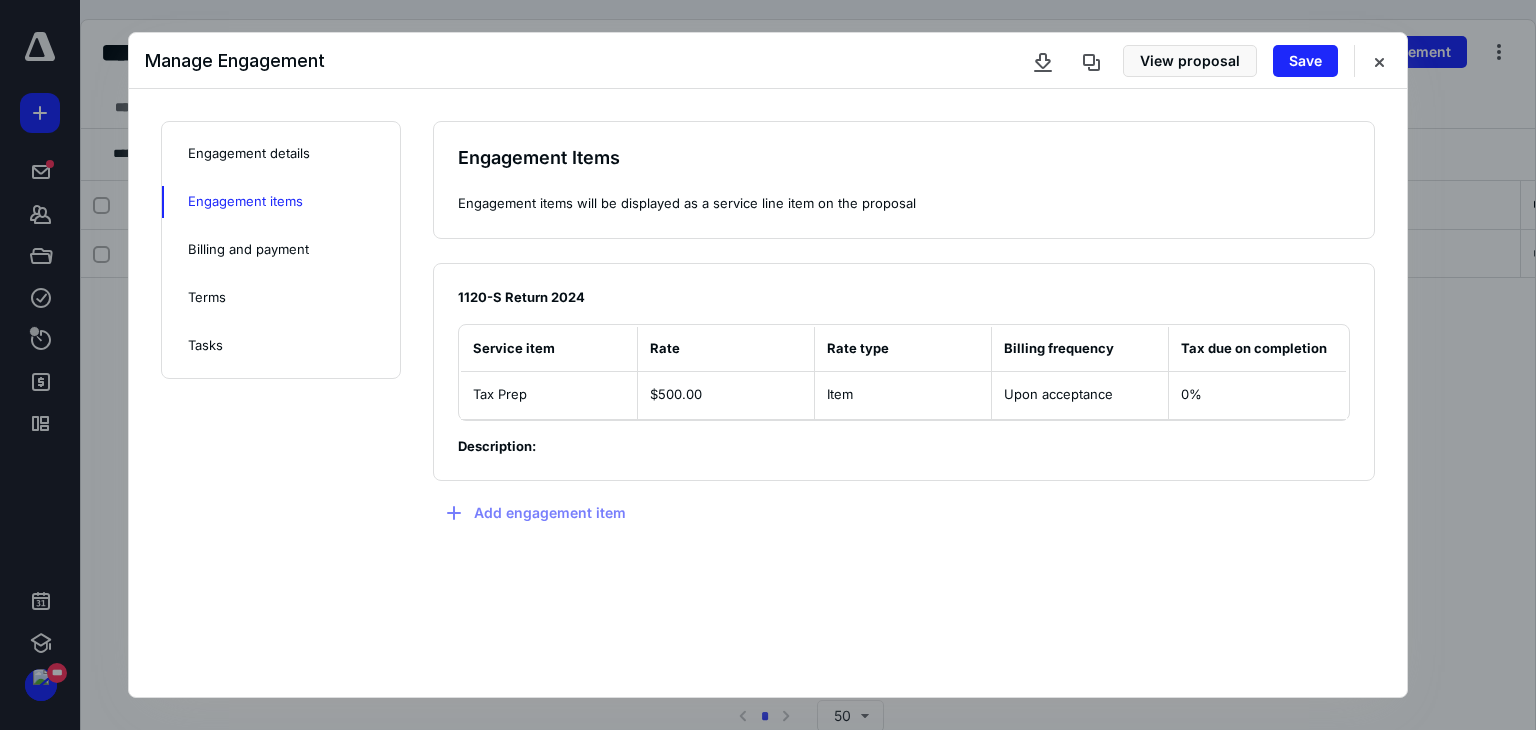 click on "Billing and payment" at bounding box center [248, 250] 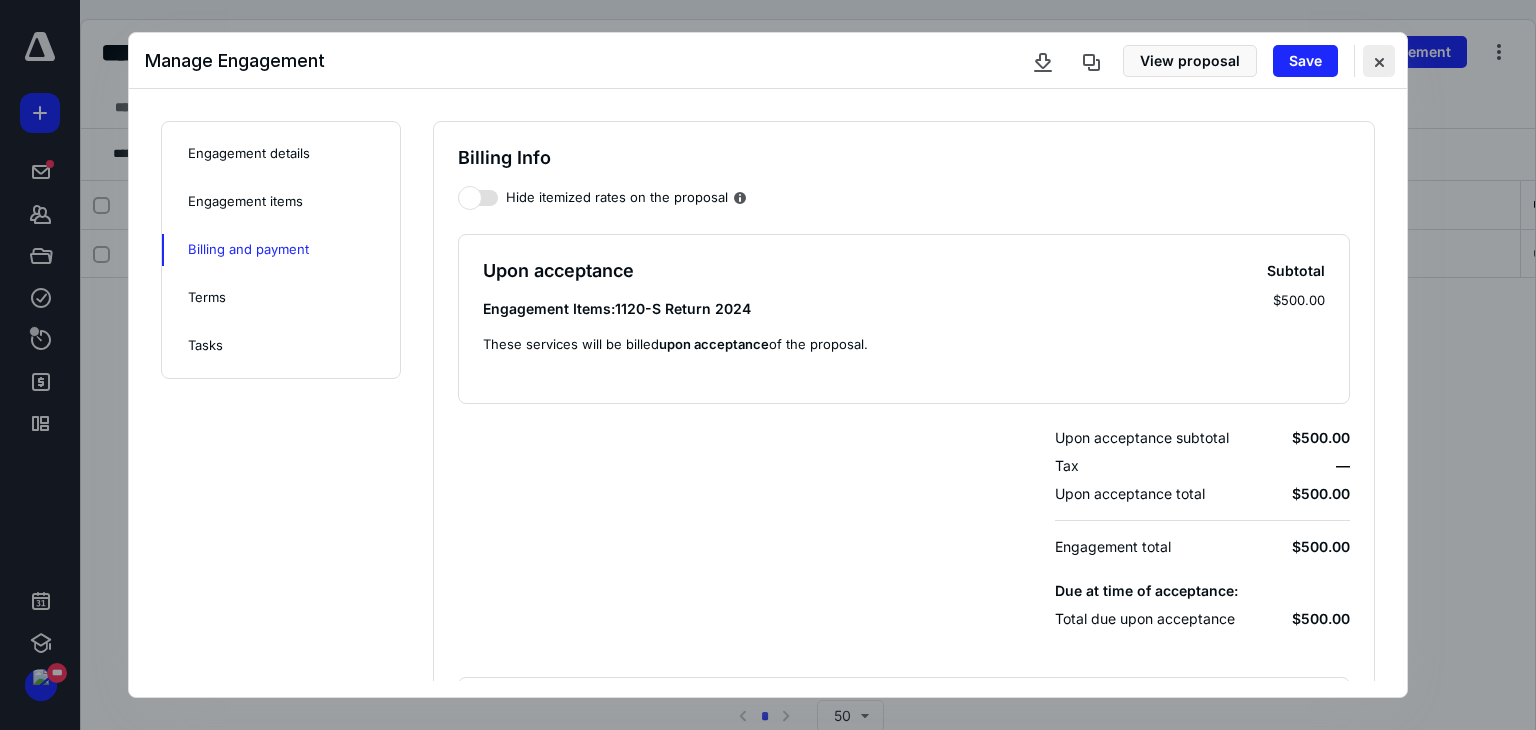 click at bounding box center [1379, 61] 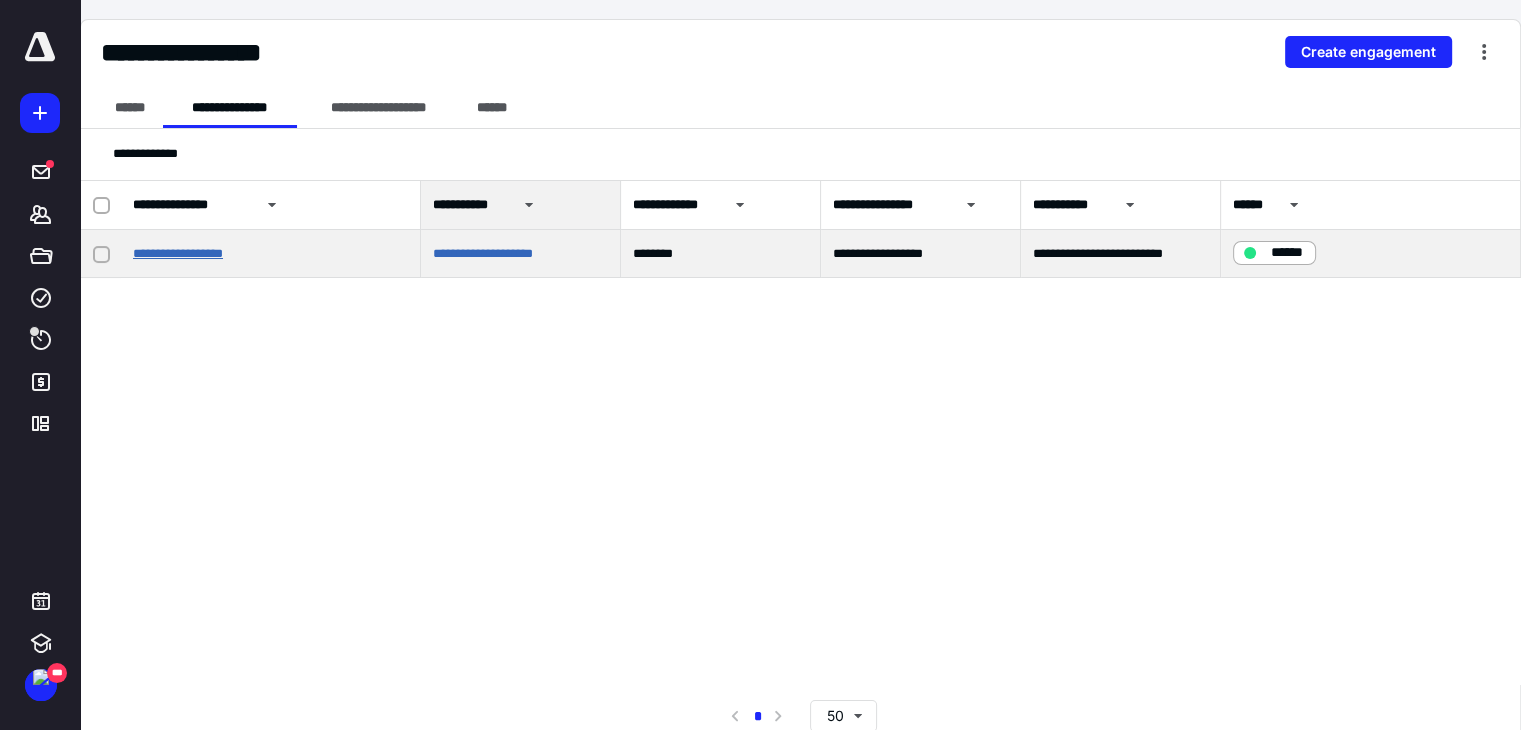 click on "**********" at bounding box center (178, 253) 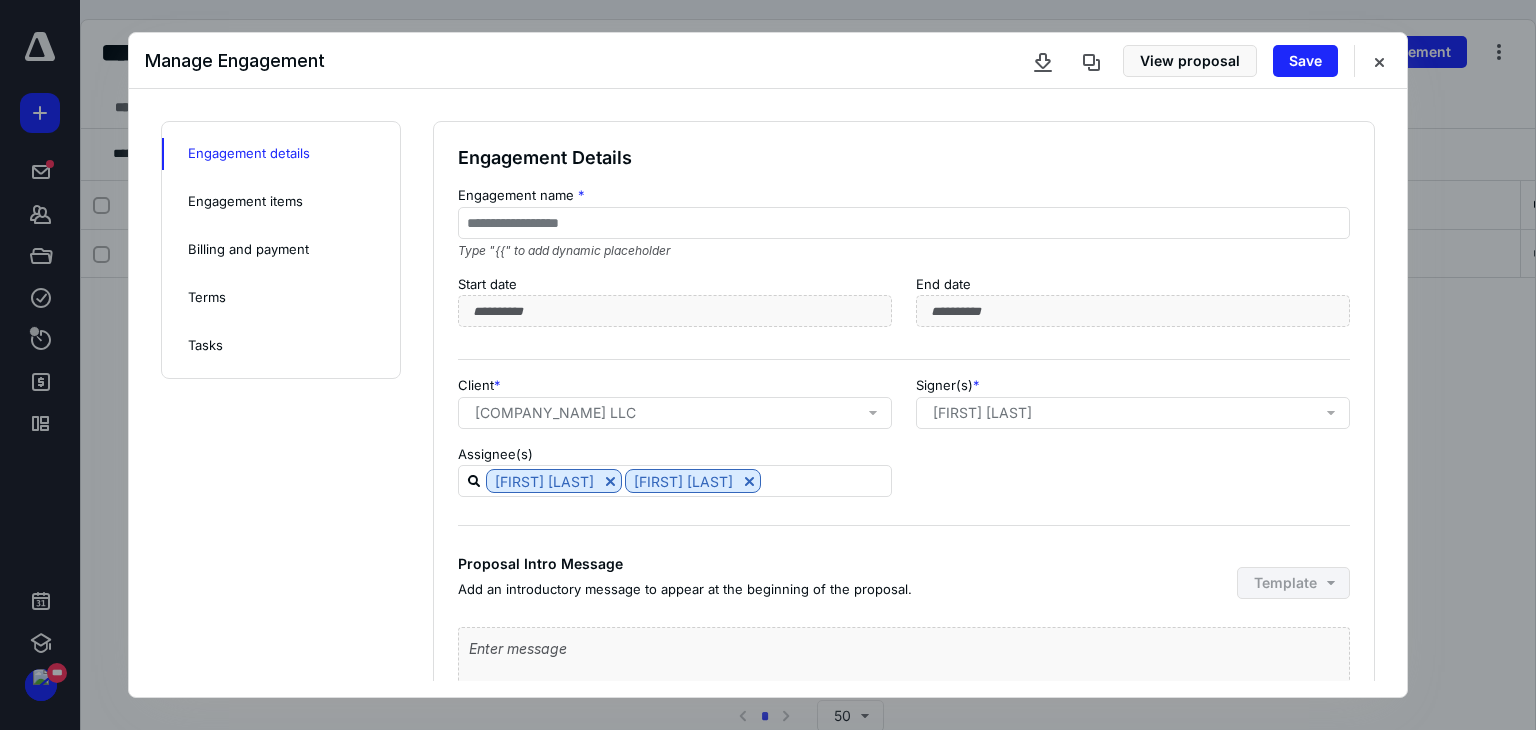 click on "Engagement items" at bounding box center [245, 202] 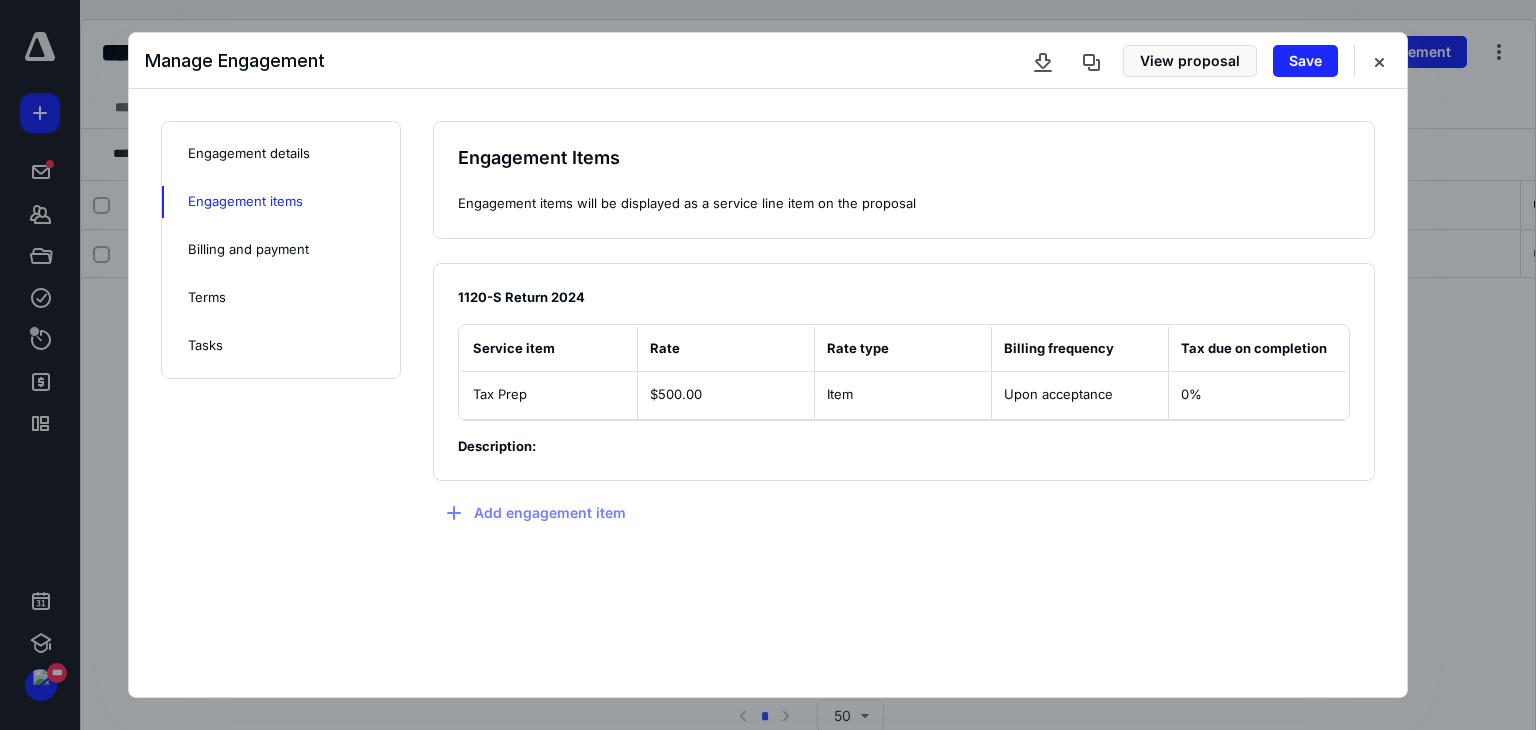 click on "Billing and payment" at bounding box center [248, 250] 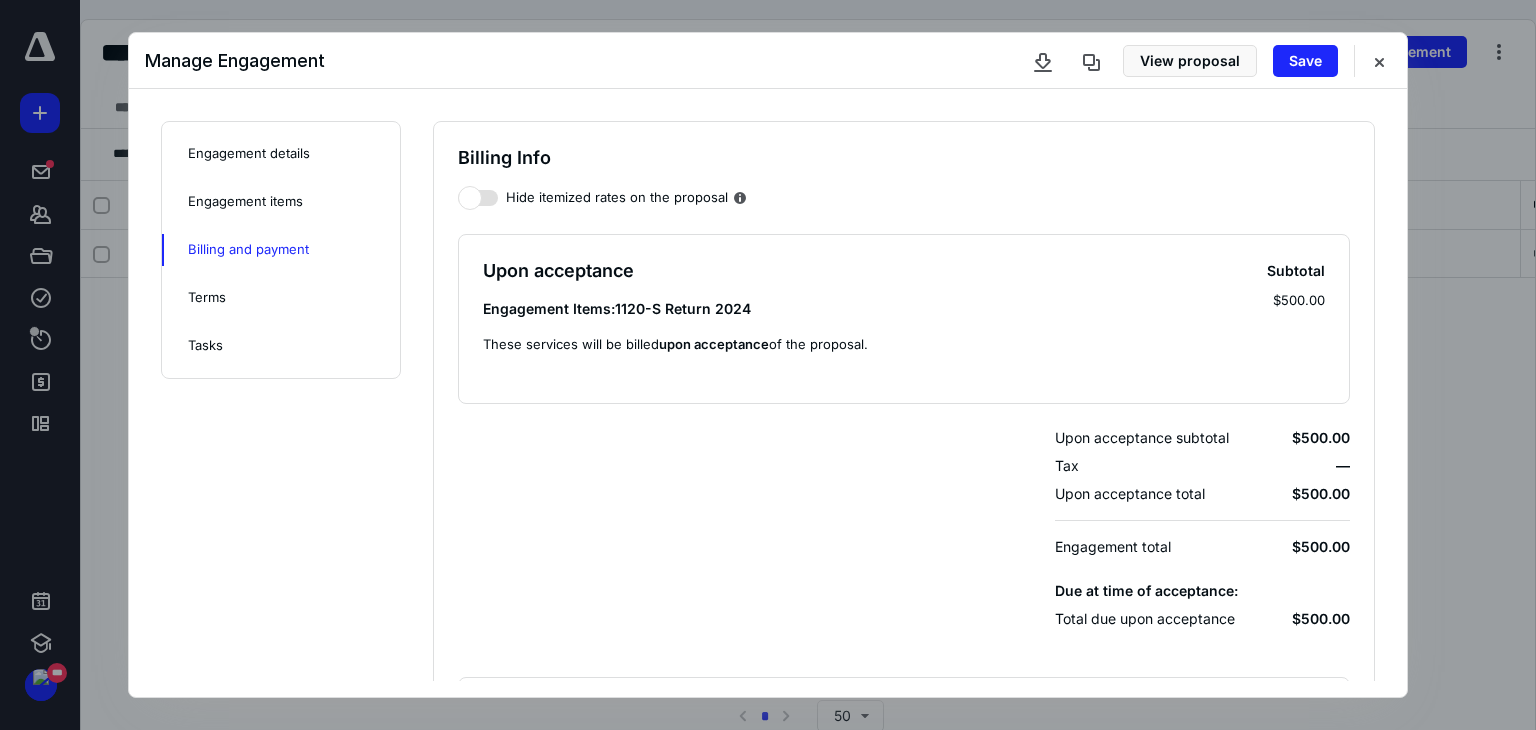 click on "Terms" at bounding box center (207, 298) 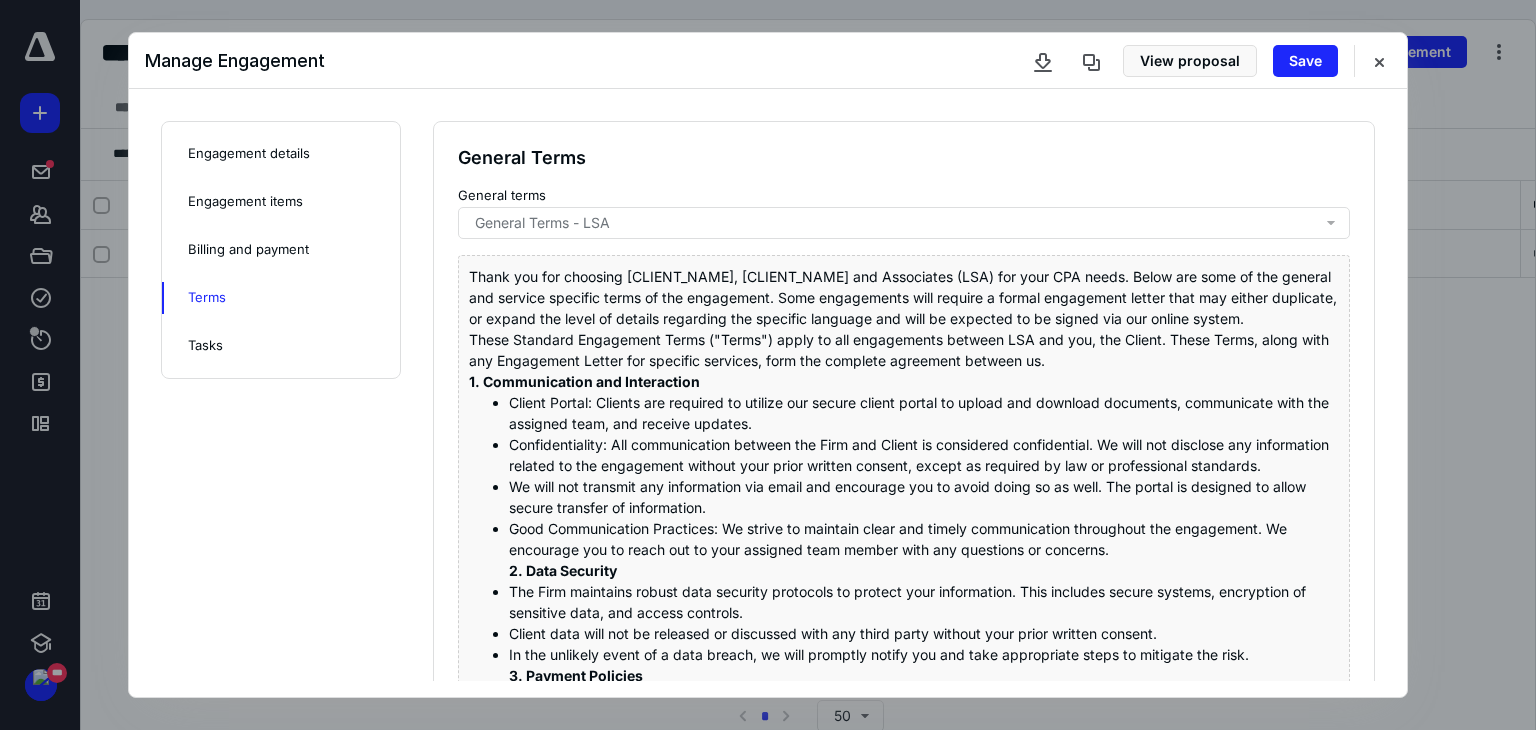click on "Billing and payment" at bounding box center (248, 250) 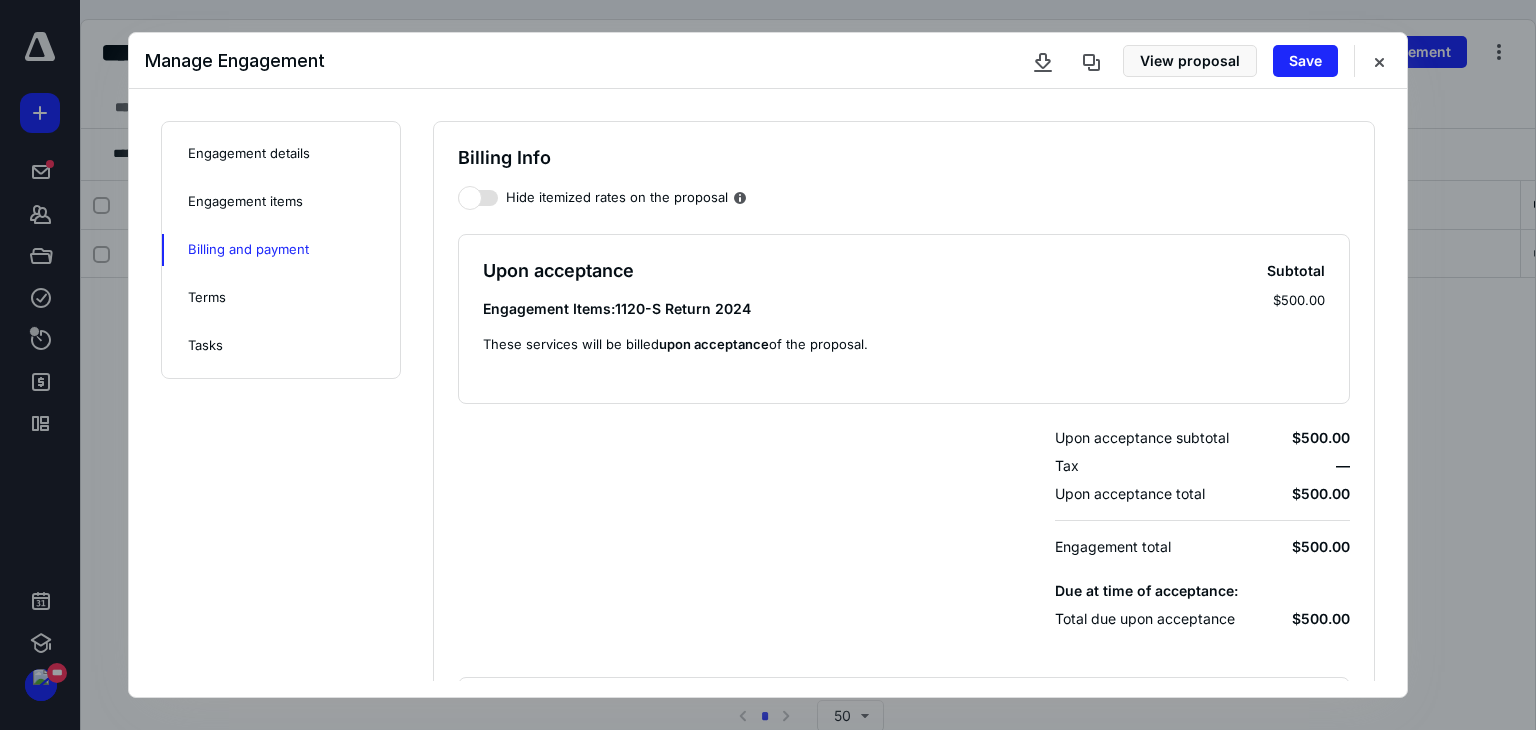 click on "Engagement items" at bounding box center (245, 202) 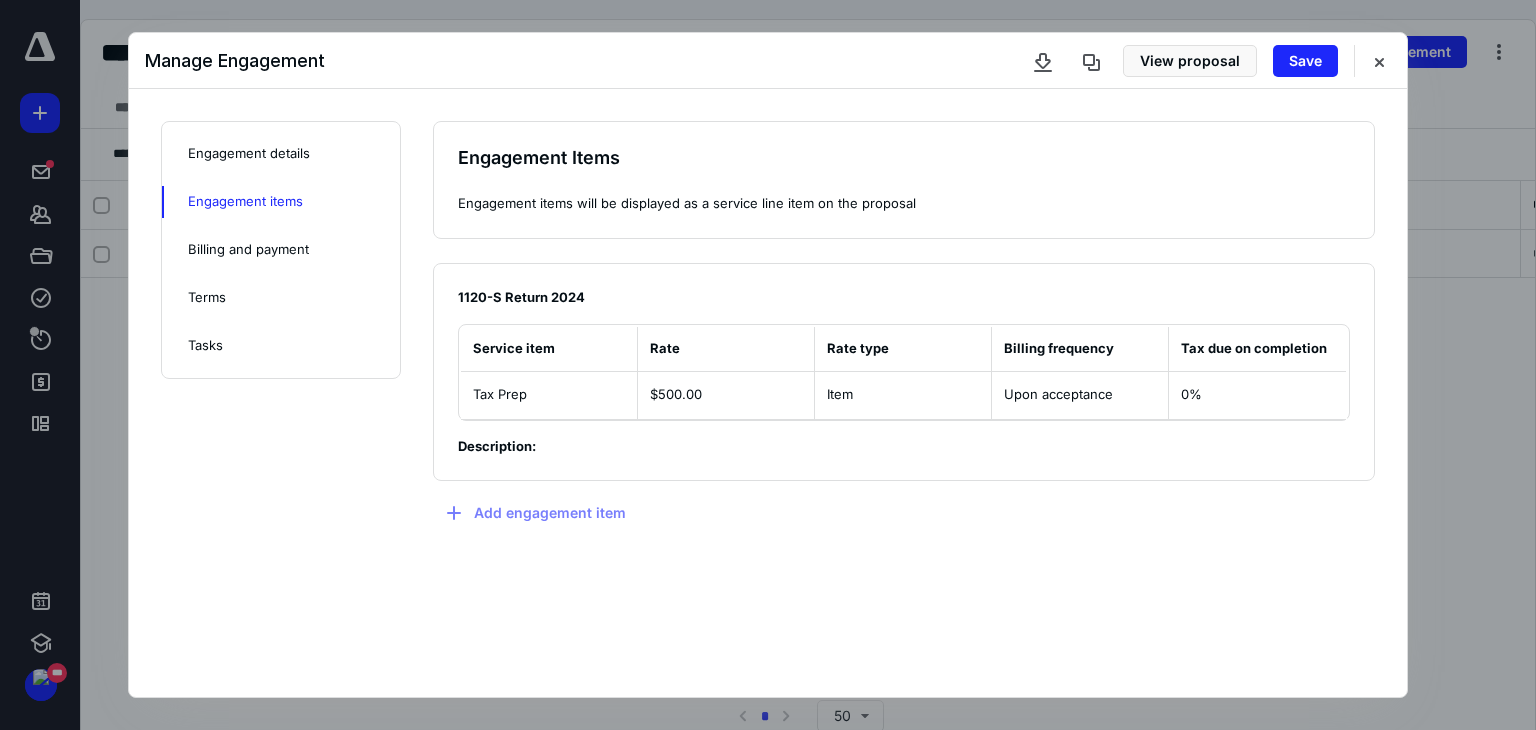 click on "Engagement details" at bounding box center [249, 154] 